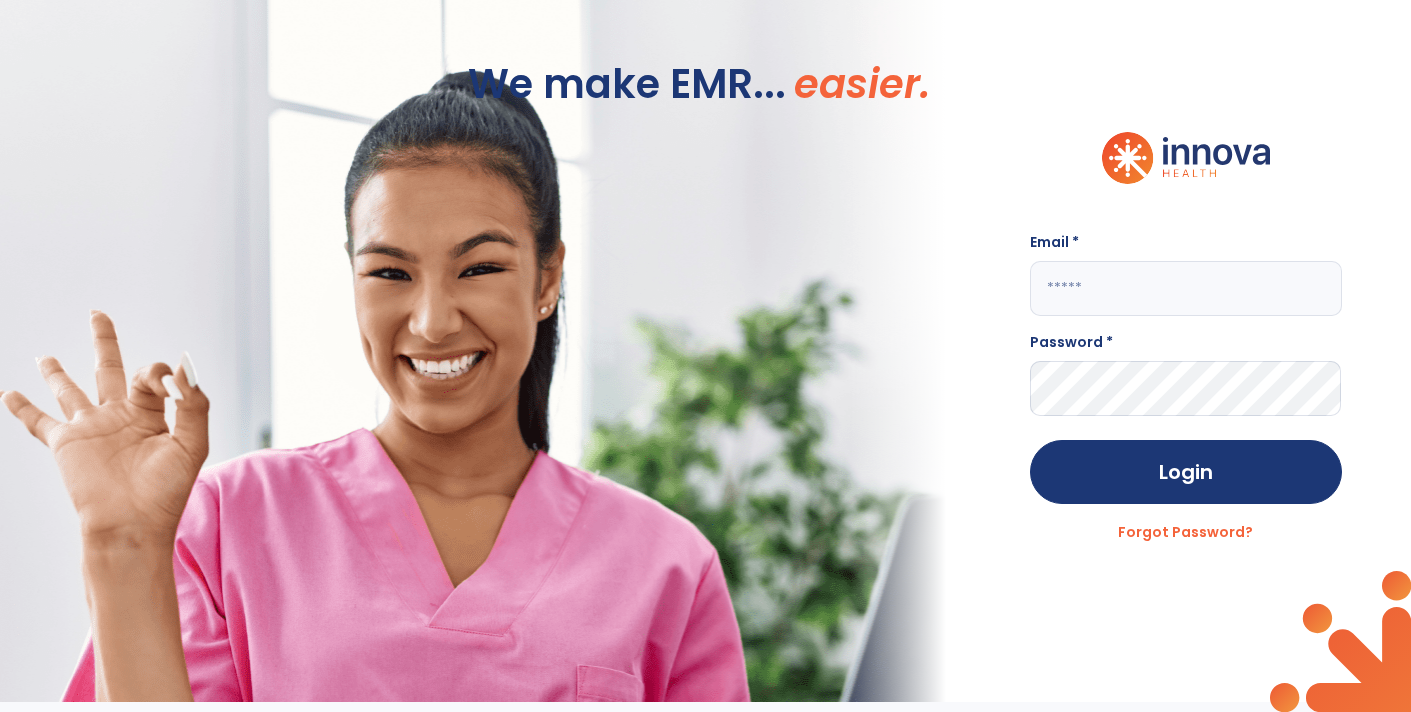 scroll, scrollTop: 0, scrollLeft: 0, axis: both 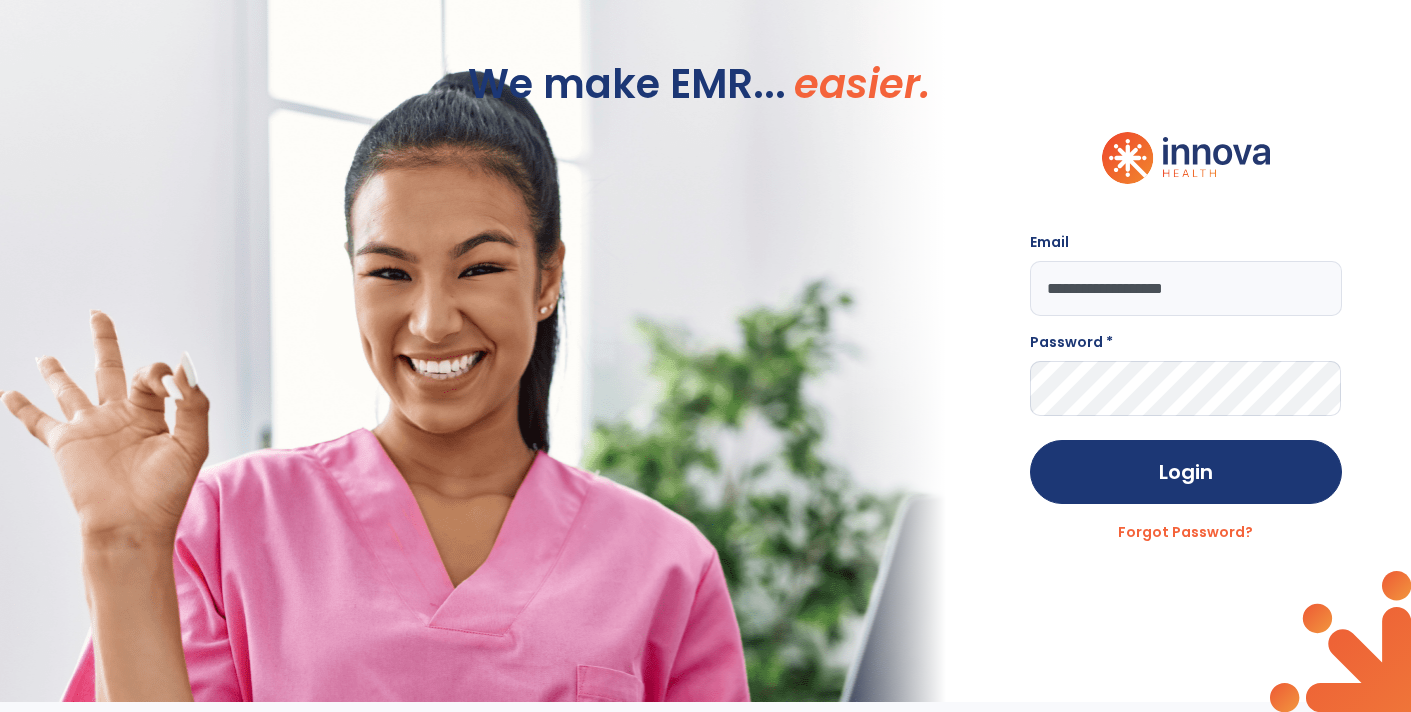 type on "**********" 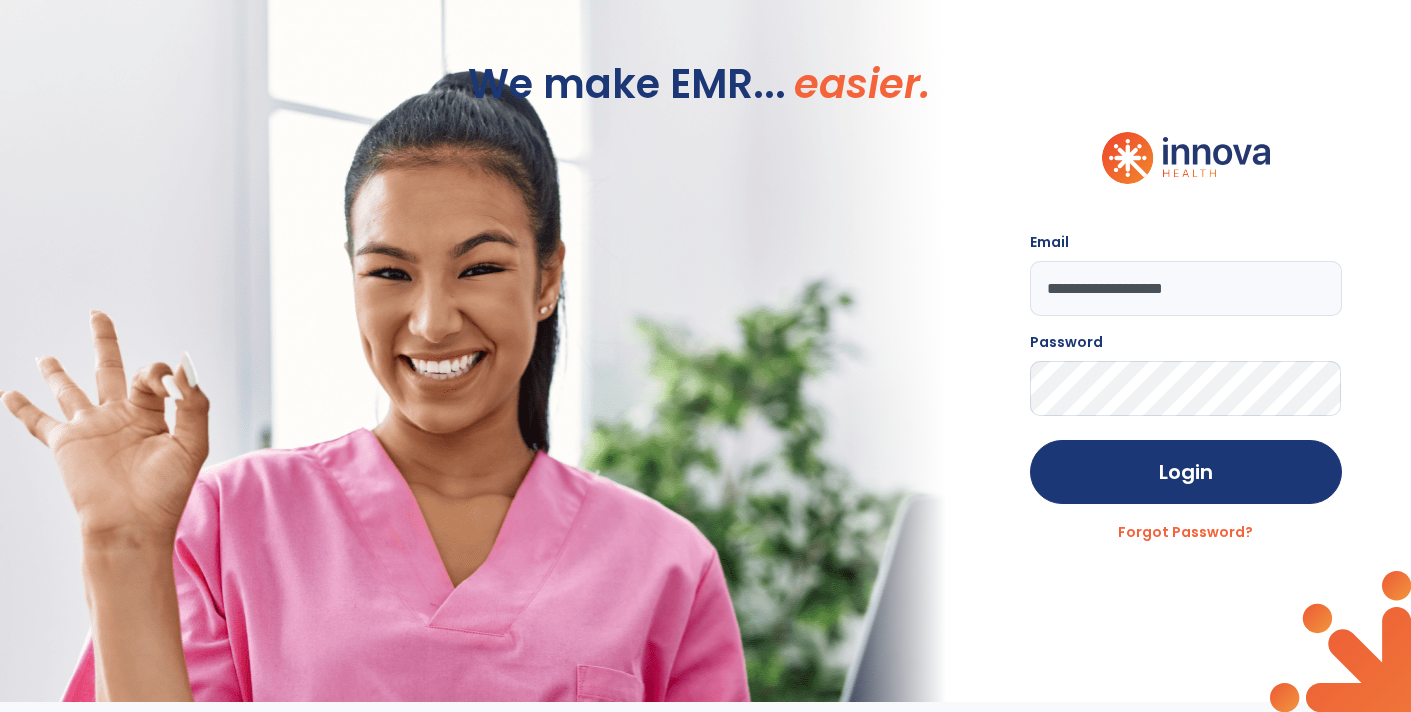 click on "Login" 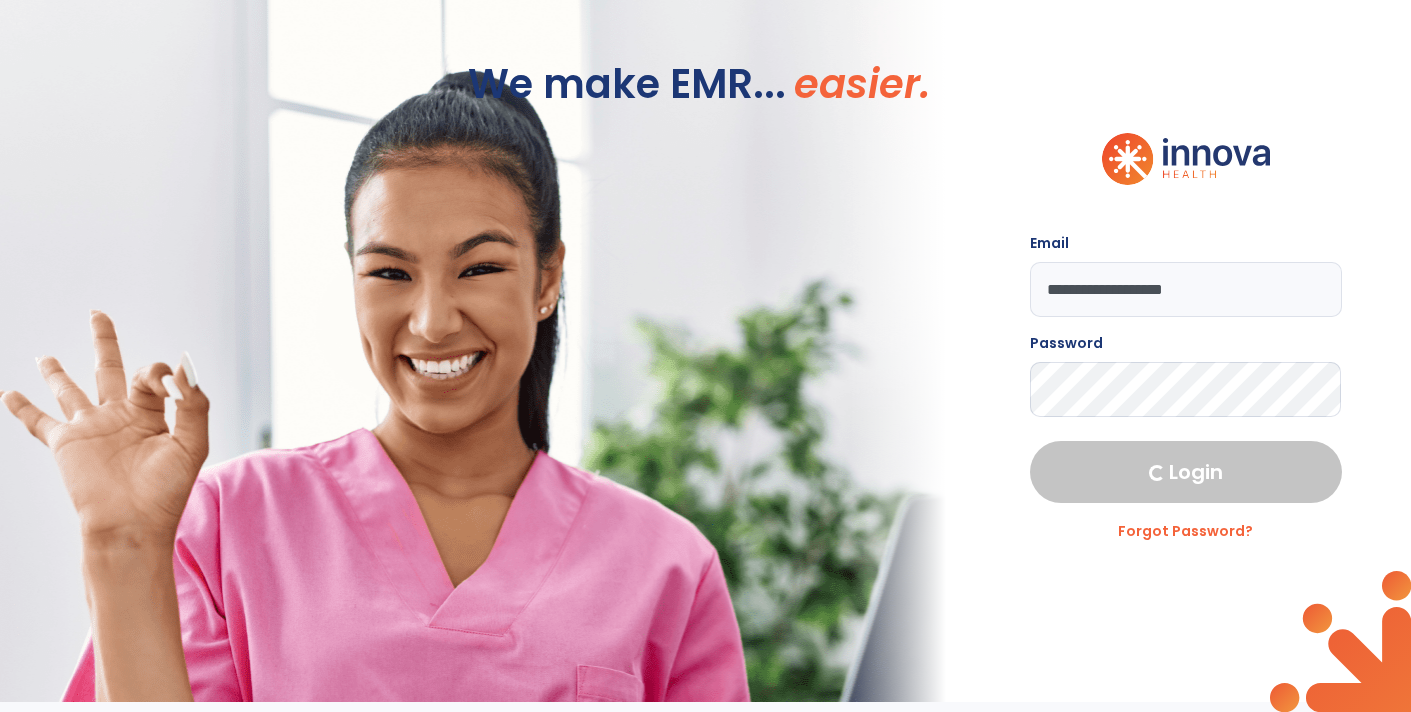 select on "****" 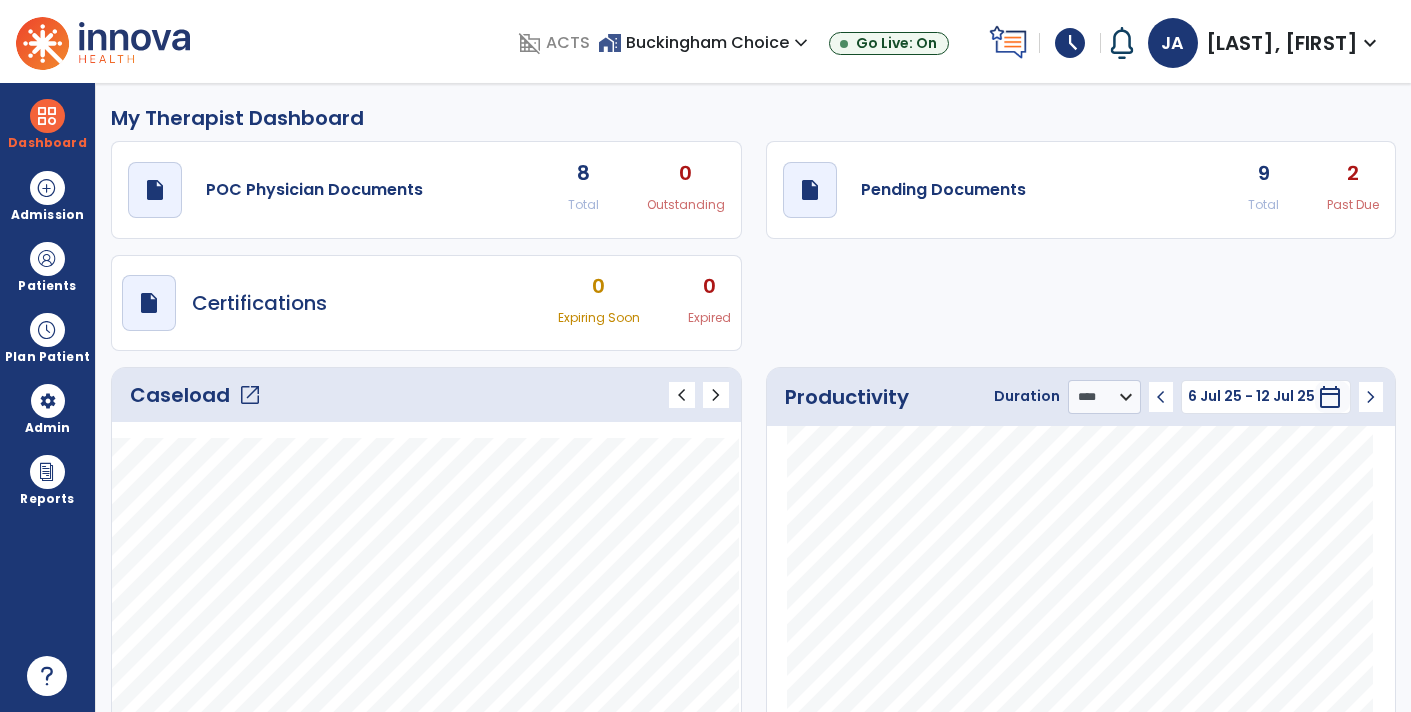 click on "schedule" at bounding box center (1070, 43) 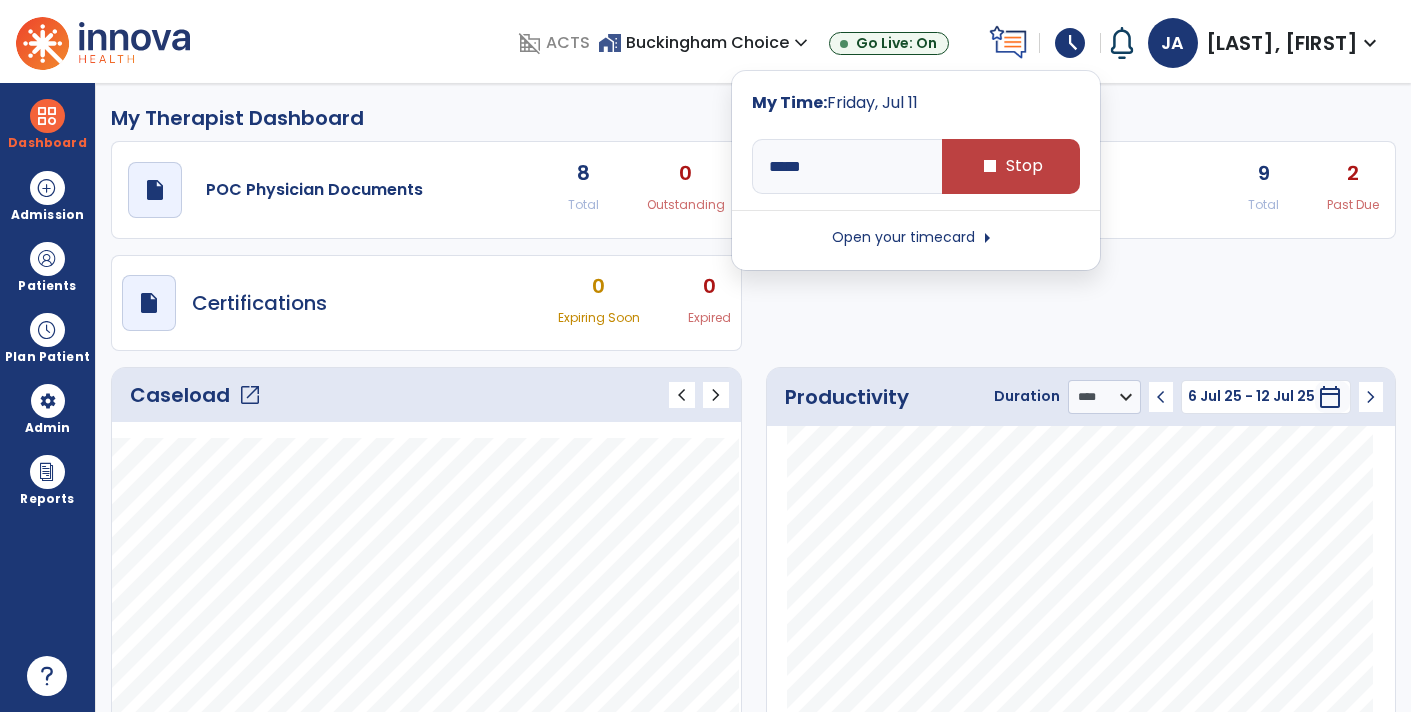 click on "draft   open_in_new  Pending Documents 9 Total 2 Past Due" 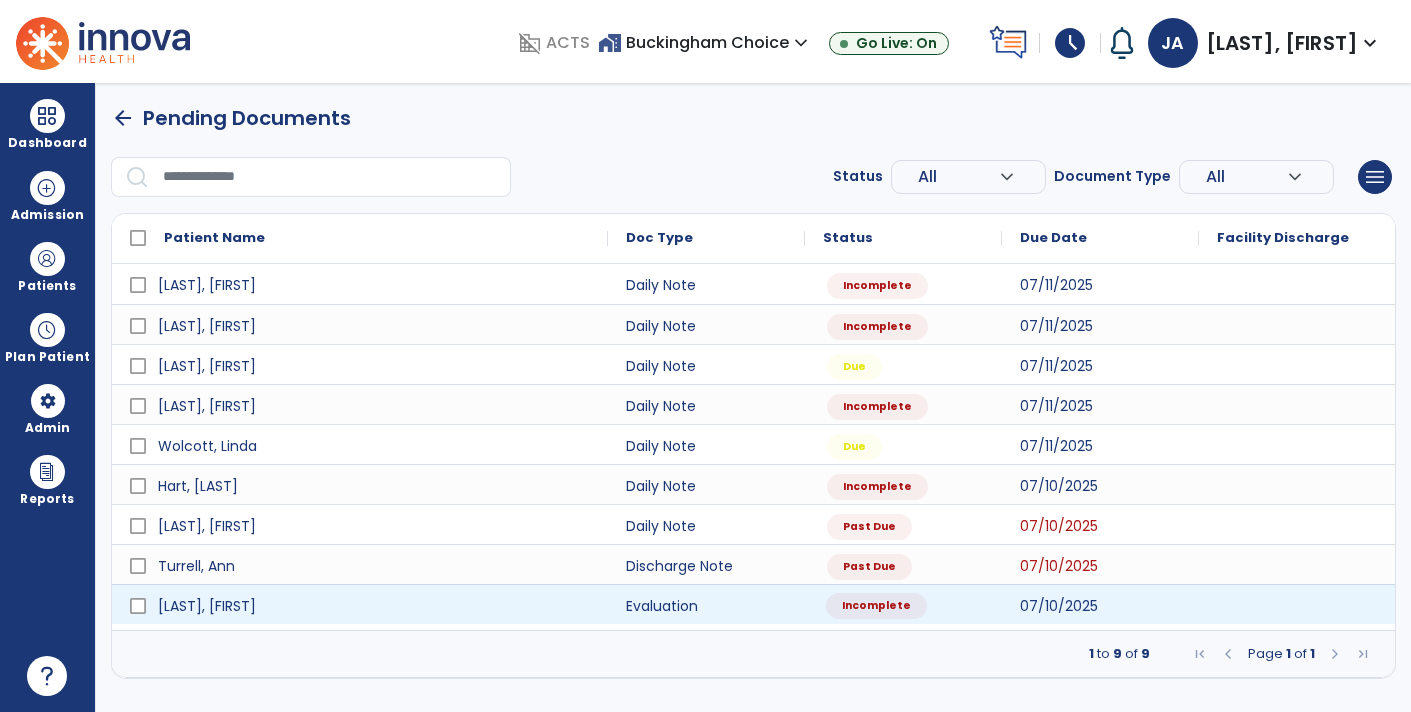 click on "Incomplete" at bounding box center (876, 606) 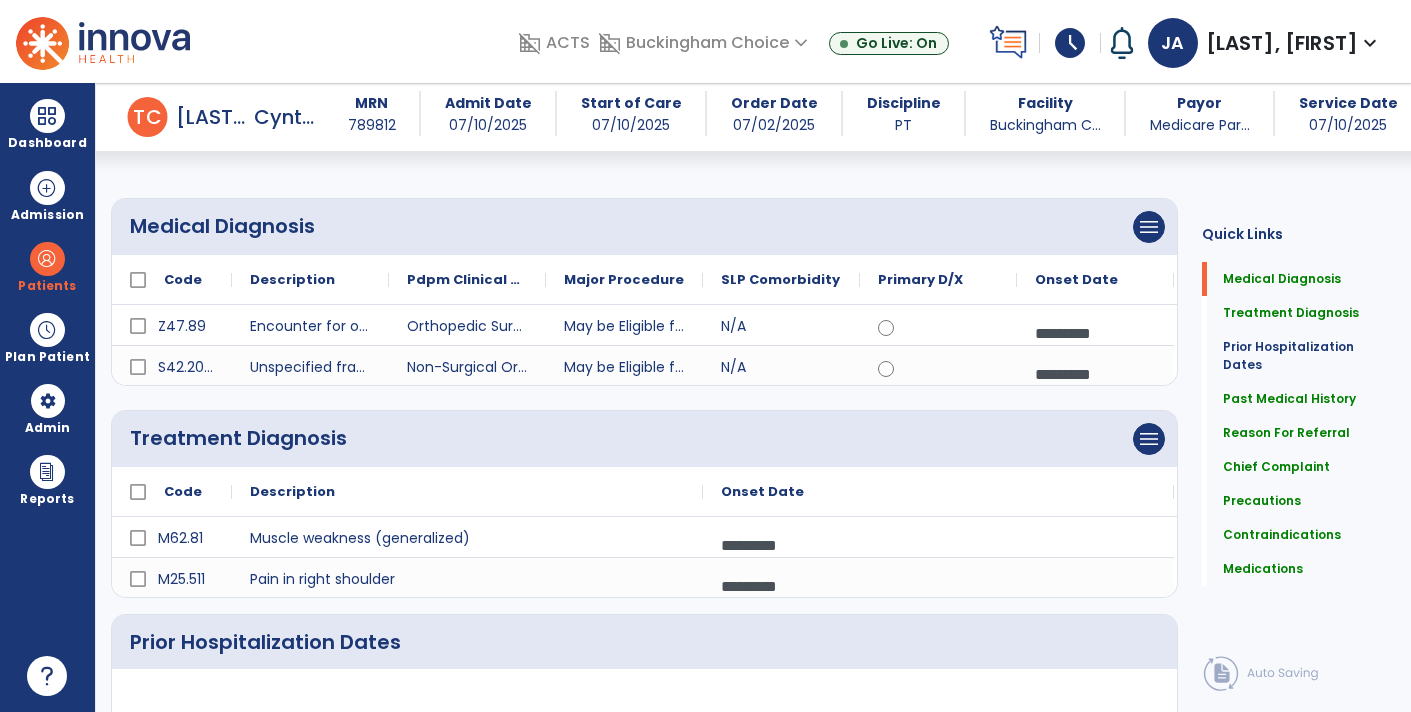 scroll, scrollTop: 133, scrollLeft: 0, axis: vertical 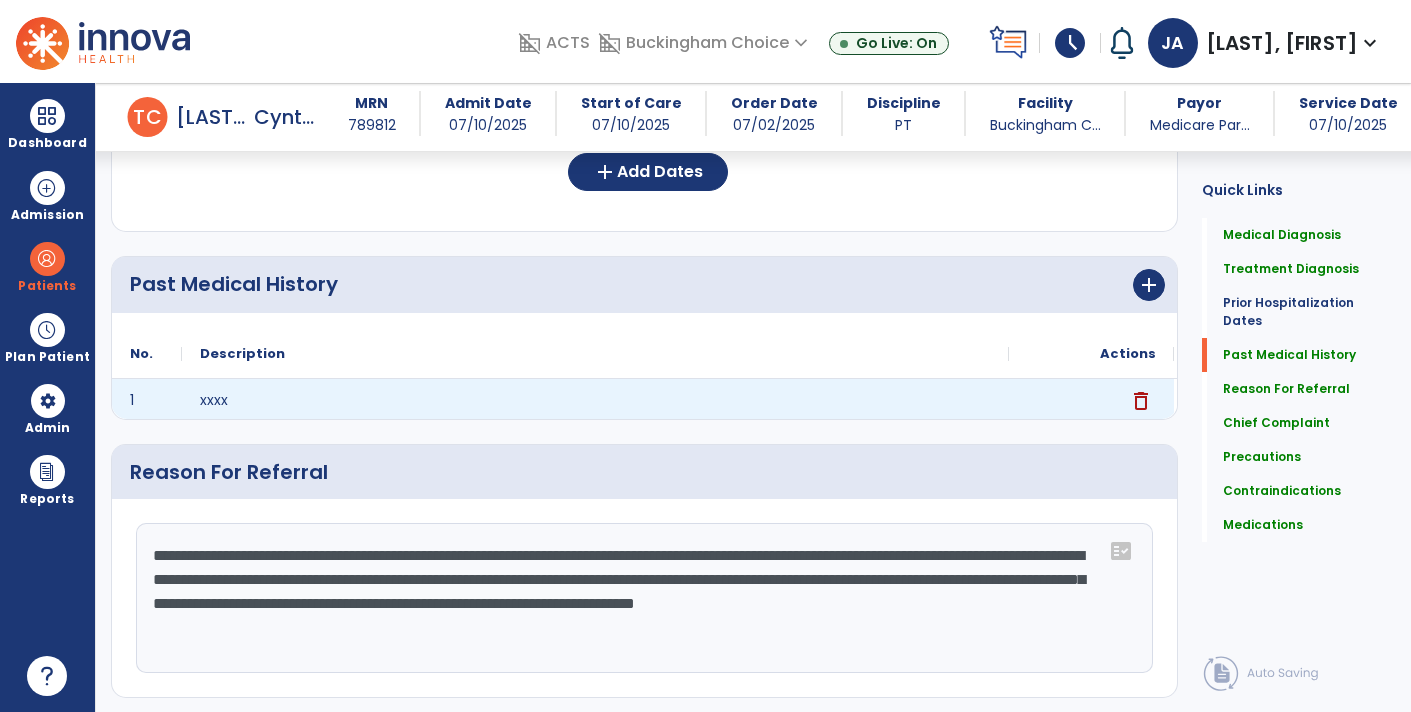 click on "delete" 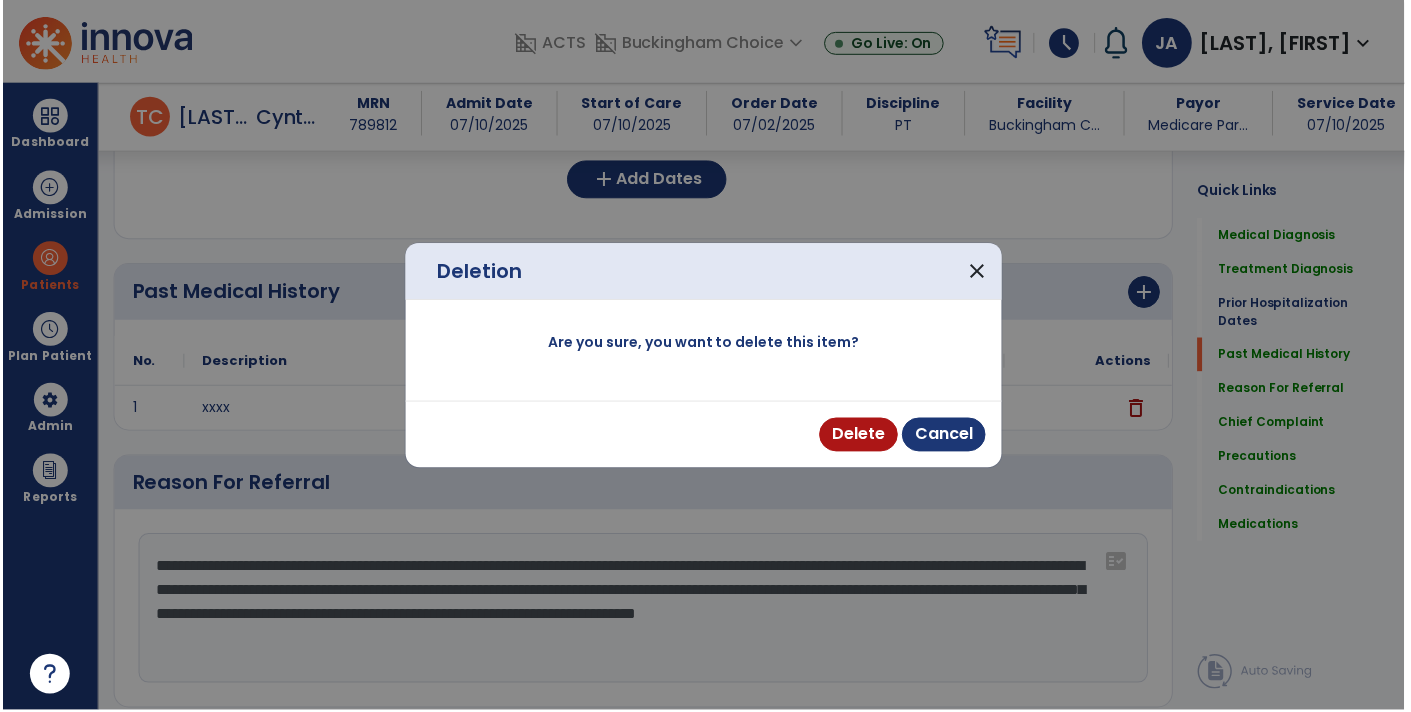 scroll, scrollTop: 728, scrollLeft: 0, axis: vertical 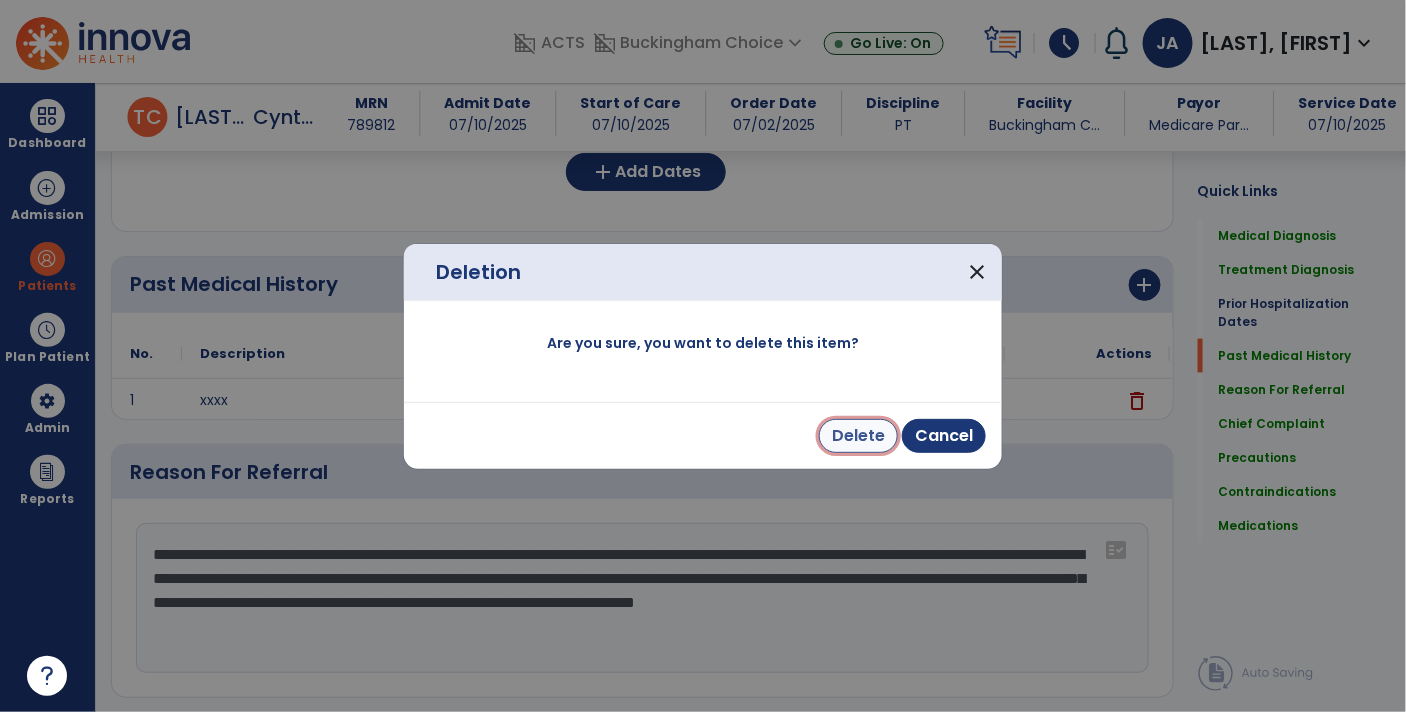click on "Delete" at bounding box center (858, 436) 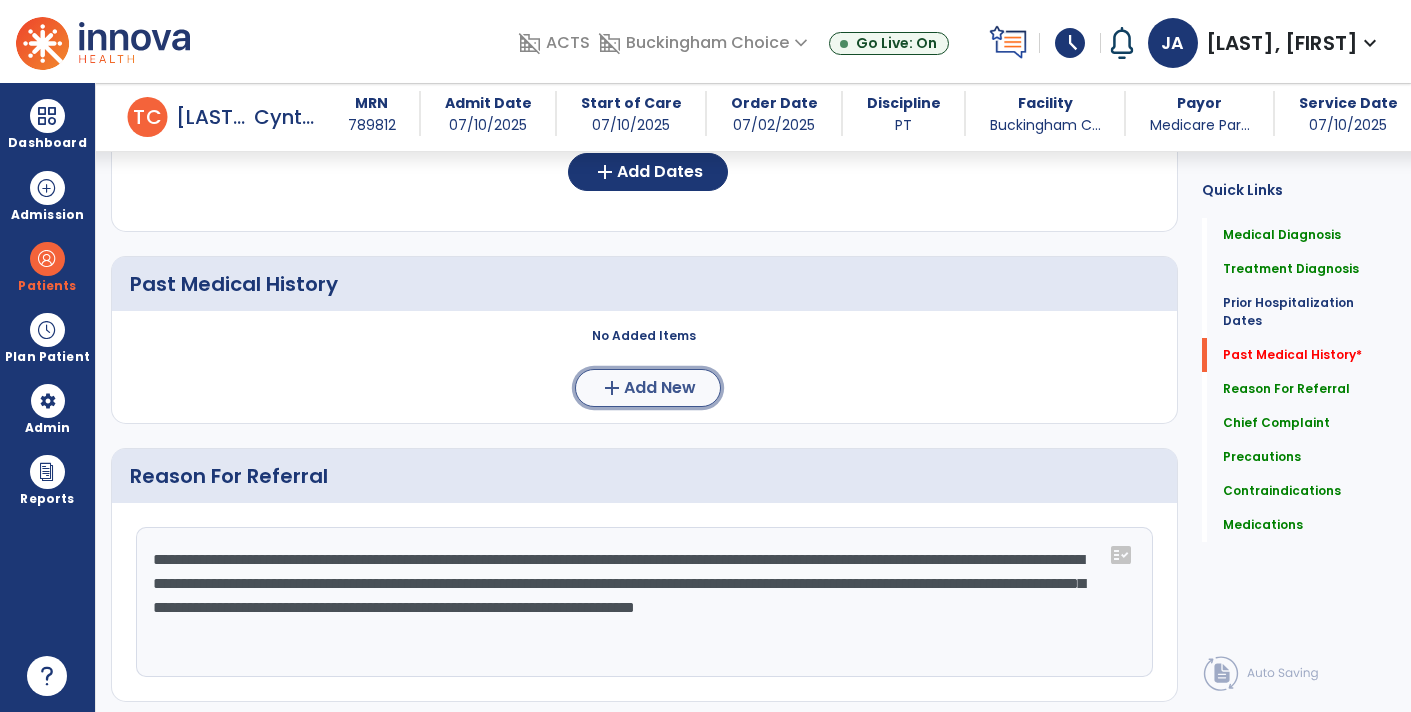 click on "Add New" 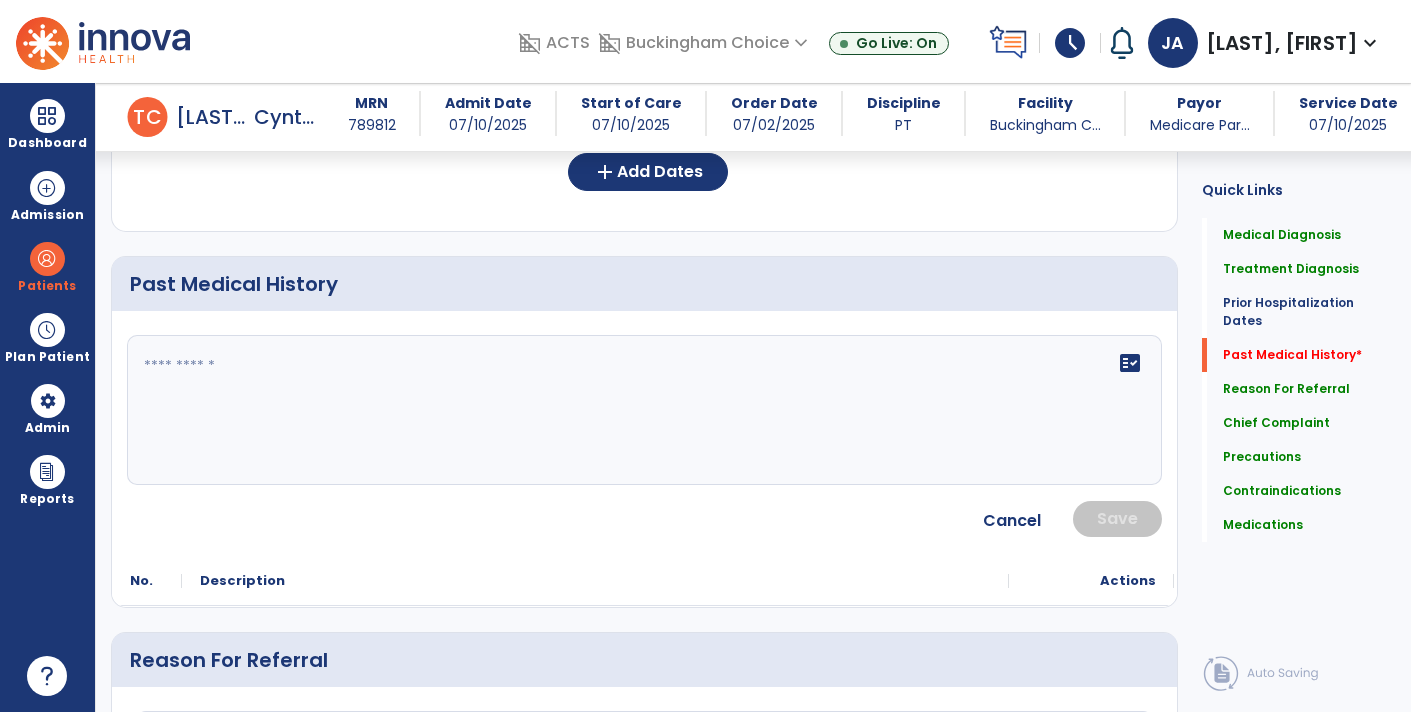 click on "fact_check" 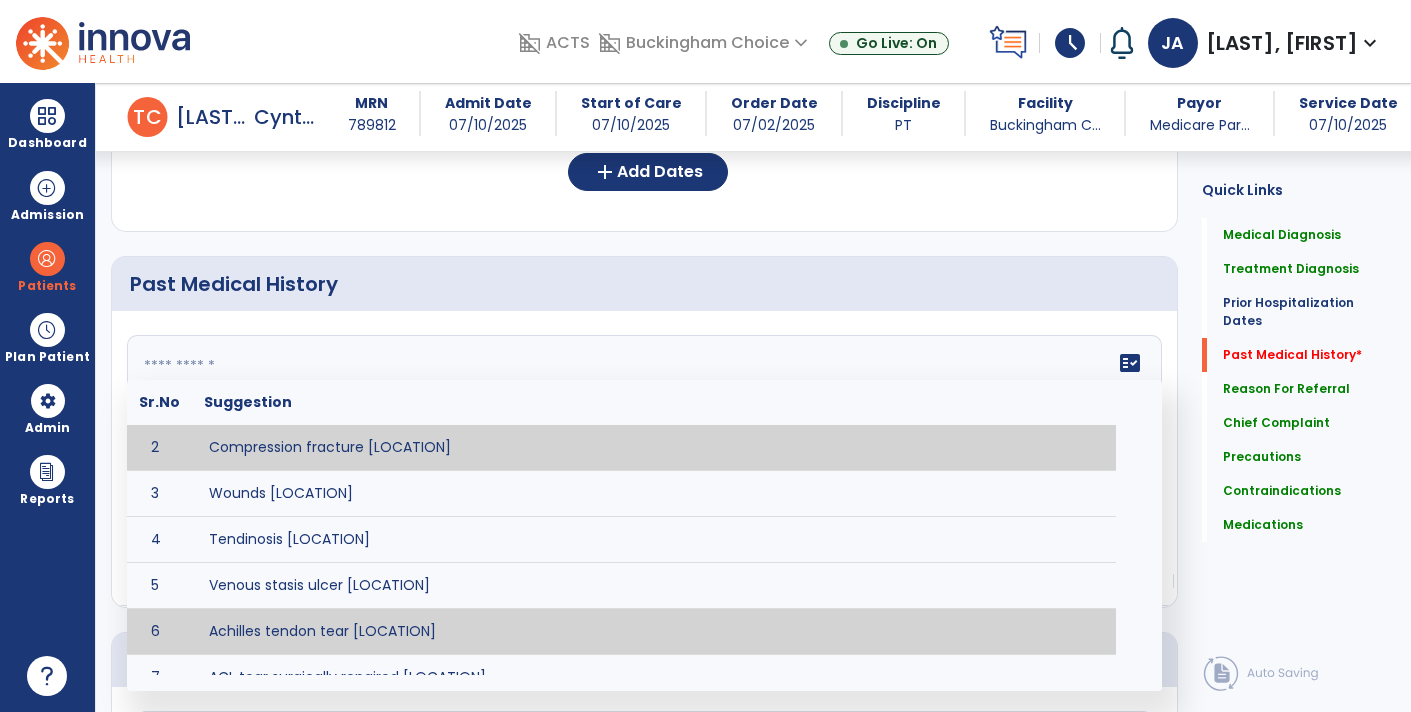 scroll, scrollTop: 0, scrollLeft: 0, axis: both 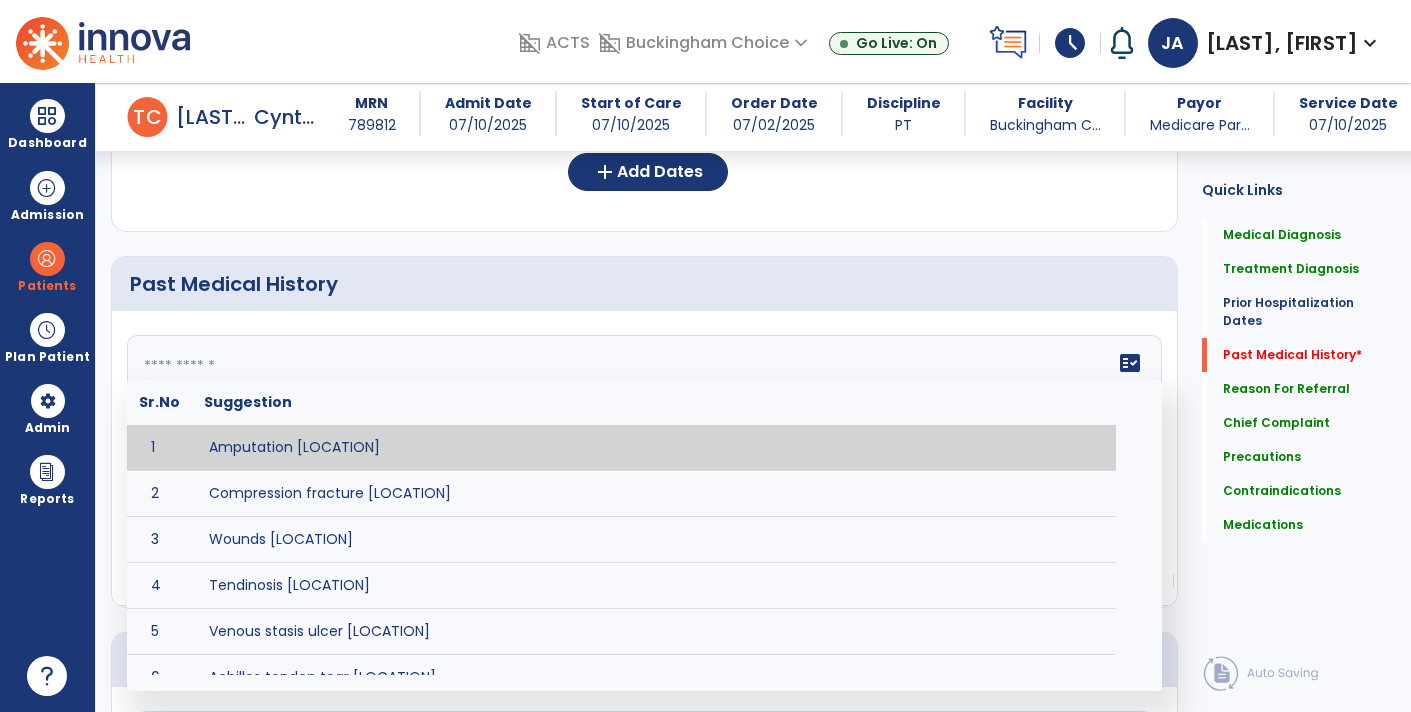 click 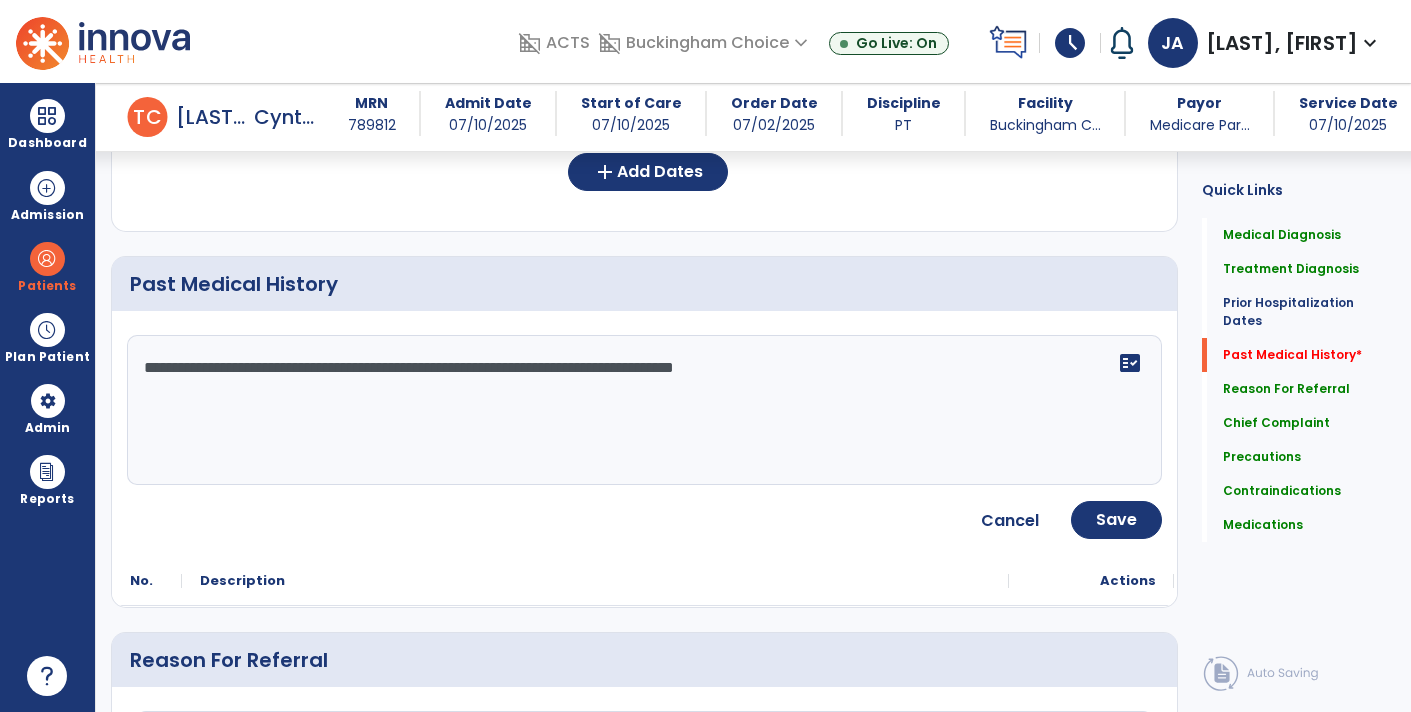 click on "**********" 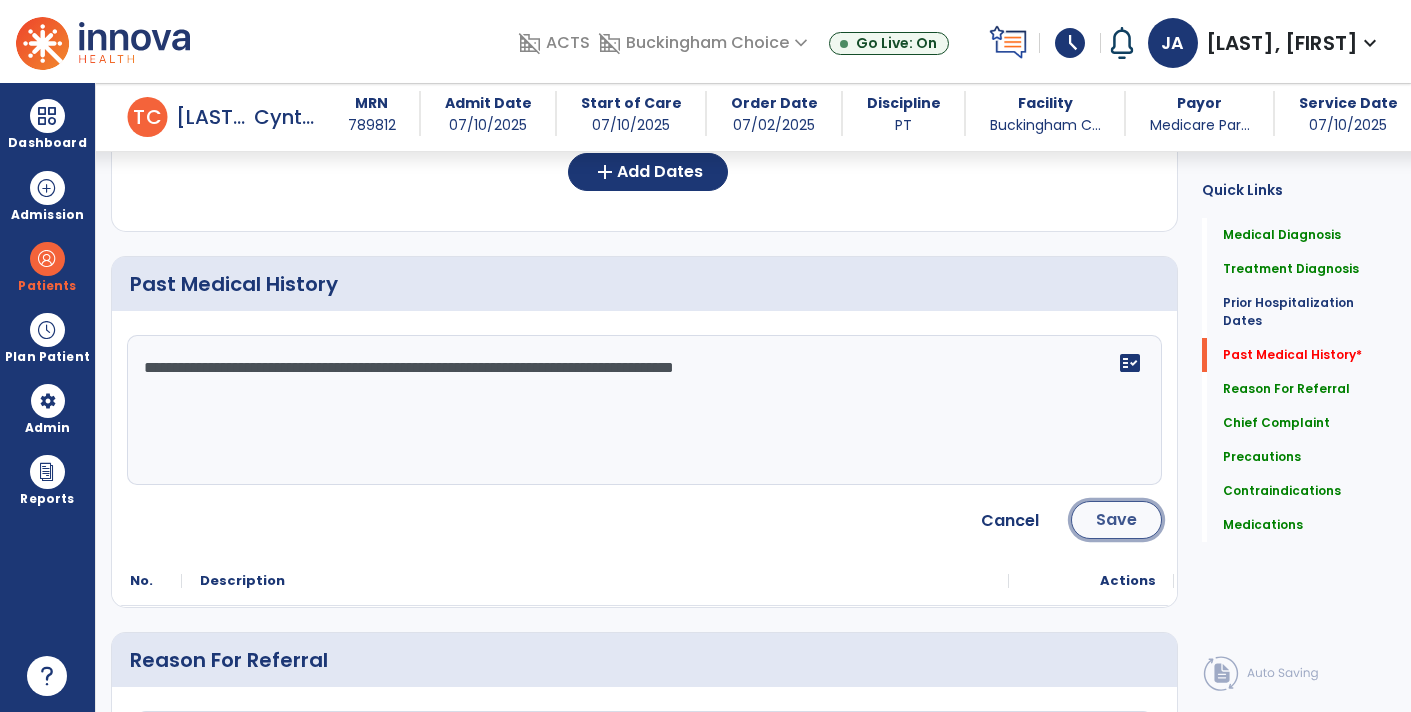 click on "Save" 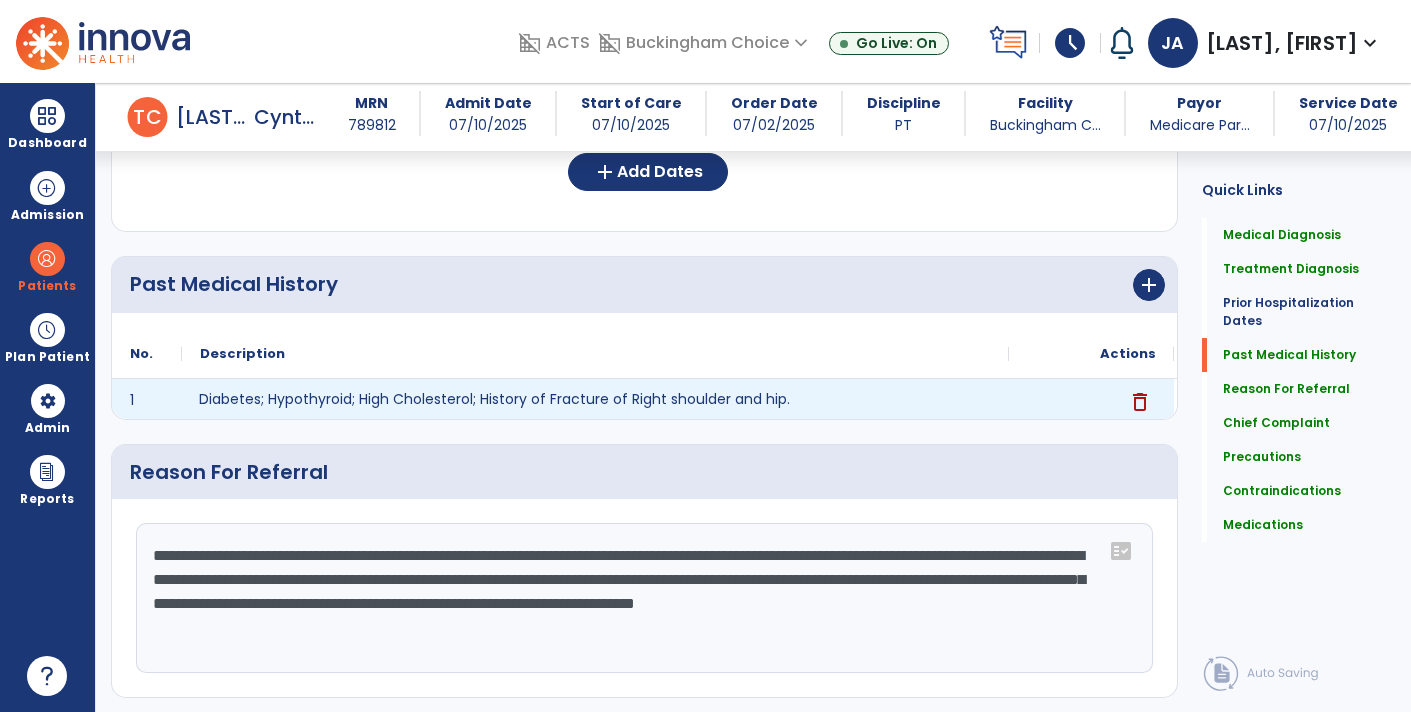 drag, startPoint x: 791, startPoint y: 398, endPoint x: 493, endPoint y: 399, distance: 298.00168 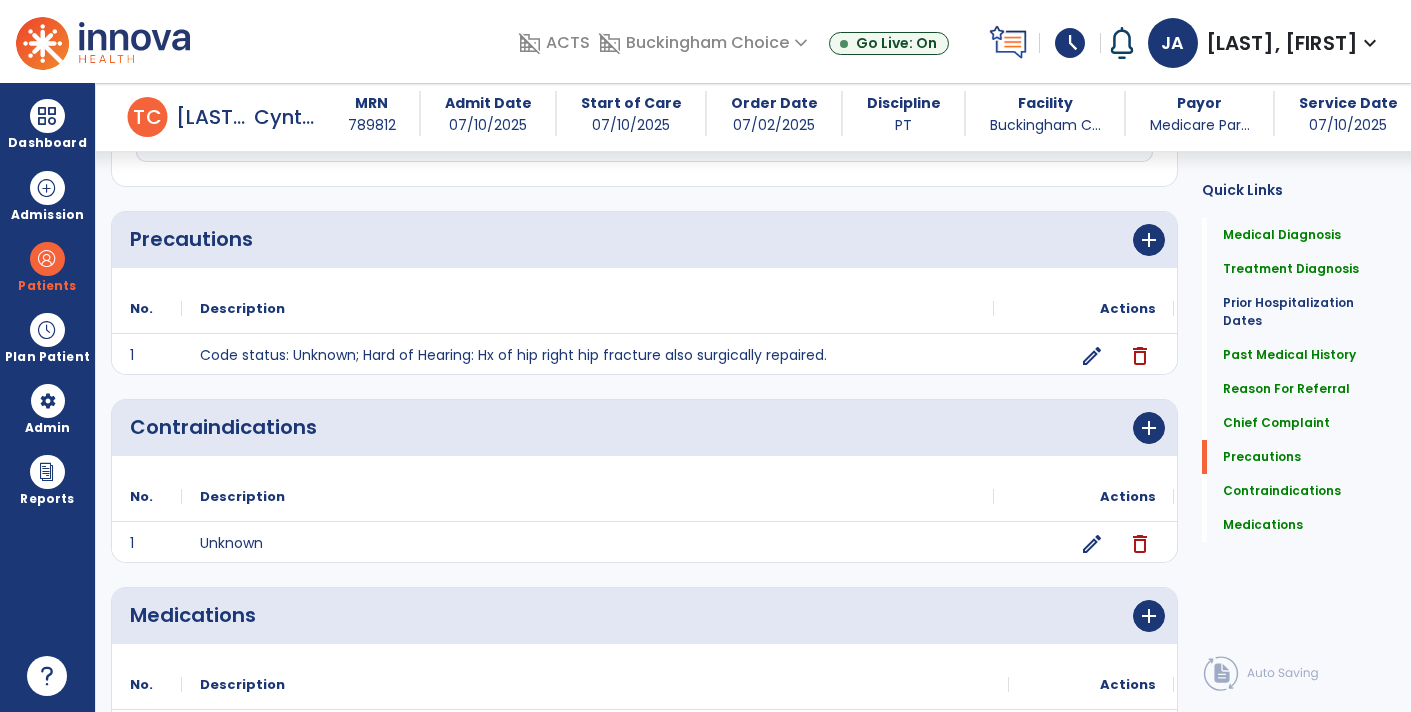 scroll, scrollTop: 1452, scrollLeft: 0, axis: vertical 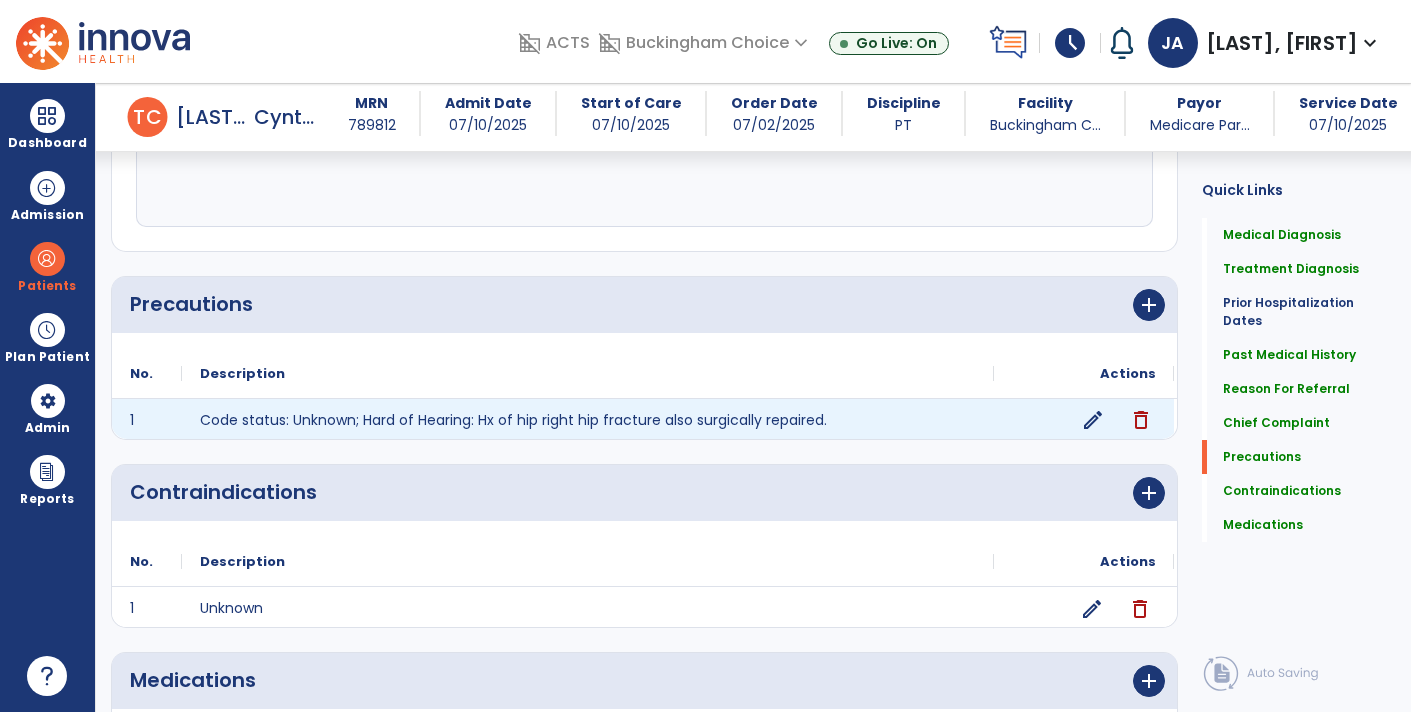 click on "edit" 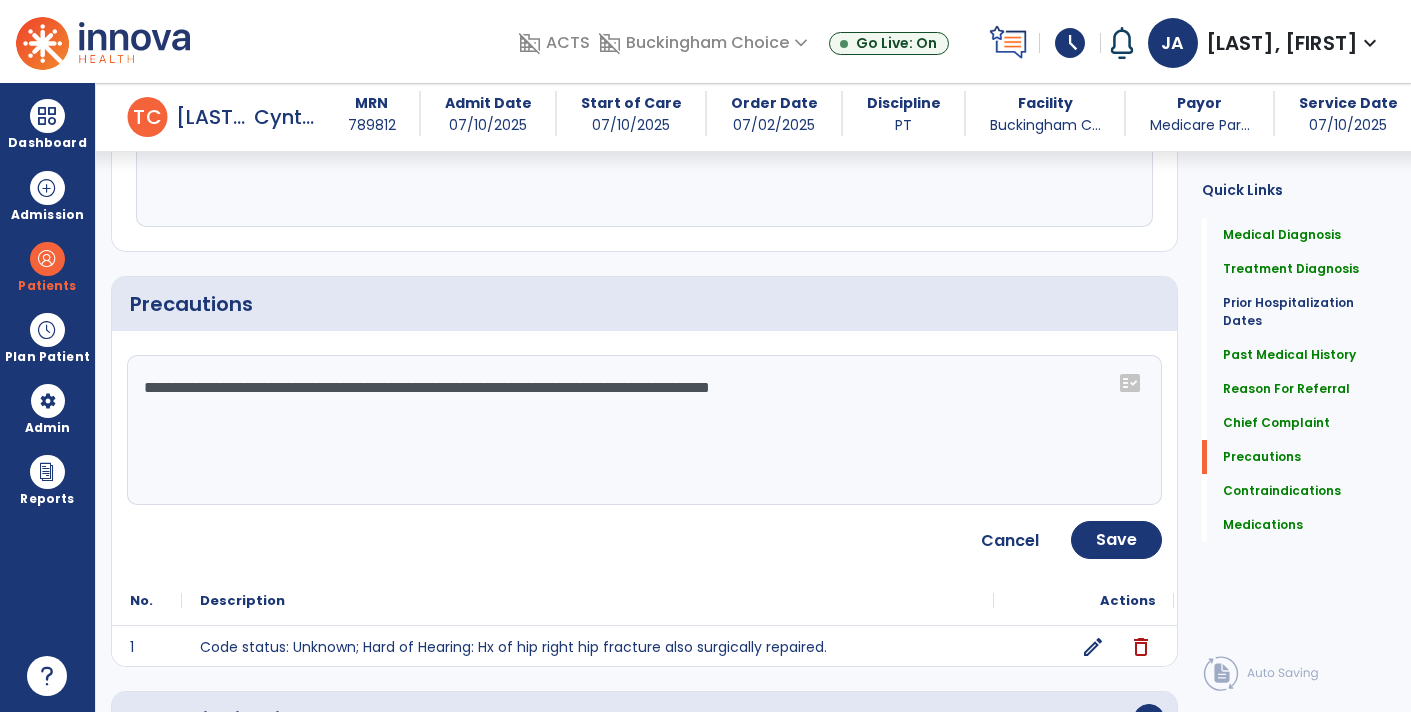 click on "**********" 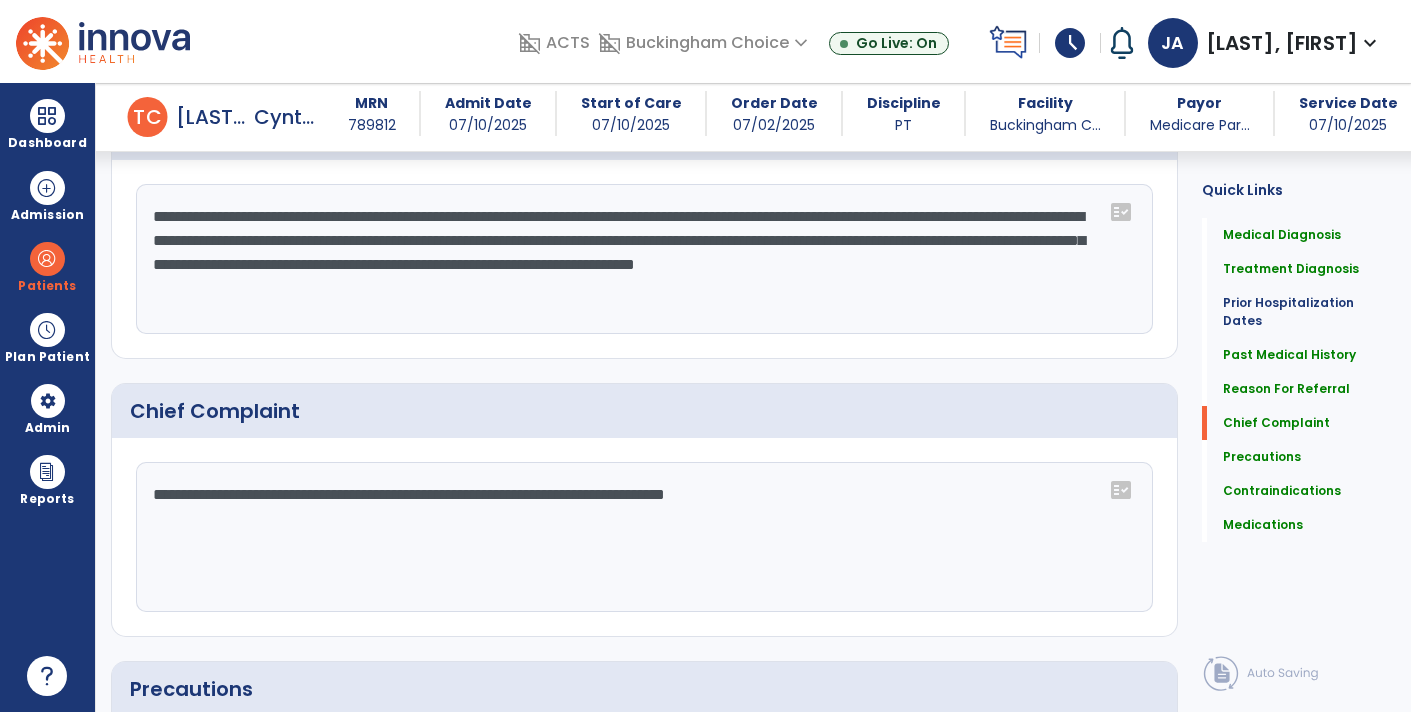 scroll, scrollTop: 973, scrollLeft: 0, axis: vertical 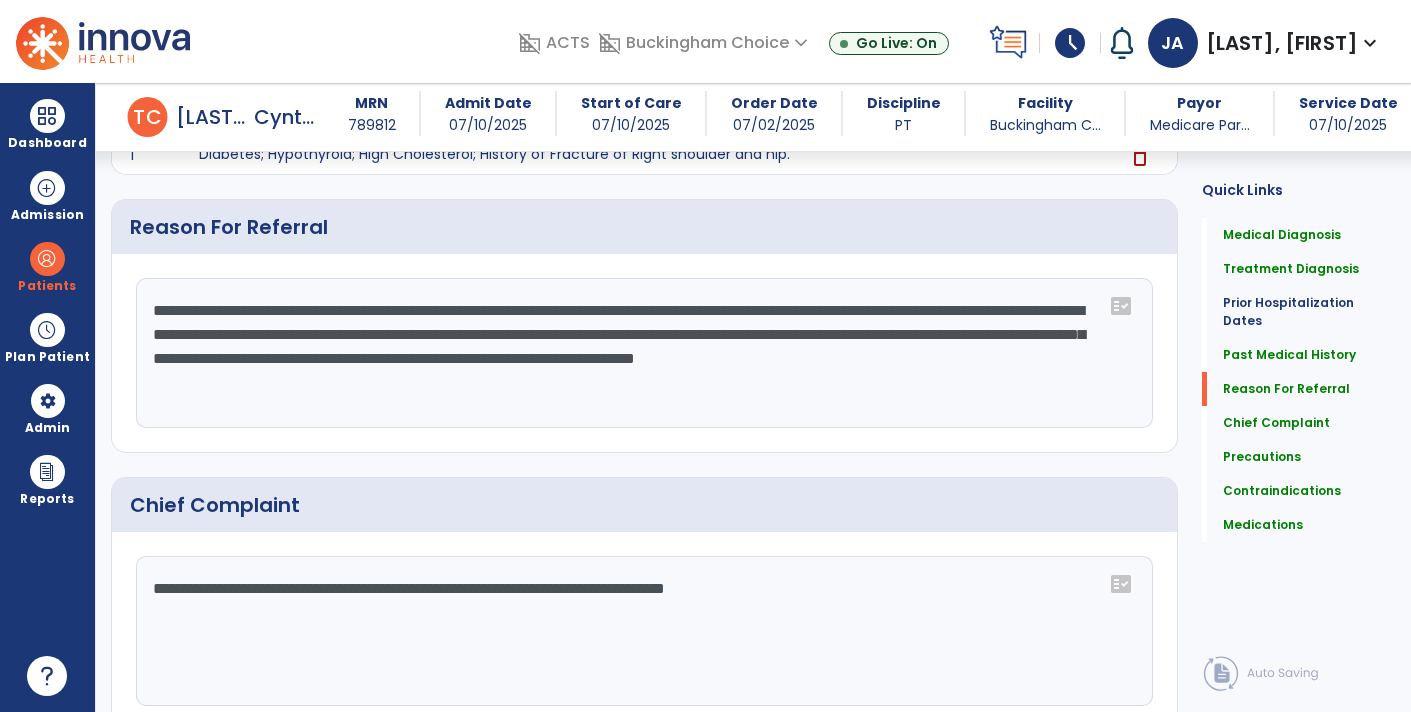 type on "**********" 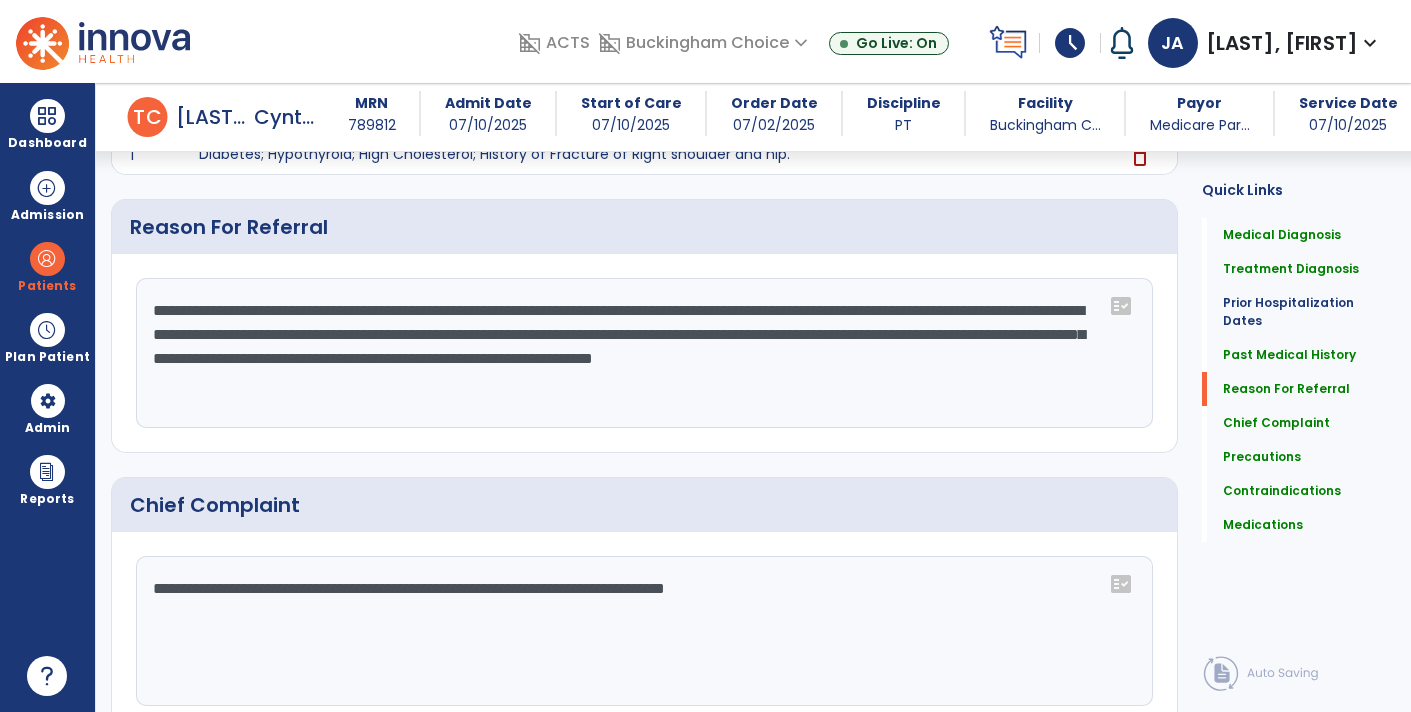 click on "**********" 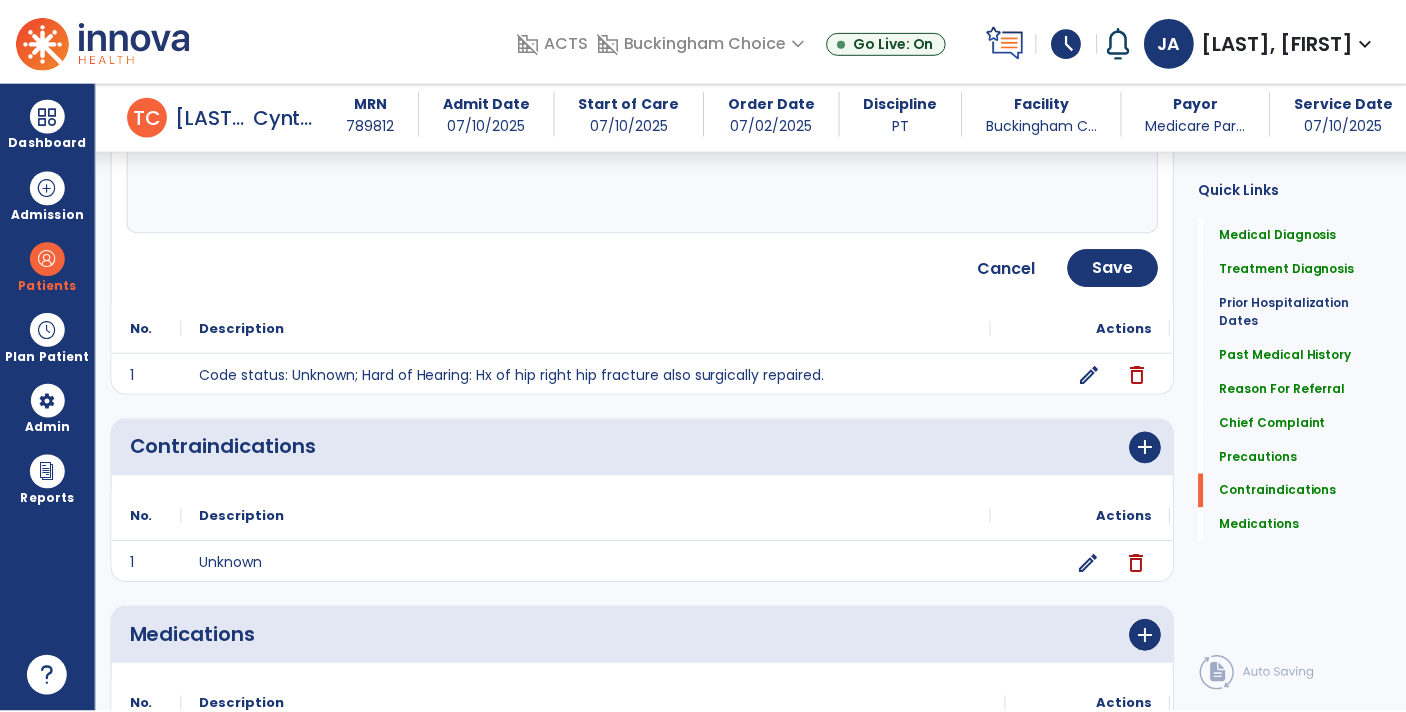 scroll, scrollTop: 1845, scrollLeft: 0, axis: vertical 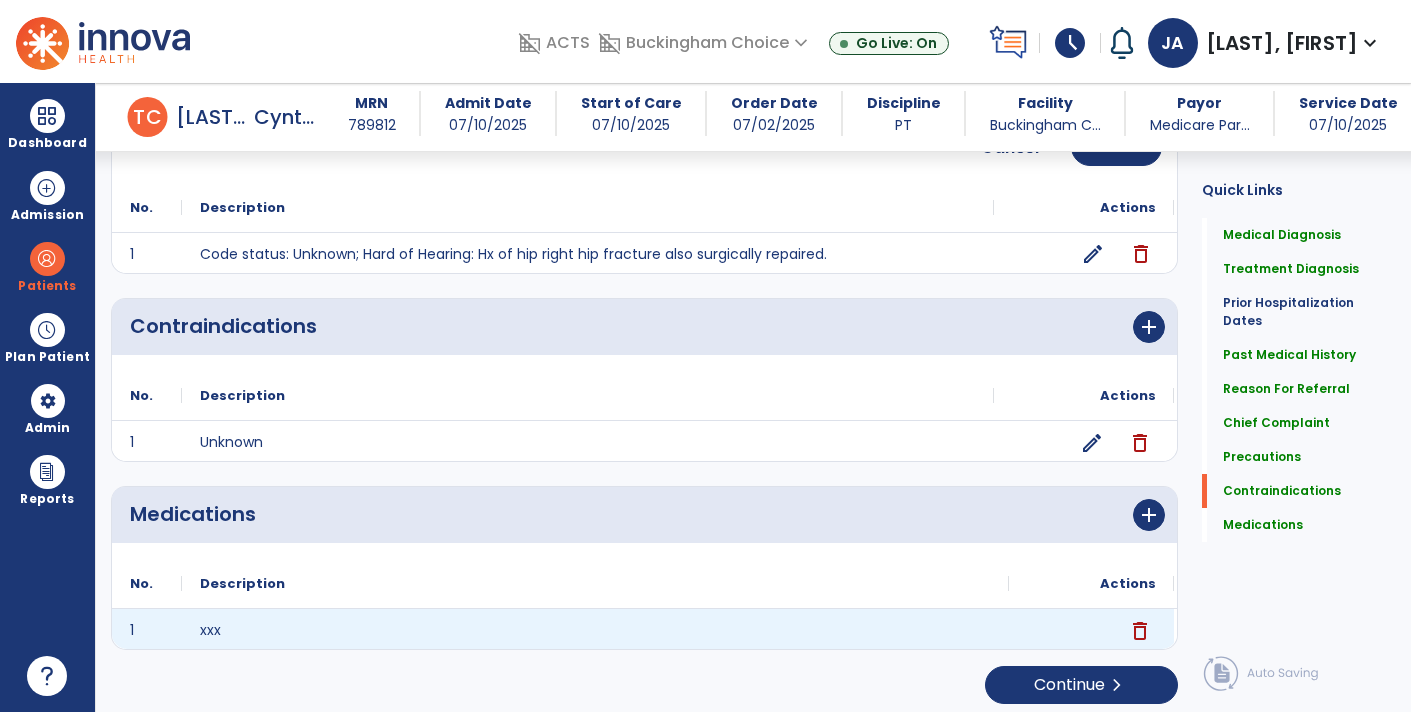 type on "**********" 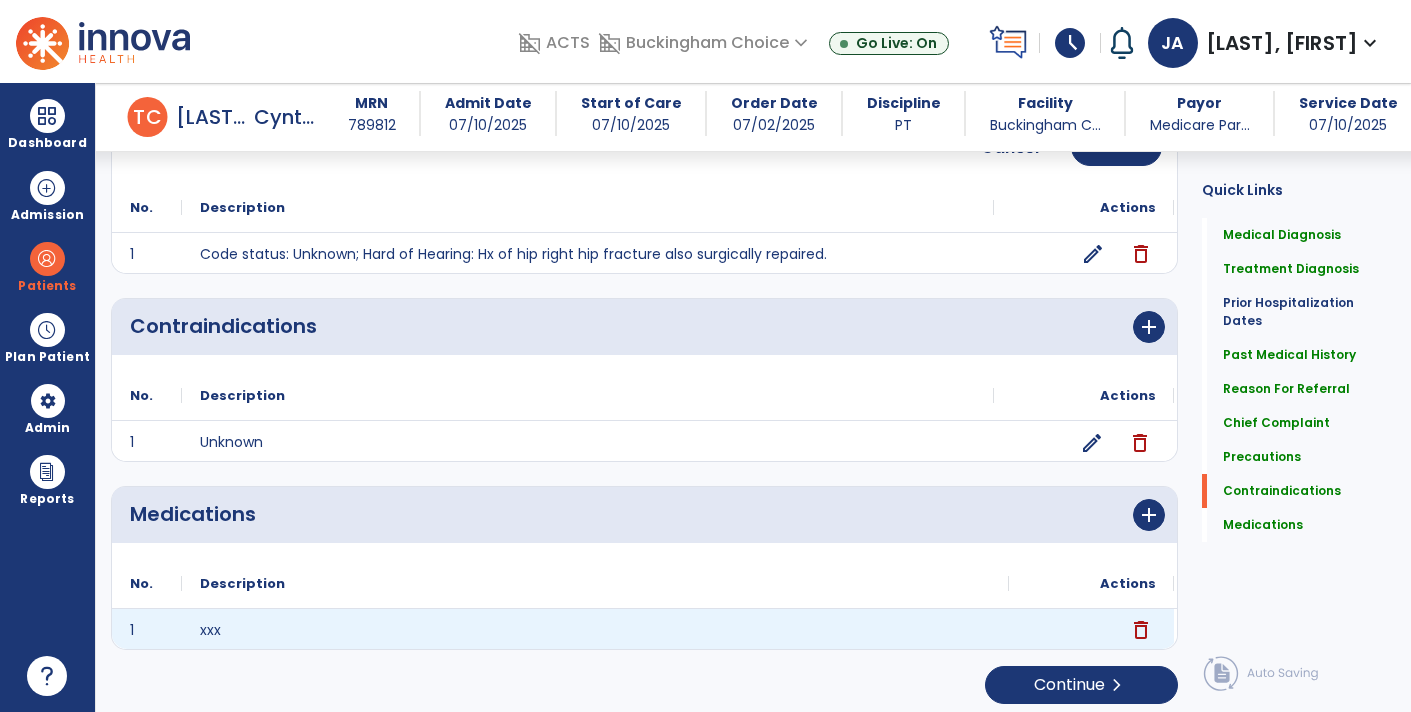 click on "delete" 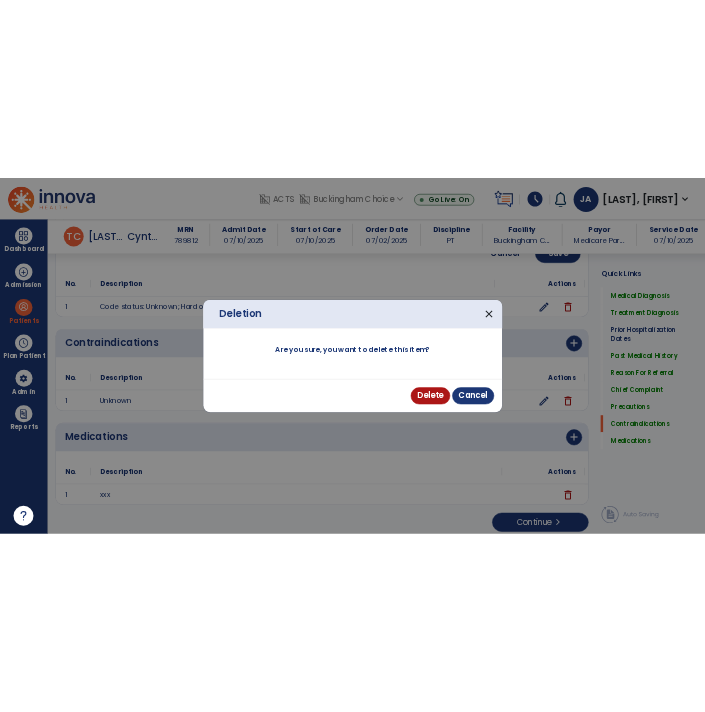 scroll, scrollTop: 1845, scrollLeft: 0, axis: vertical 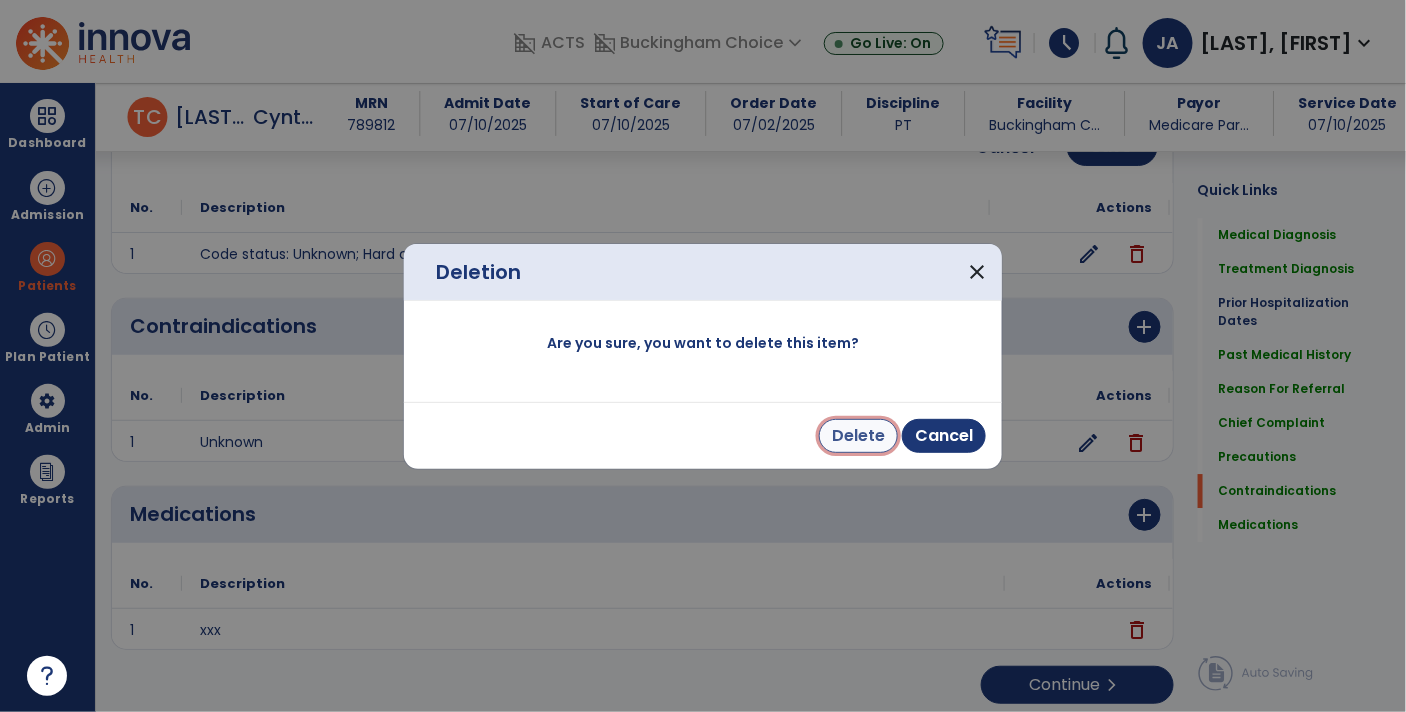 click on "Delete" at bounding box center (858, 436) 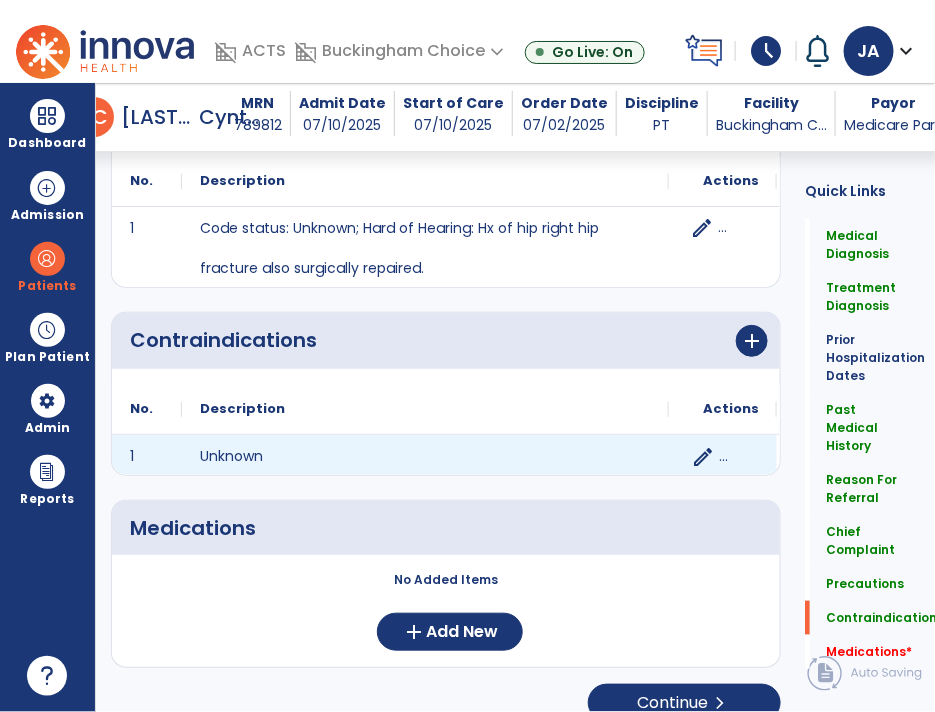 scroll, scrollTop: 1944, scrollLeft: 0, axis: vertical 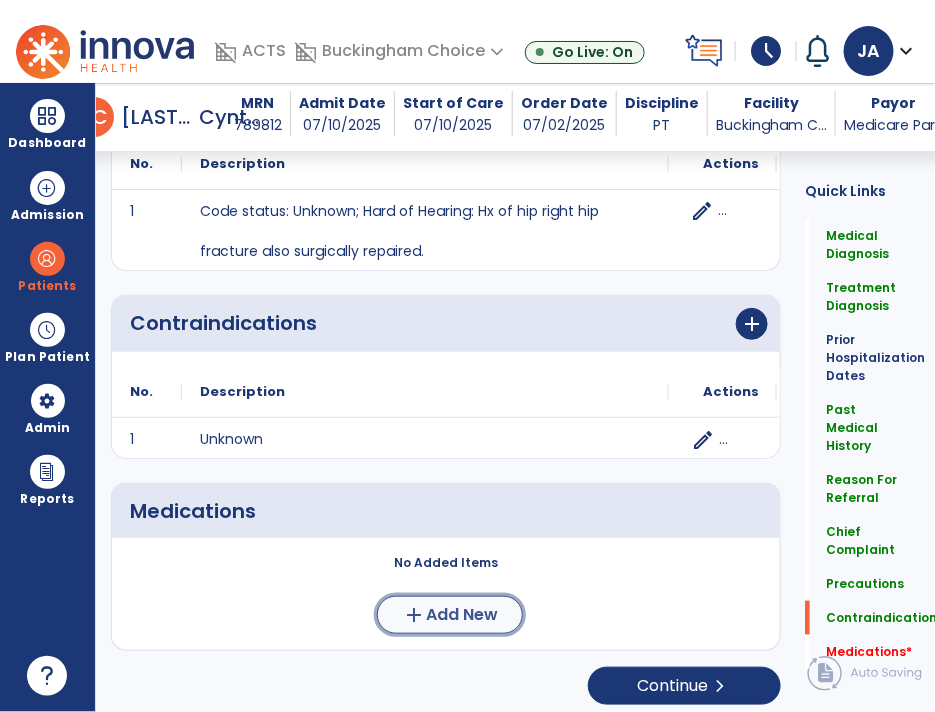 click on "Add New" 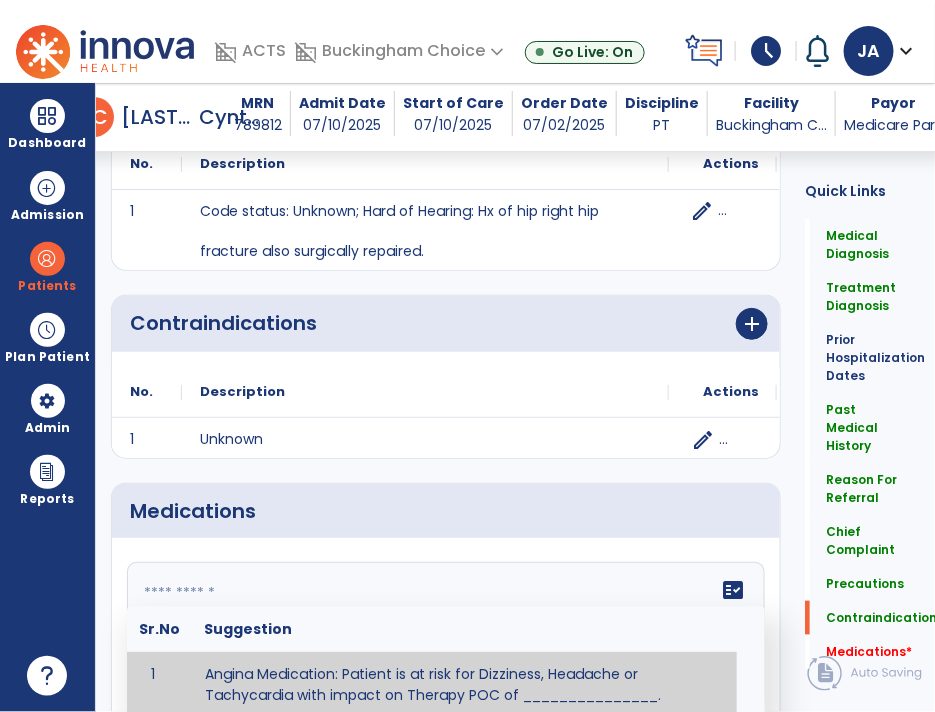 click on "fact_check  Sr.No Suggestion 1 Angina Medication: Patient is at risk for Dizziness, Headache or Tachycardia with impact on Therapy POC of _______________. 2 Anti-Anxiety Medication: at risk for Abnormal thinking, Anxiety, Arrhythmias, Clumsiness, Dizziness, Drowsiness, Dry mouth, GI disturbances, Headache, Increased appetite, Loss of appetite, Orthostatic hypotension, Sedation, Seizures, Tachycardia, Unsteadiness, Weakness or Weight gain with impact on Therapy POC of _____________. 3 Anti-Arrhythmic Agents: at risk for Arrhythmias, Confusion, EKG changes, Hallucinations, Hepatotoxicity, Increased blood pressure, Increased heart rate, Lethargy or Toxicity with impact on Therapy POC of 4 Anti-Coagulant medications: with potential risk for hemorrhage (including rectal bleeding and coughing up blood), and heparin-induced thrombocytopenia(HIT syndrome). Potential impact on therapy progress includes _________. 5 6 7 8 Aspirin for ______________. 9 10 11 12 13 14 15 16 17 18 19 20 21 22 23 24" 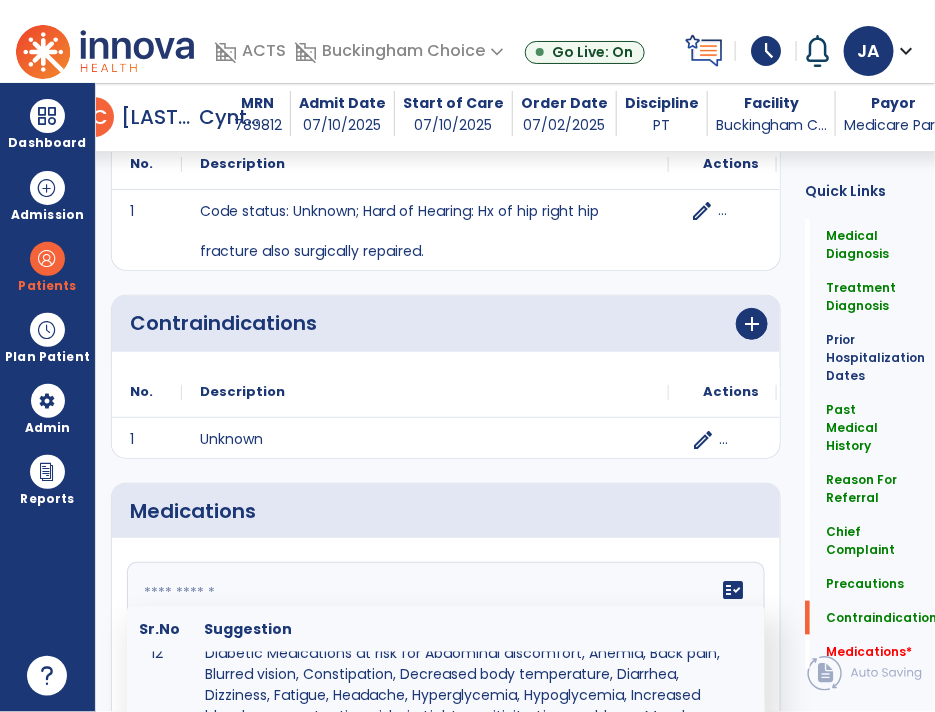 scroll, scrollTop: 1097, scrollLeft: 0, axis: vertical 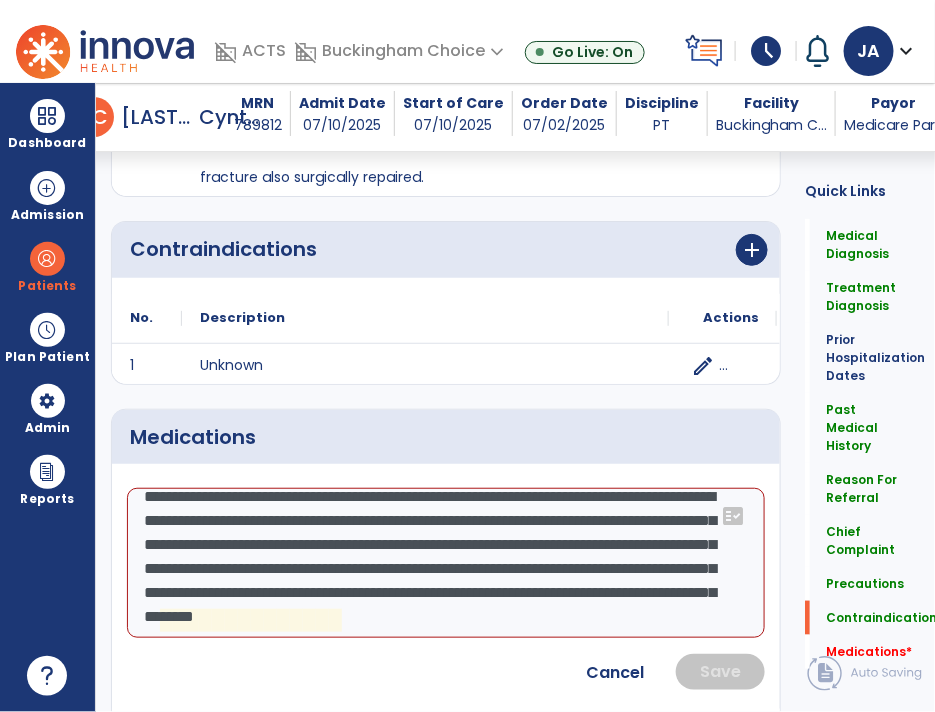 click on "**********" 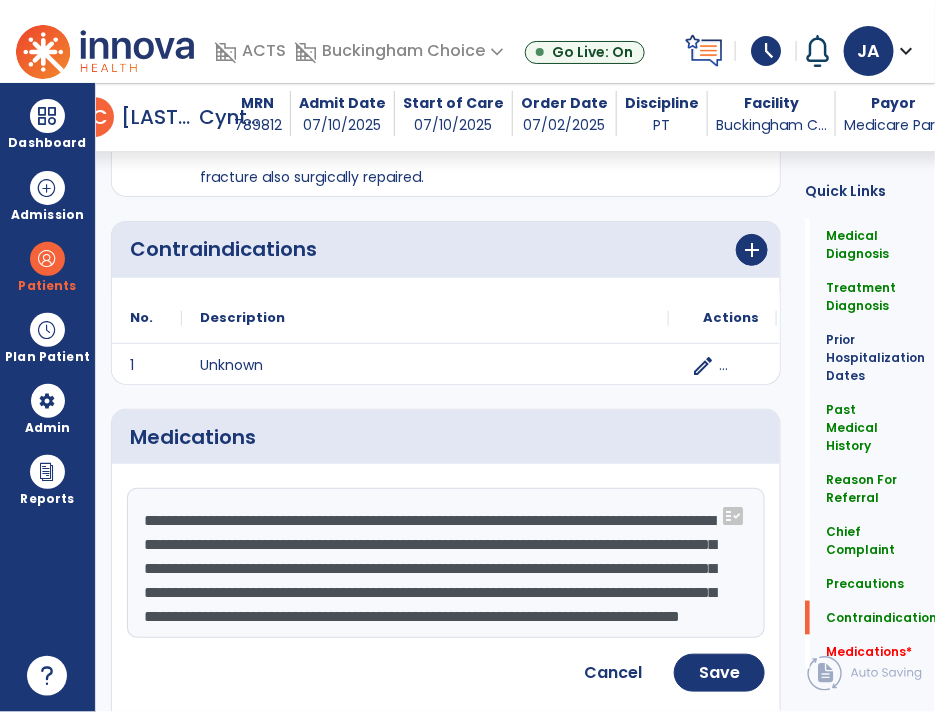 click on "**********" 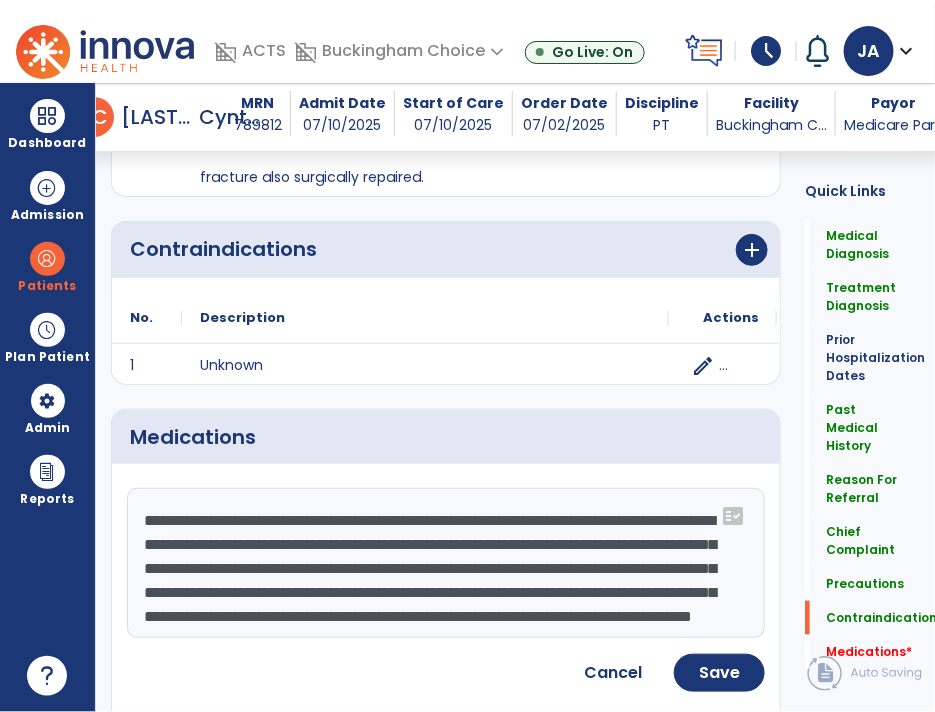 scroll, scrollTop: 72, scrollLeft: 0, axis: vertical 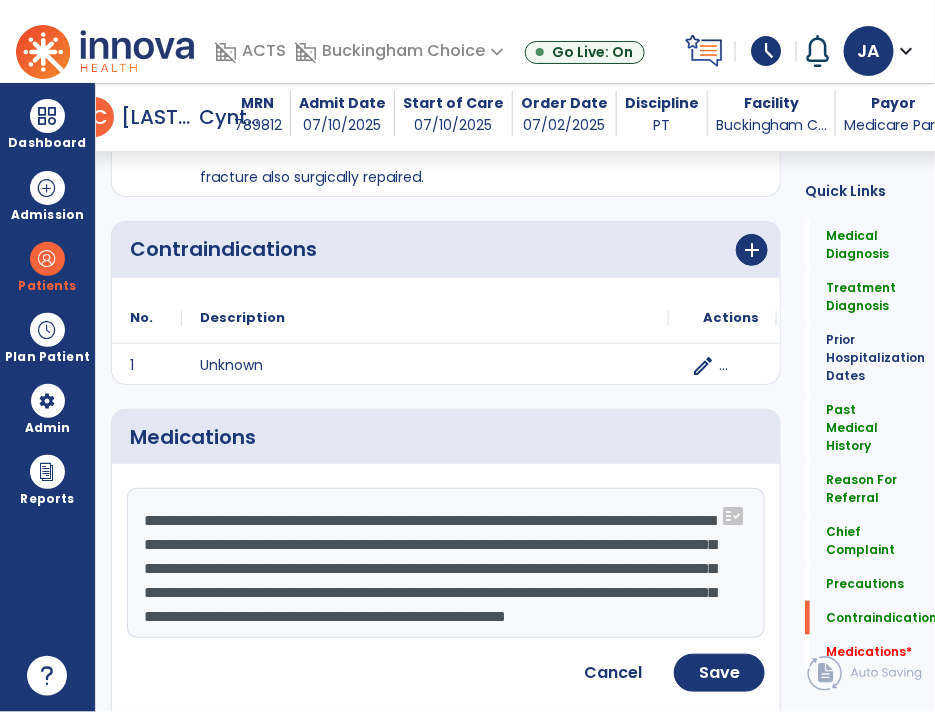 drag, startPoint x: 507, startPoint y: 612, endPoint x: 135, endPoint y: 456, distance: 403.38568 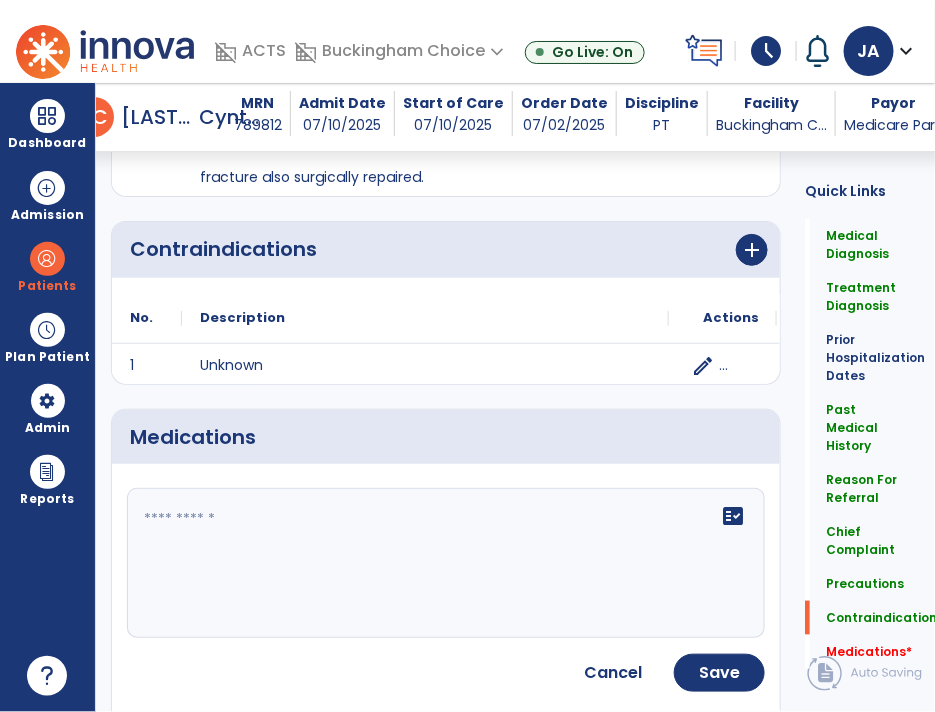 click 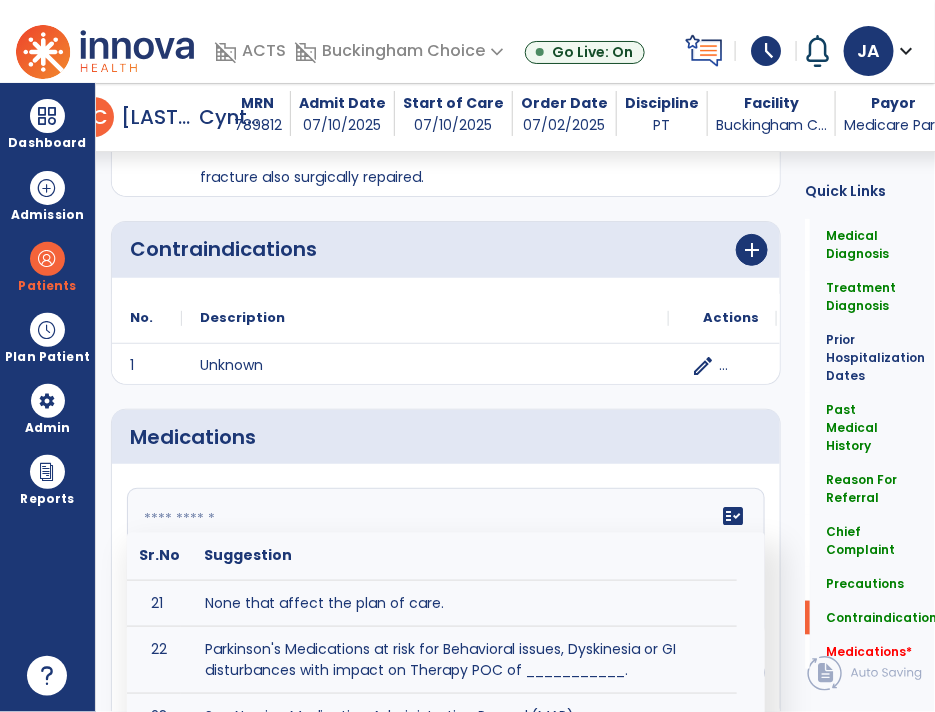 scroll, scrollTop: 1897, scrollLeft: 0, axis: vertical 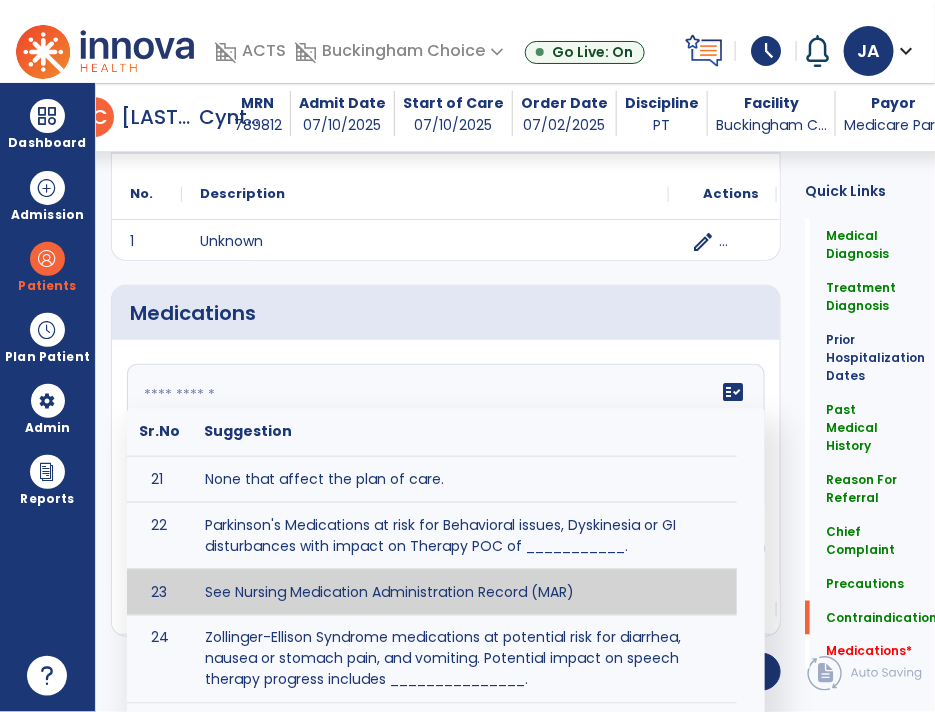 type on "**********" 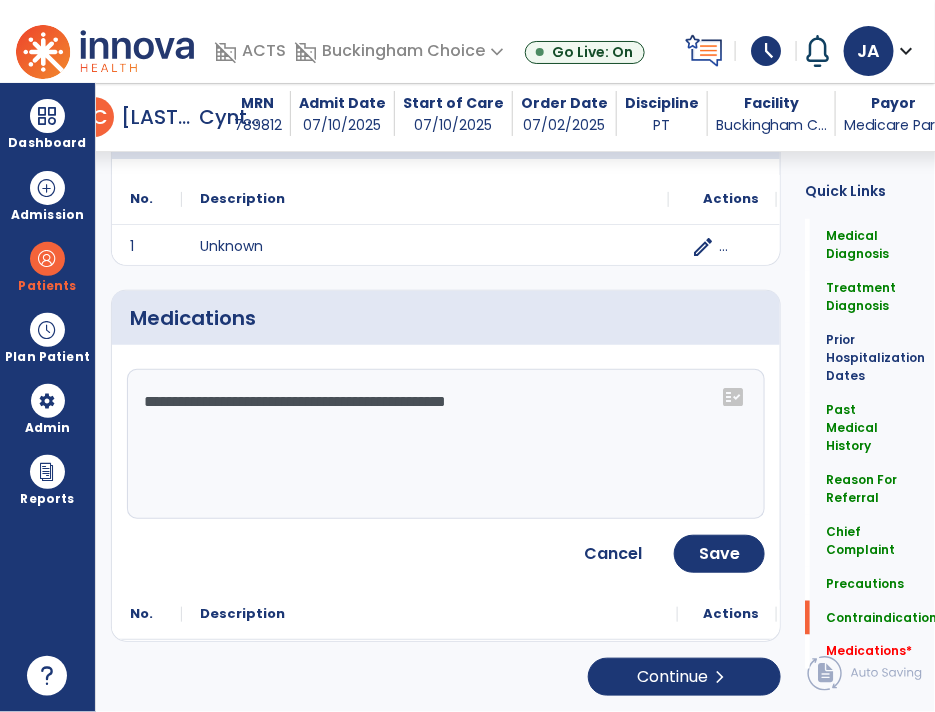 scroll, scrollTop: 2128, scrollLeft: 0, axis: vertical 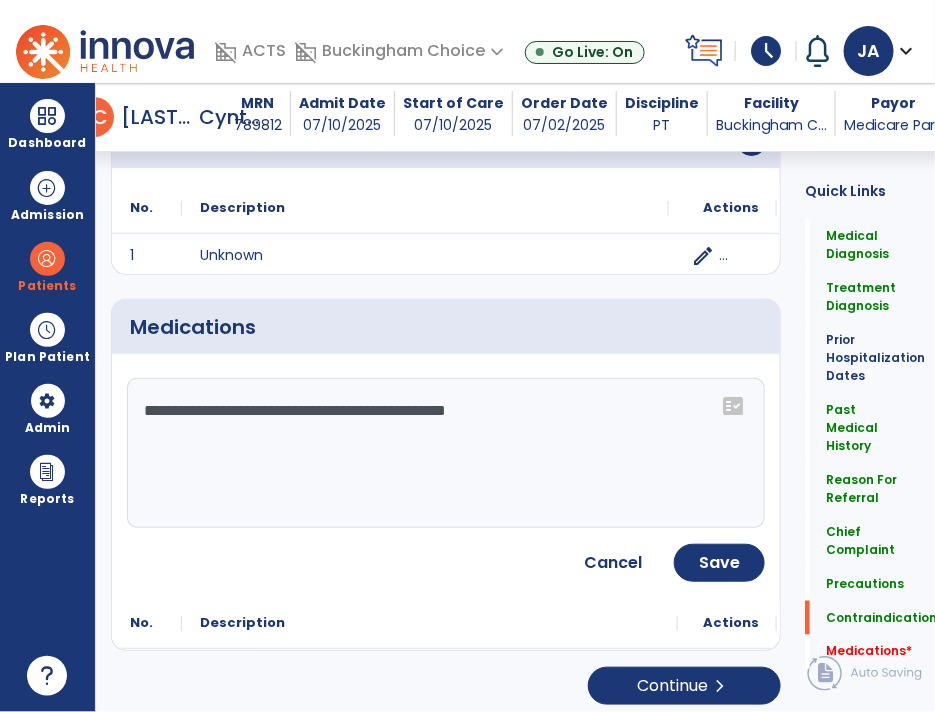 drag, startPoint x: 578, startPoint y: 406, endPoint x: 136, endPoint y: 384, distance: 442.54718 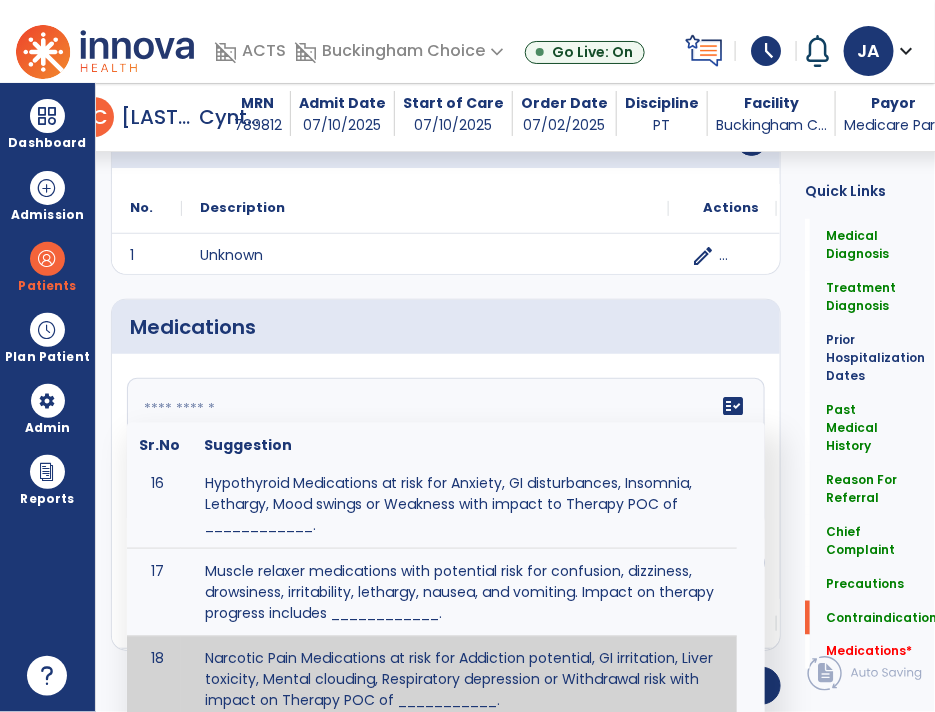 scroll, scrollTop: 1450, scrollLeft: 0, axis: vertical 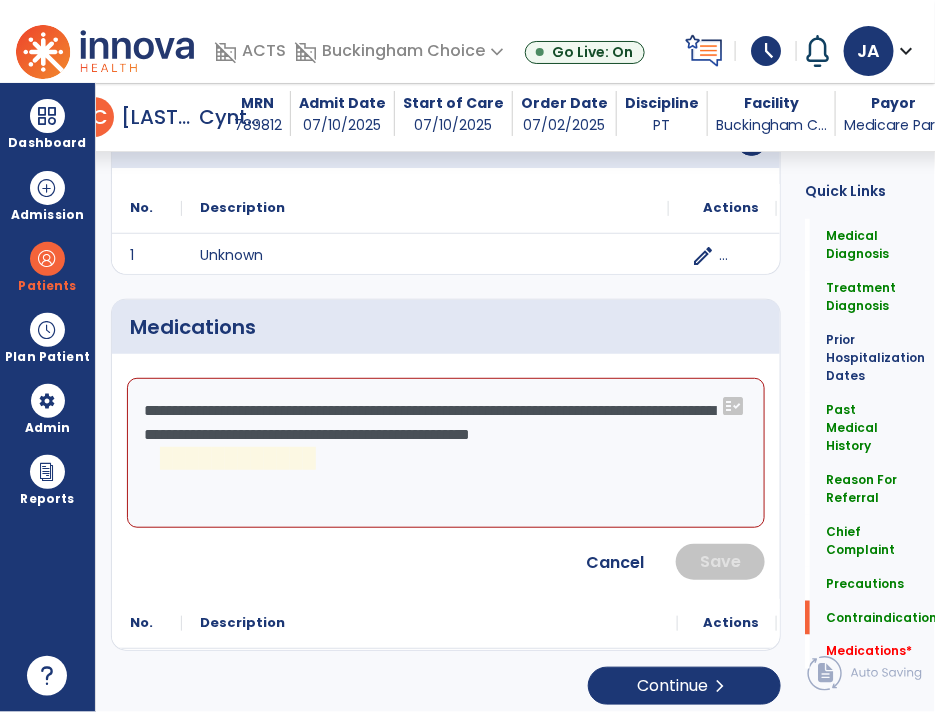 click on "**********" 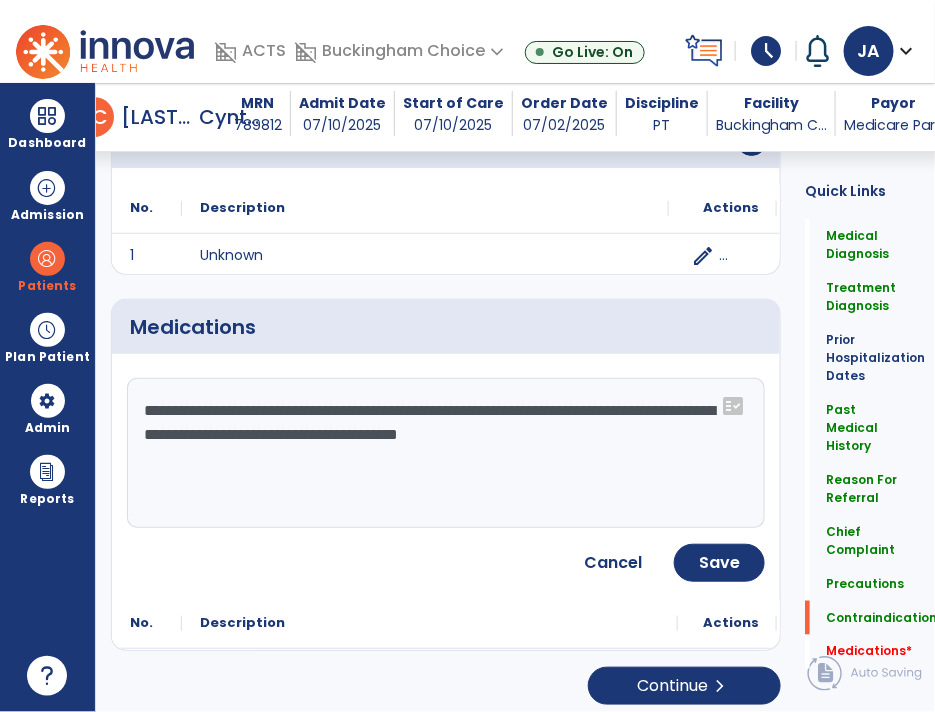 click on "**********" 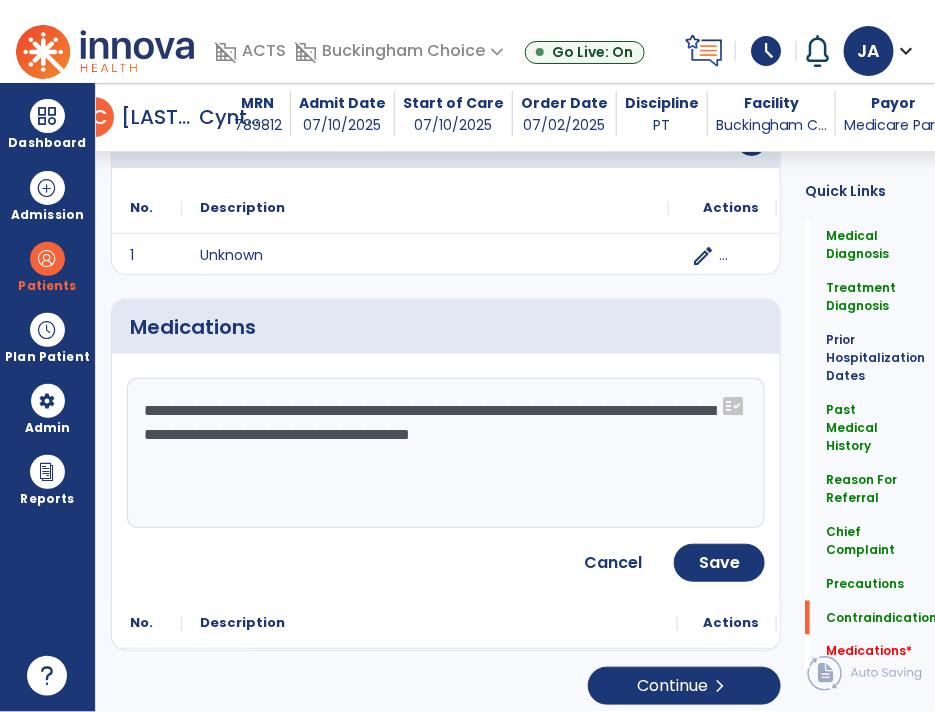 drag, startPoint x: 695, startPoint y: 425, endPoint x: 435, endPoint y: 433, distance: 260.12305 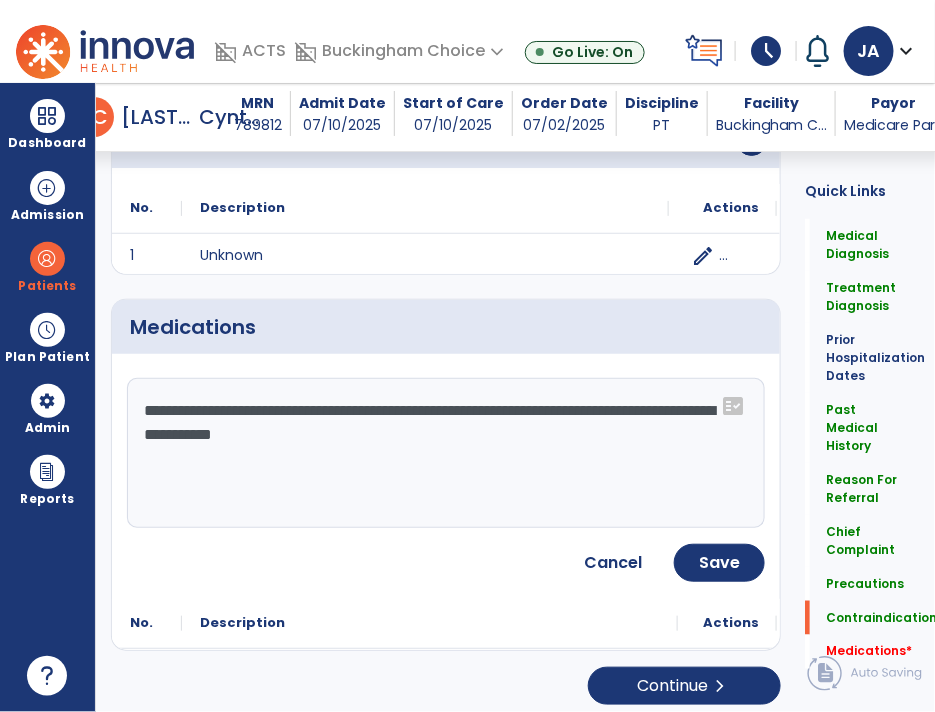 drag, startPoint x: 449, startPoint y: 433, endPoint x: 139, endPoint y: 389, distance: 313.10703 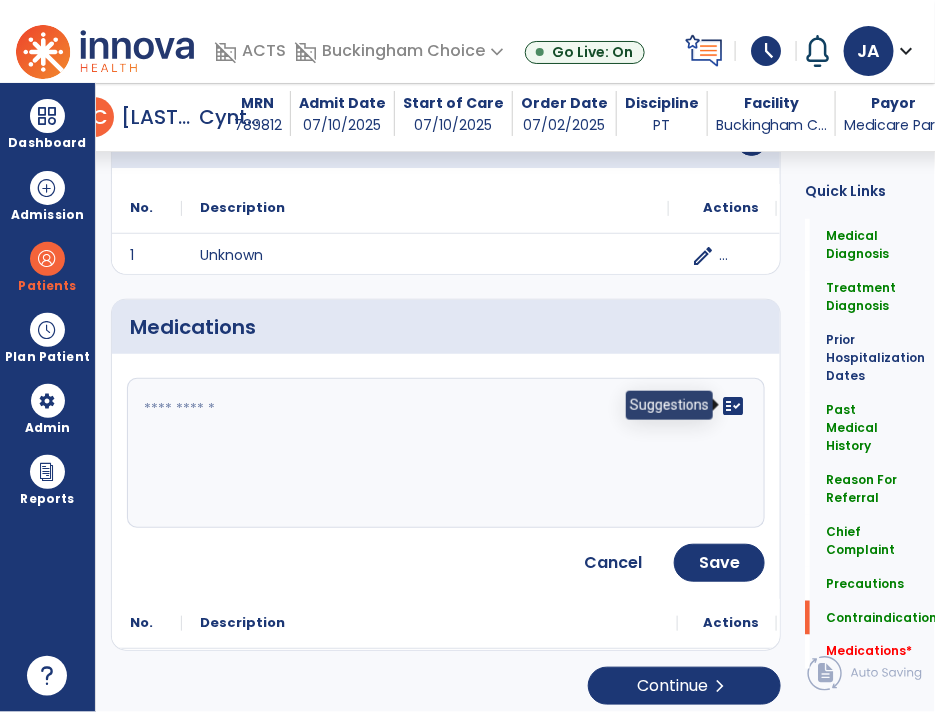 click on "fact_check" 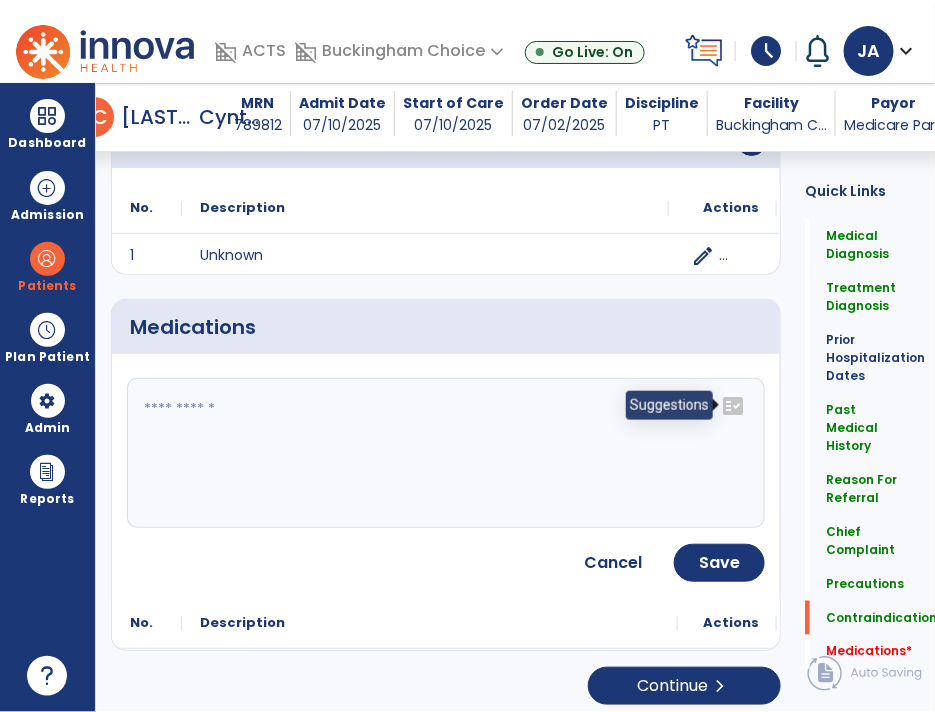 click on "fact_check" 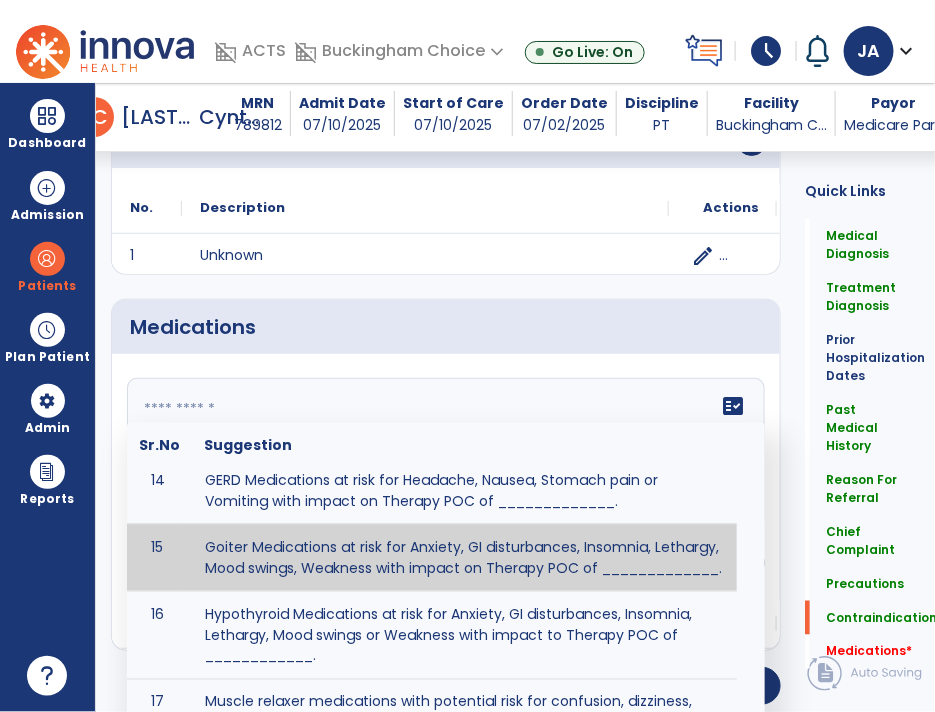 scroll, scrollTop: 1258, scrollLeft: 0, axis: vertical 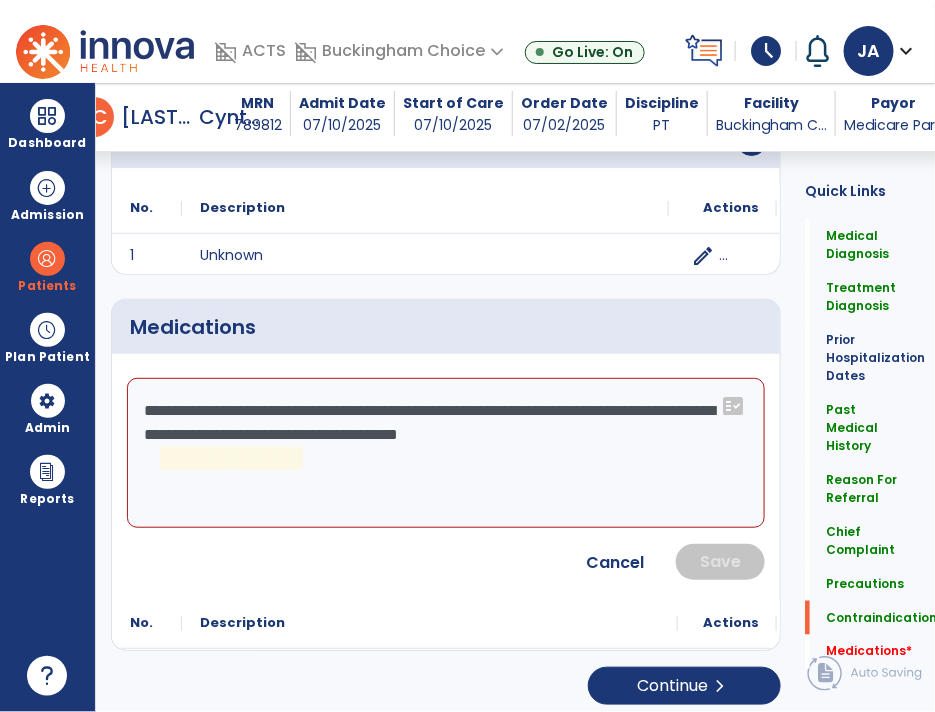 click on "**********" 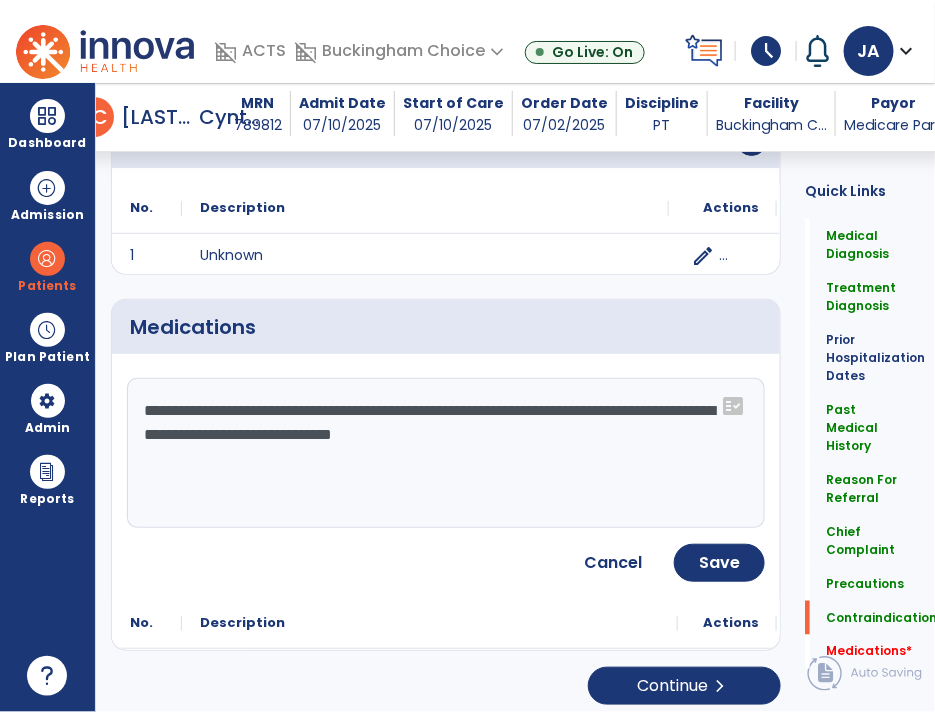 drag, startPoint x: 597, startPoint y: 426, endPoint x: 333, endPoint y: 443, distance: 264.54678 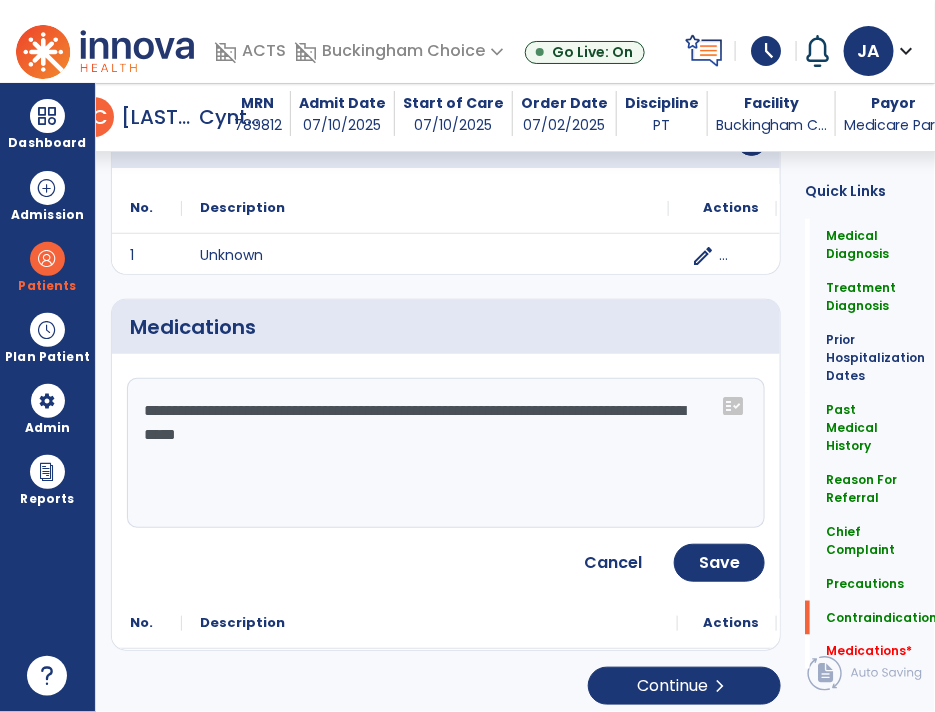 type on "**********" 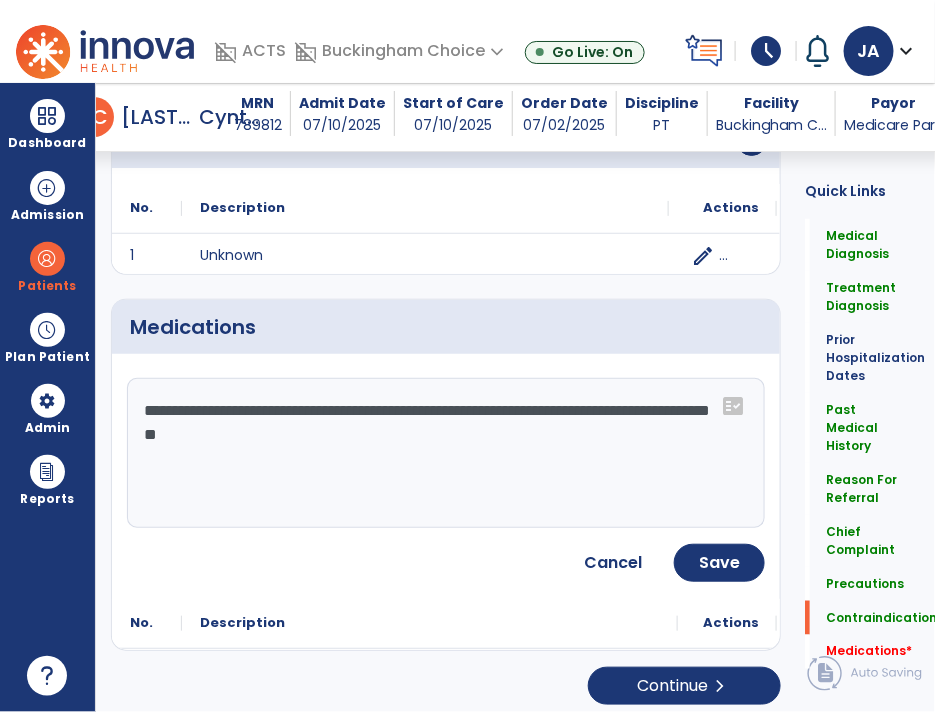 drag, startPoint x: 363, startPoint y: 427, endPoint x: 136, endPoint y: 407, distance: 227.87935 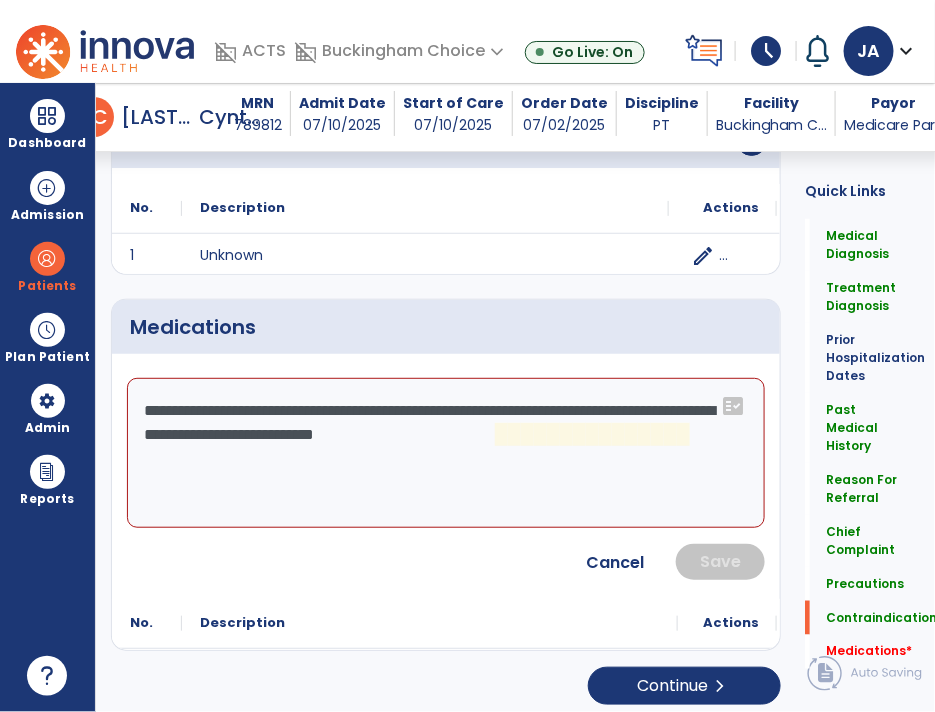 click on "**********" 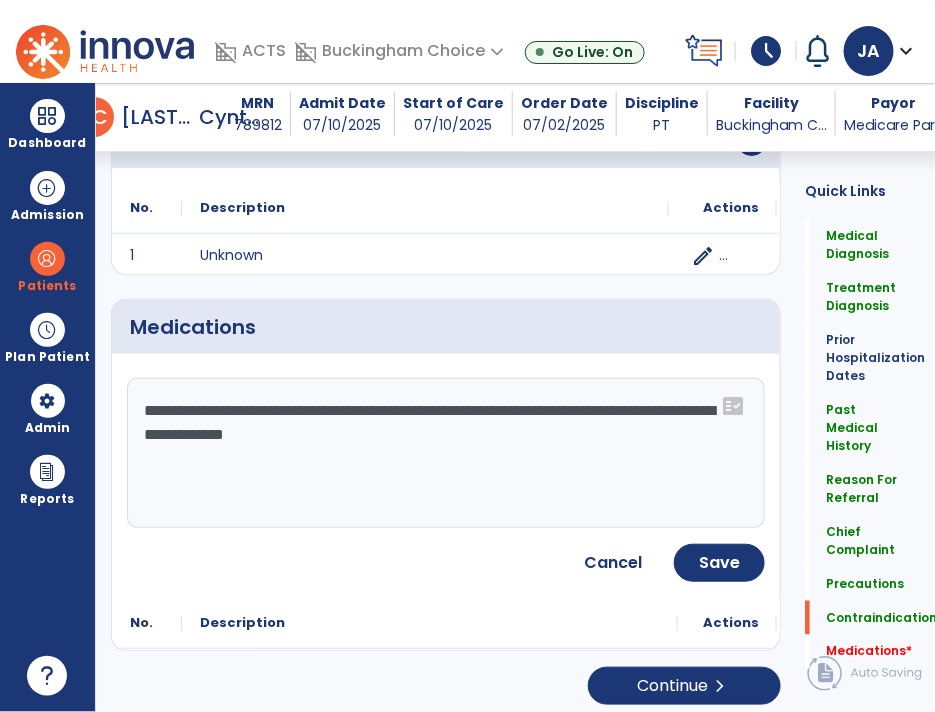 drag, startPoint x: 598, startPoint y: 426, endPoint x: 146, endPoint y: 396, distance: 452.99448 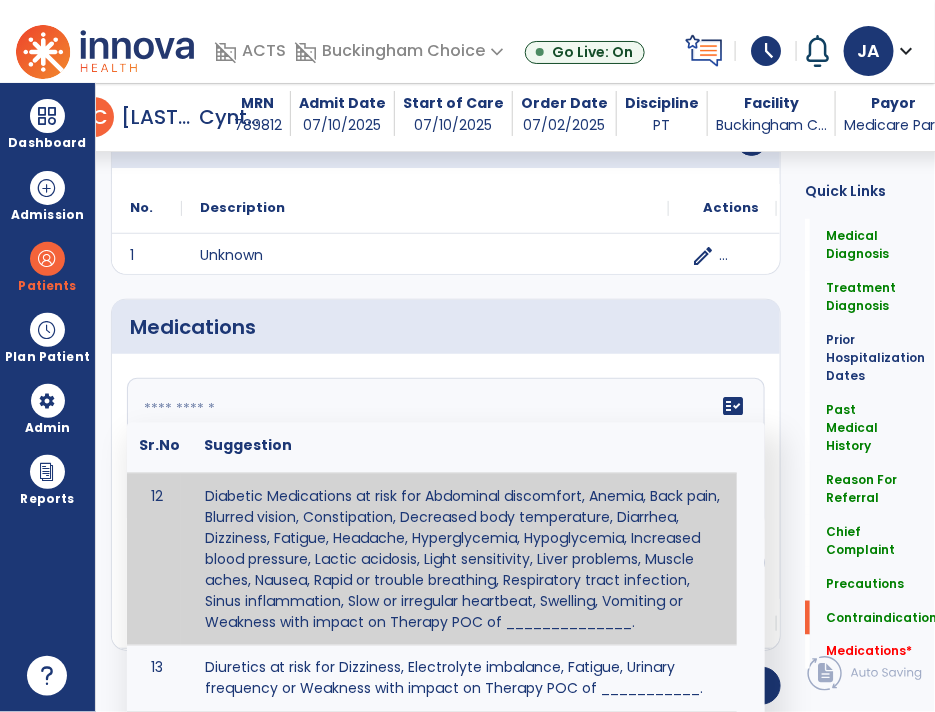 scroll, scrollTop: 1061, scrollLeft: 0, axis: vertical 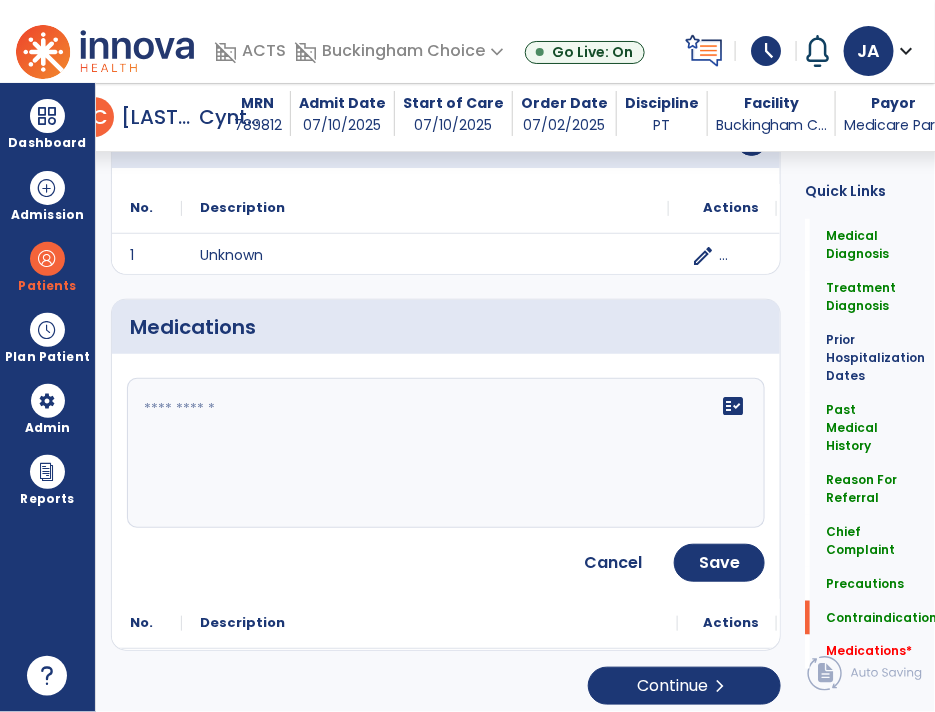 click 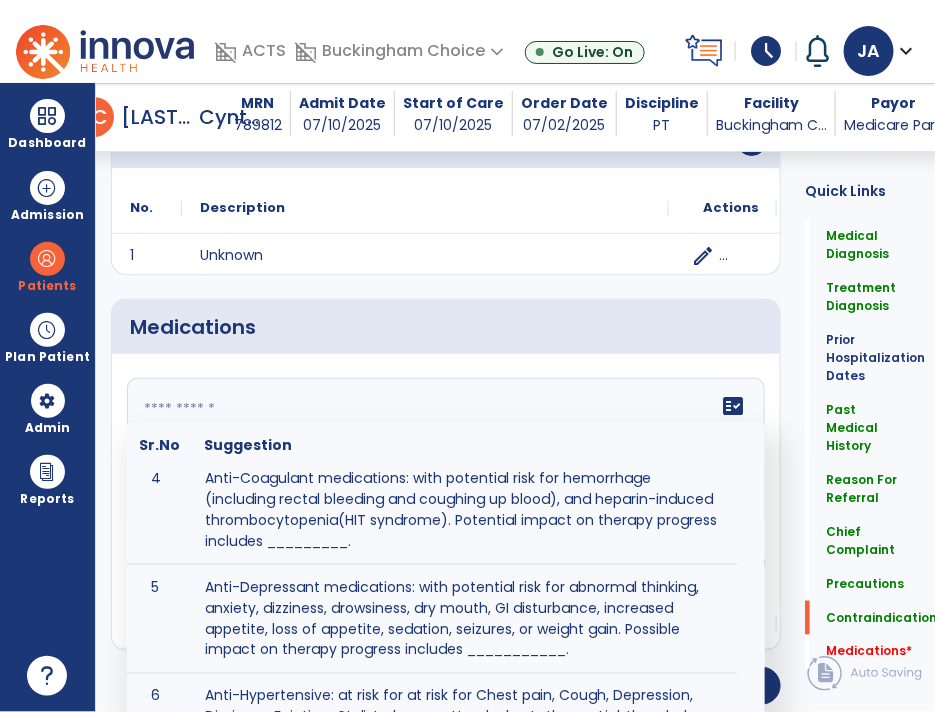 scroll, scrollTop: 770, scrollLeft: 0, axis: vertical 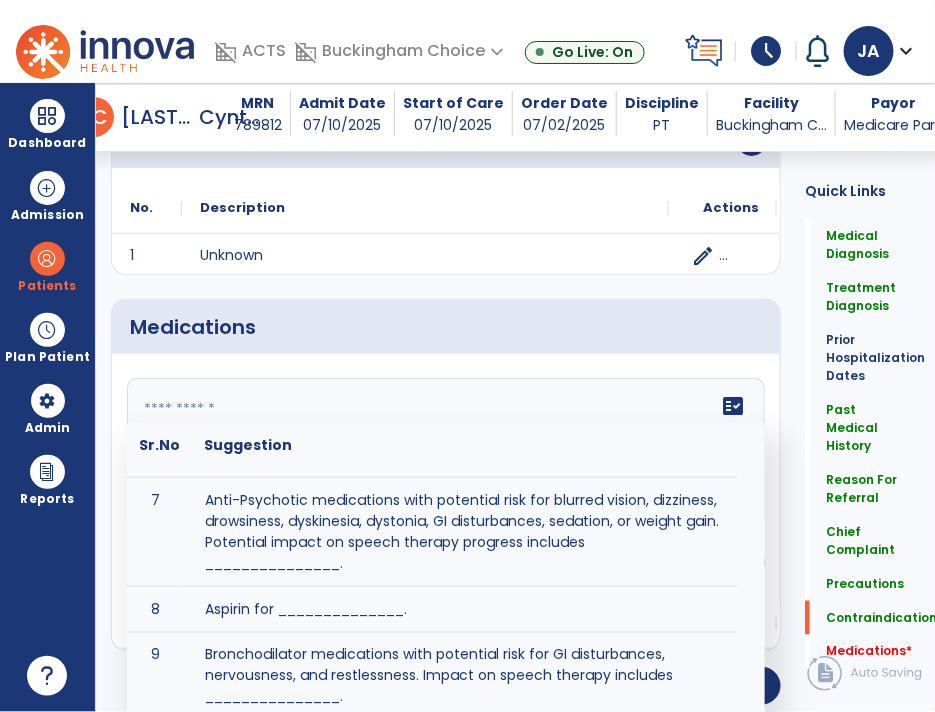 paste on "**********" 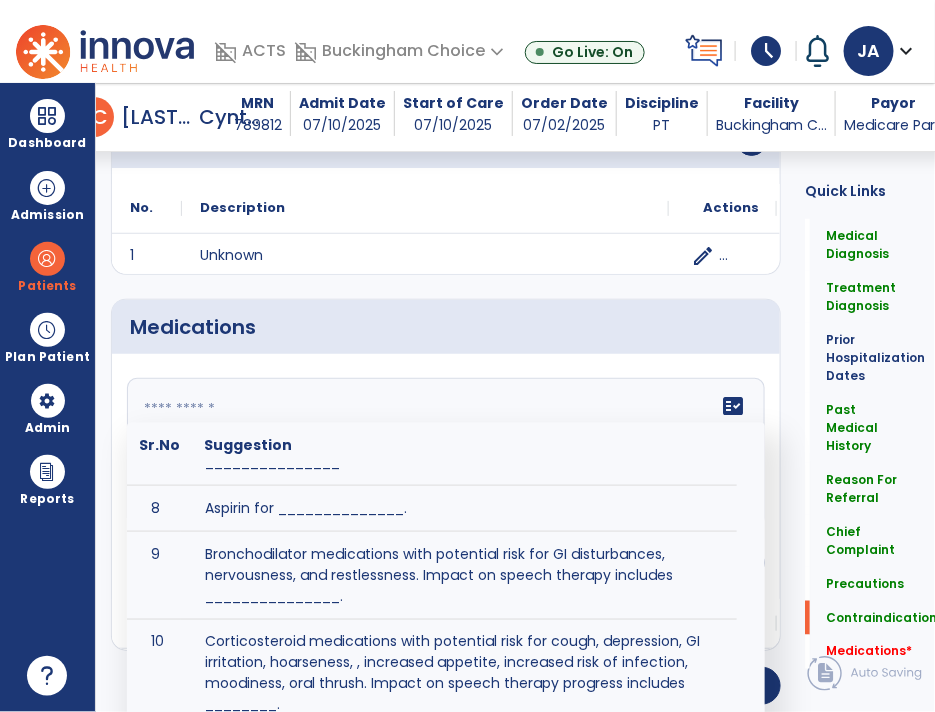 type on "**********" 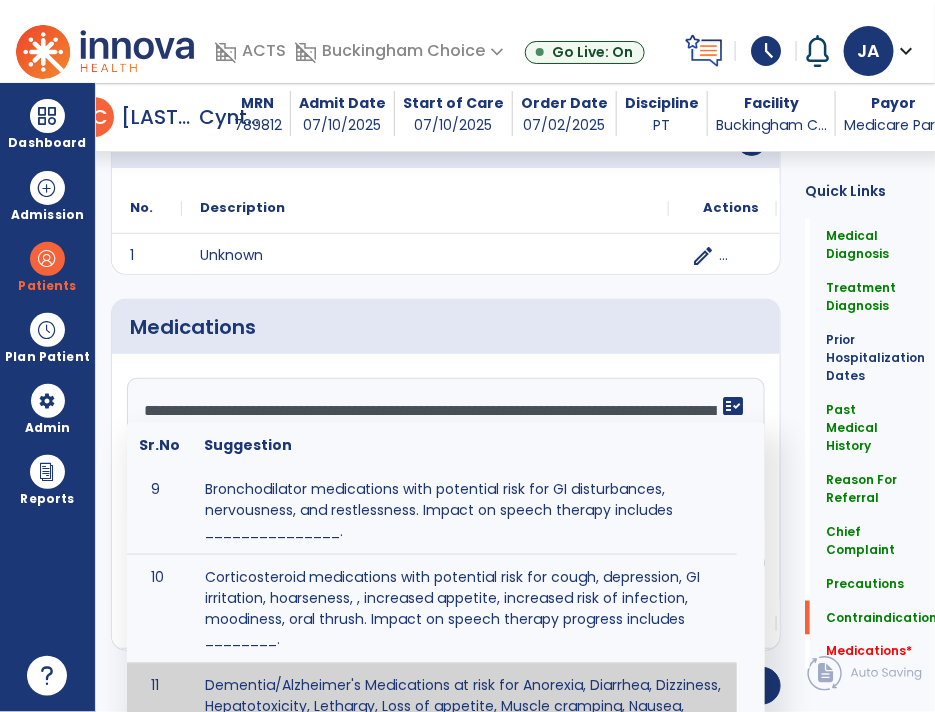 scroll, scrollTop: 158, scrollLeft: 0, axis: vertical 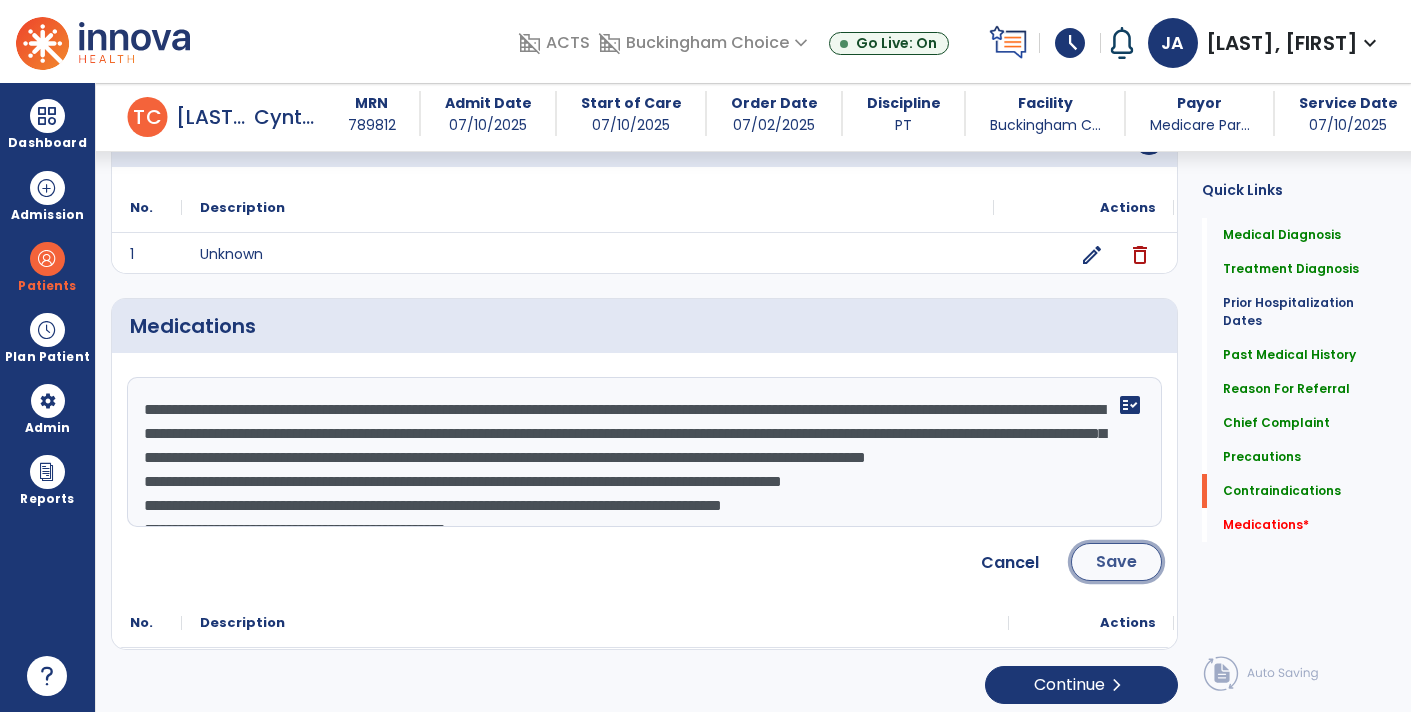 click on "Save" 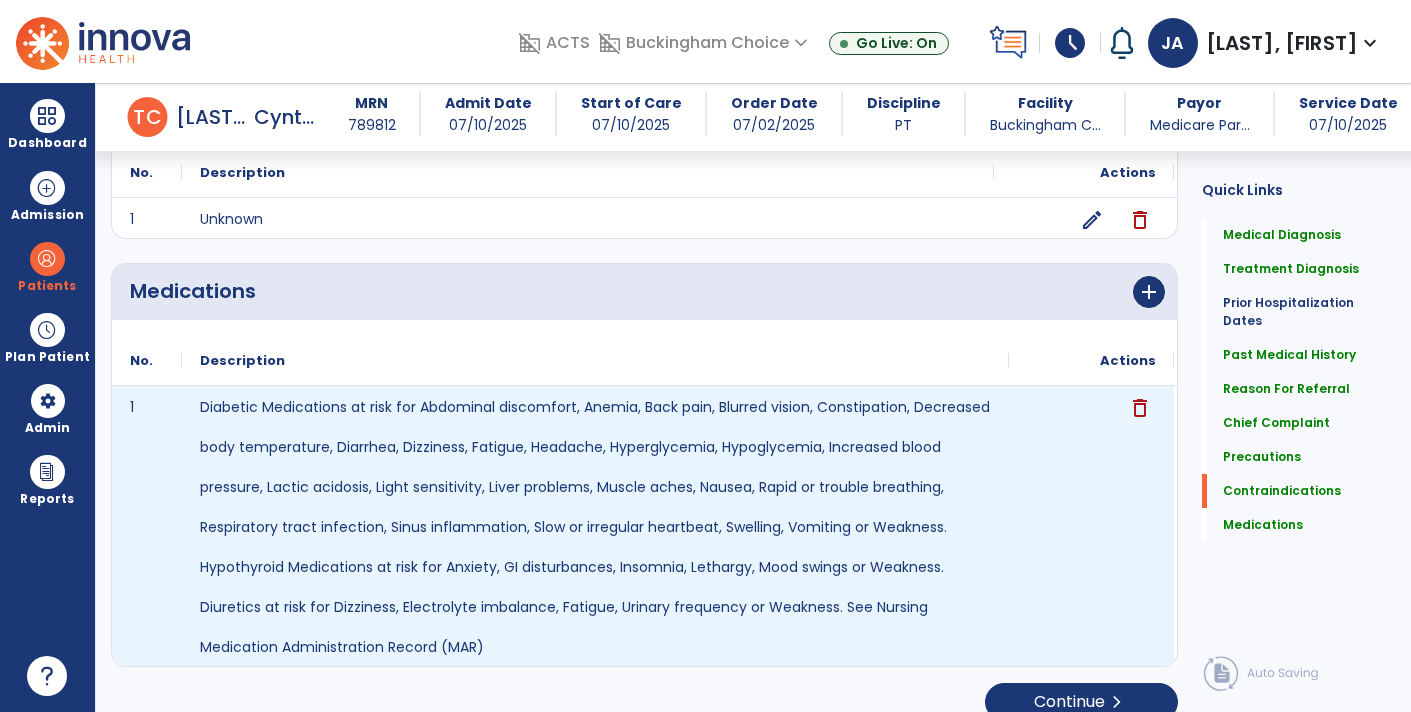 scroll, scrollTop: 2085, scrollLeft: 0, axis: vertical 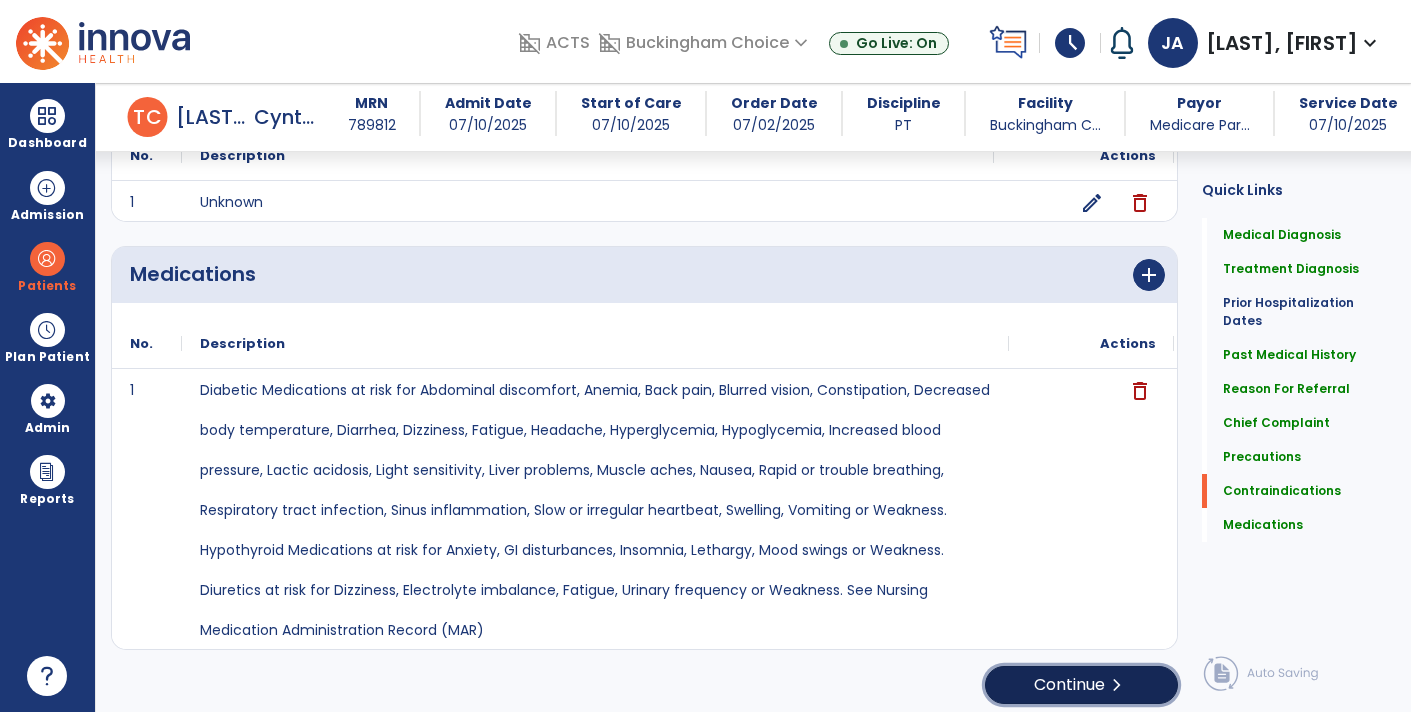 click on "Continue  chevron_right" 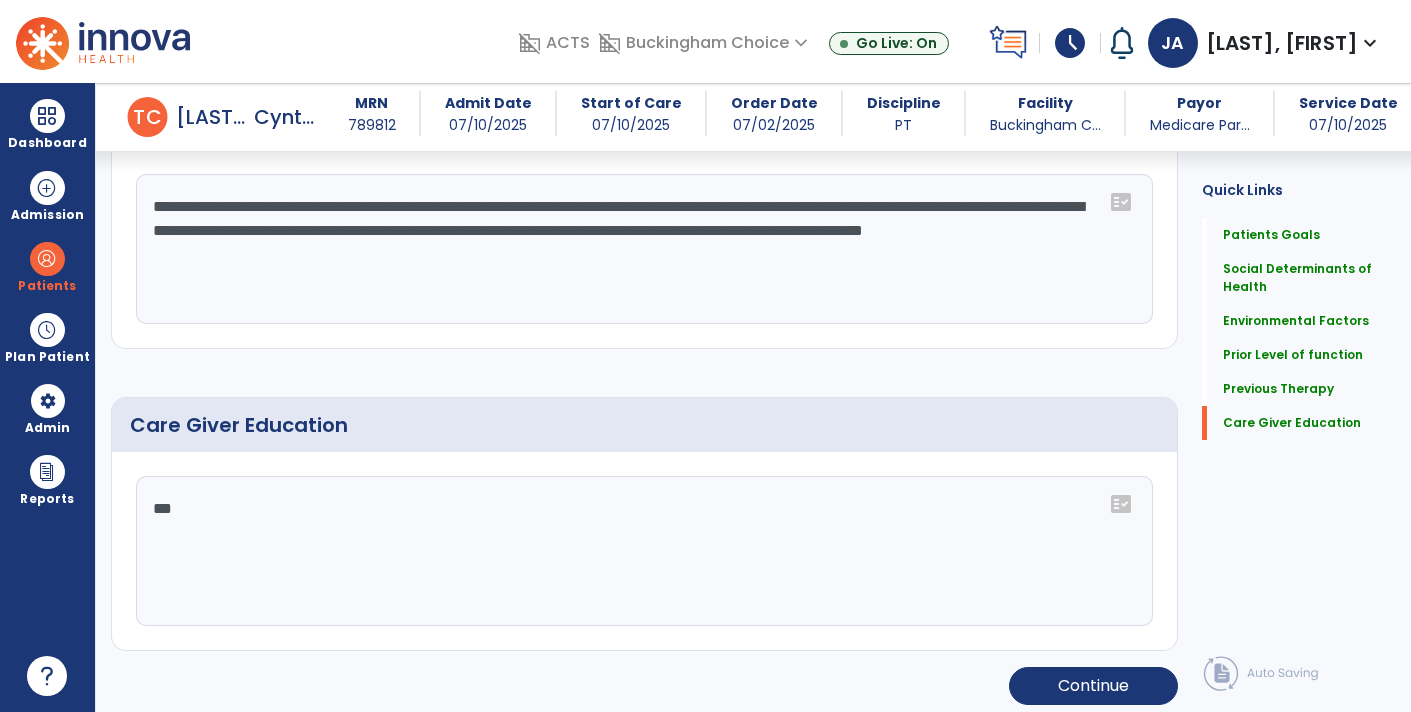 scroll, scrollTop: 1254, scrollLeft: 0, axis: vertical 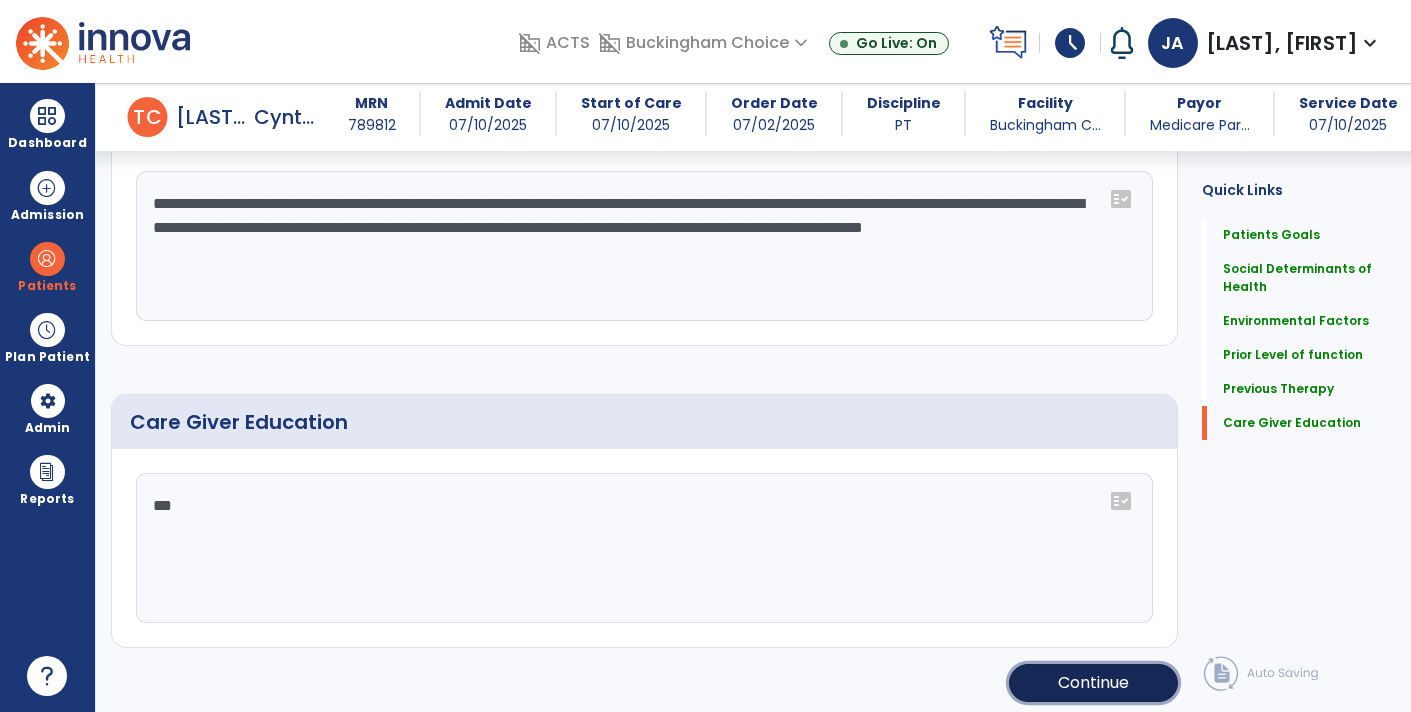 click on "Continue" 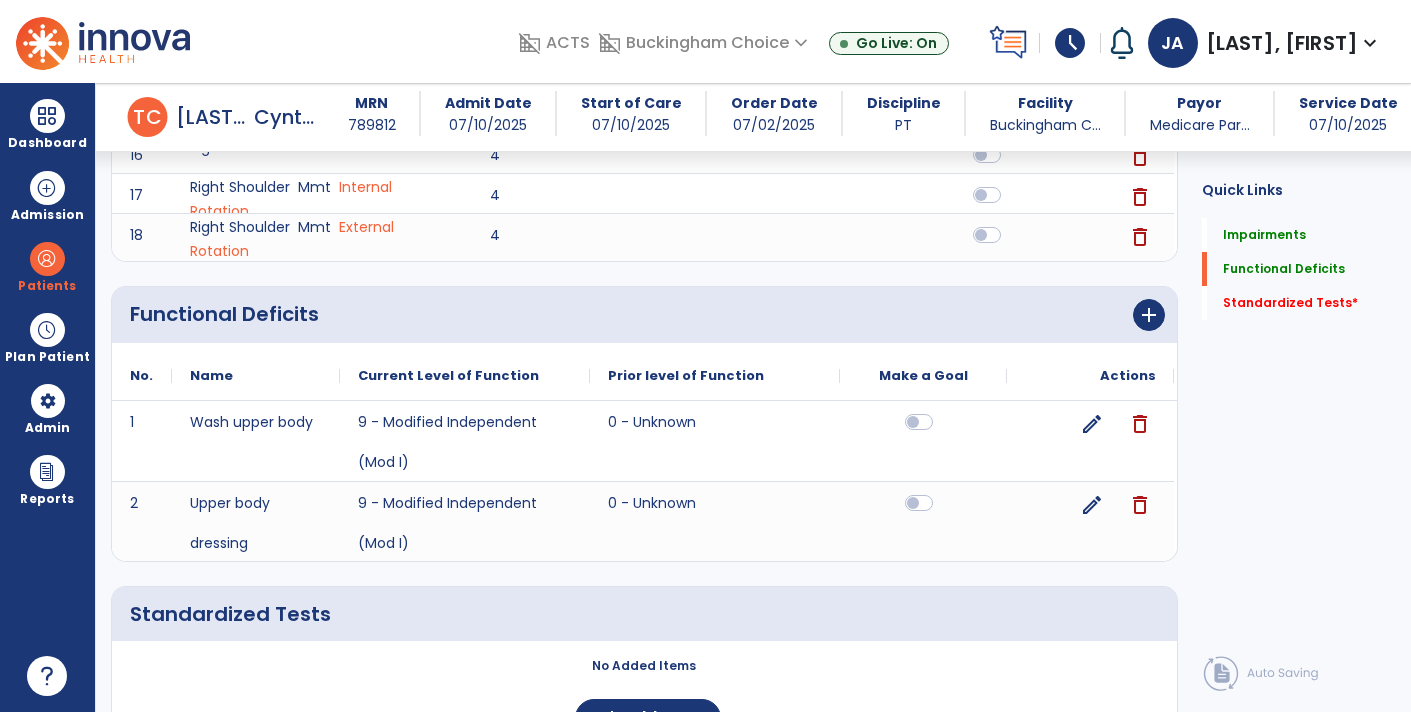scroll, scrollTop: 1027, scrollLeft: 0, axis: vertical 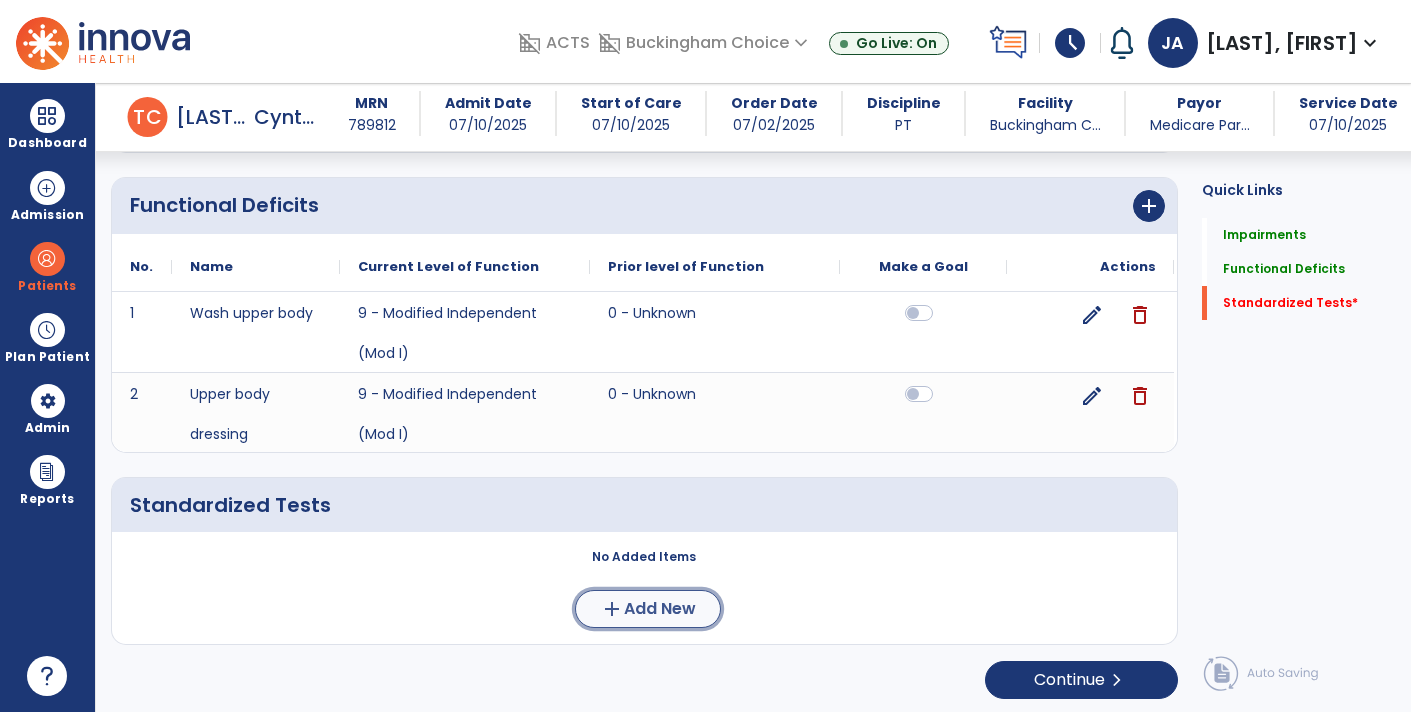 click on "Add New" 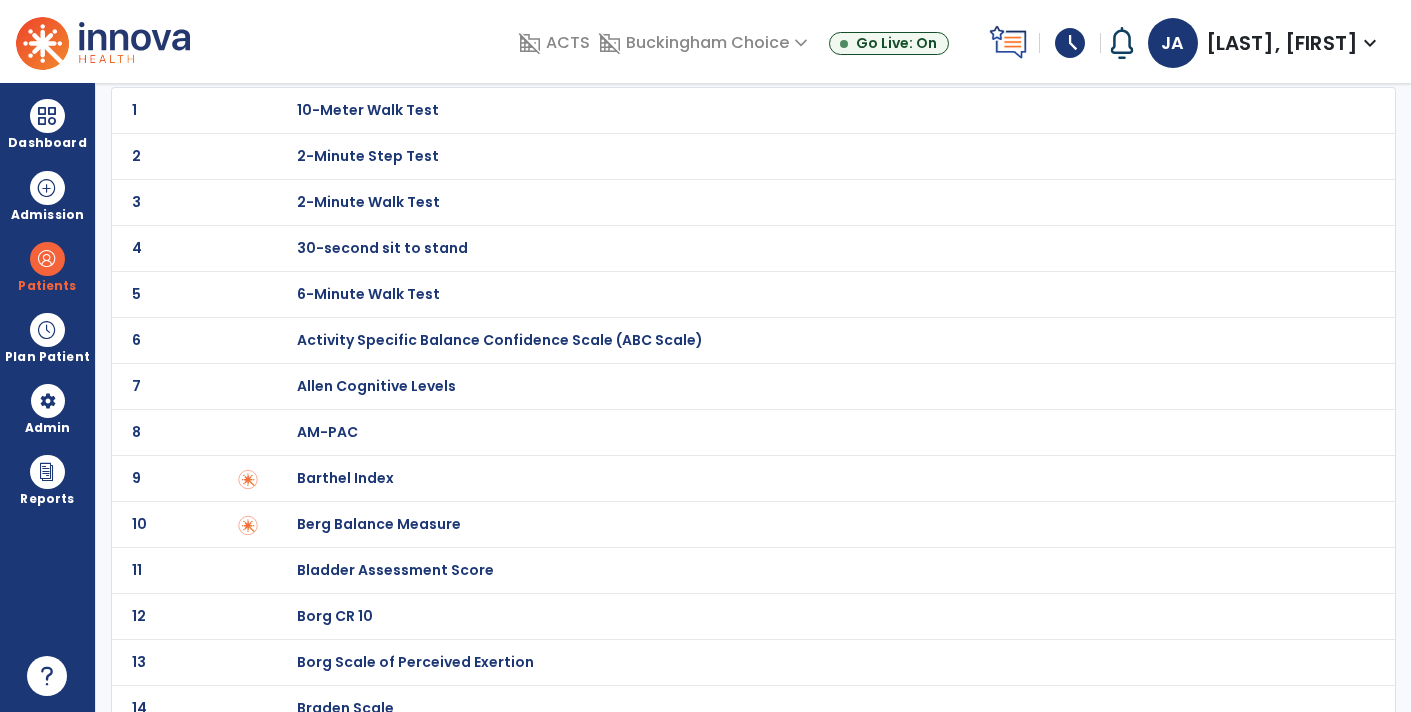 scroll, scrollTop: 0, scrollLeft: 0, axis: both 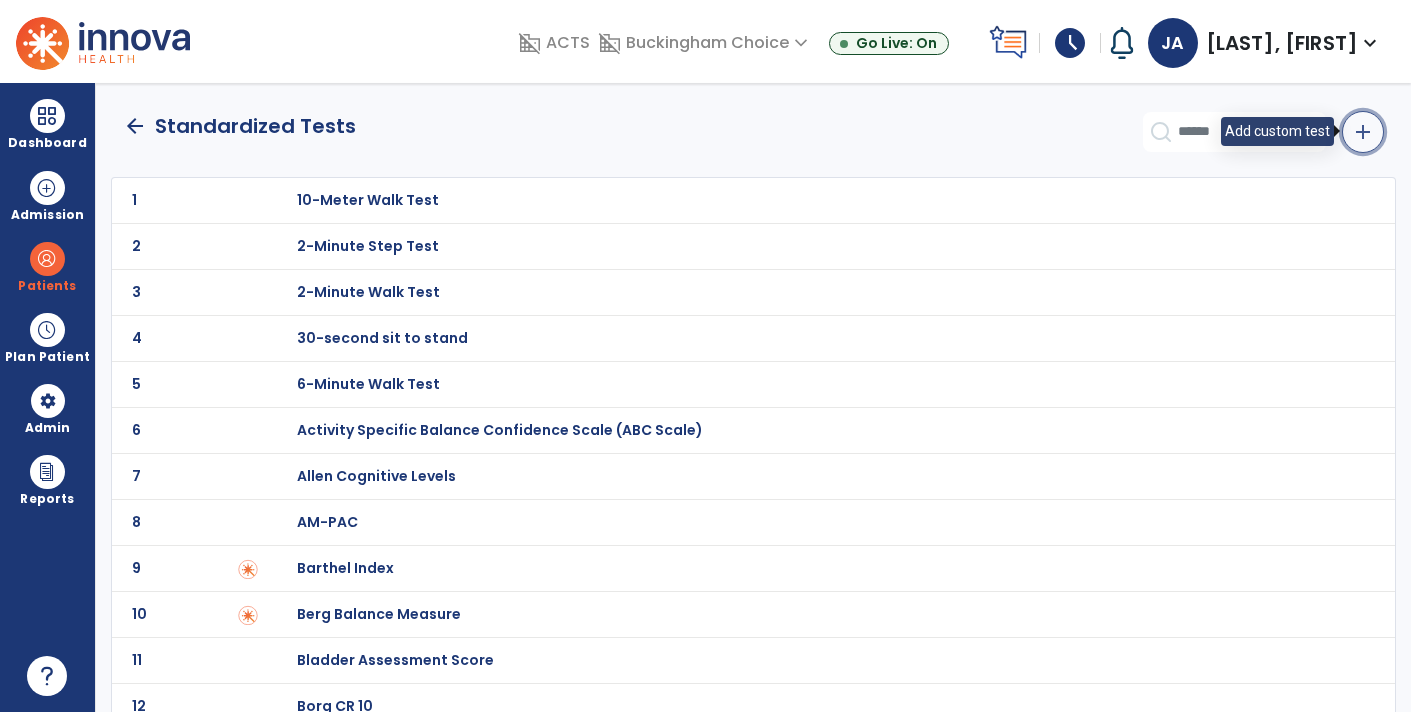 click on "add" 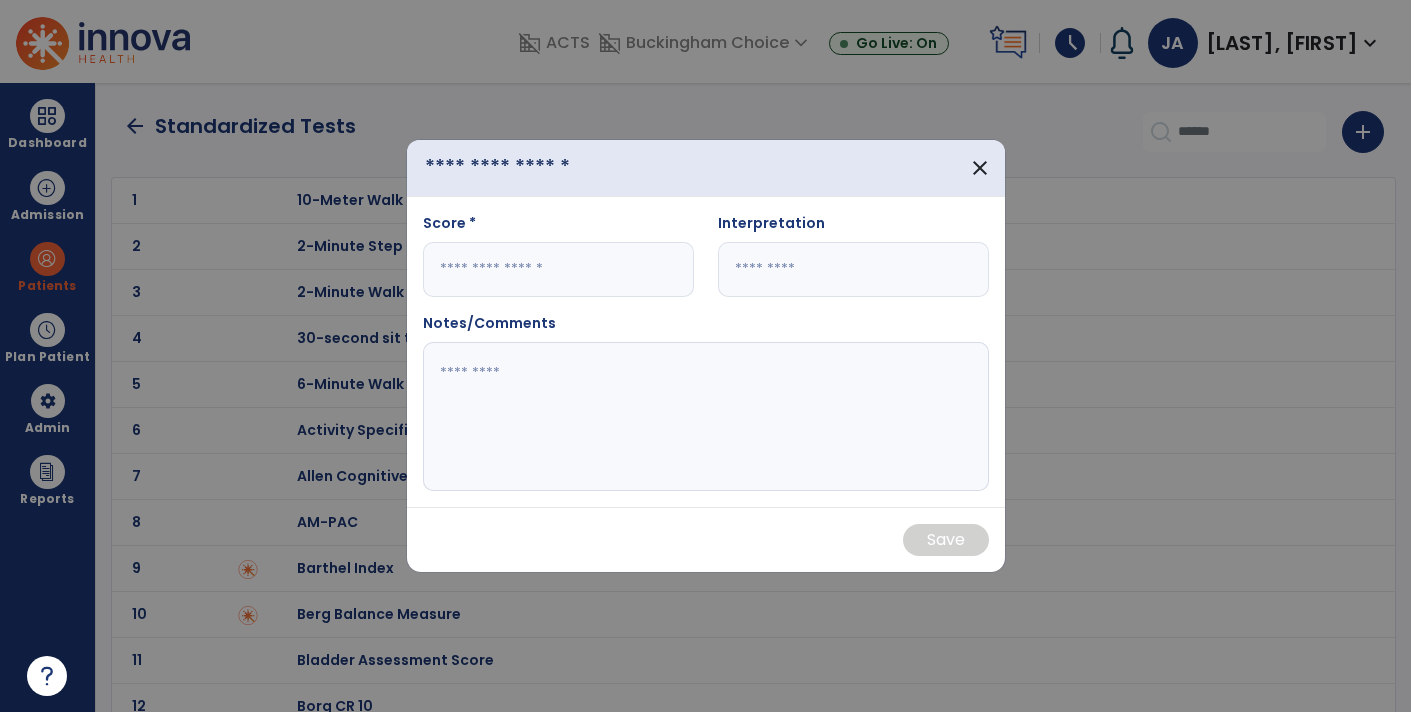 click at bounding box center [529, 168] 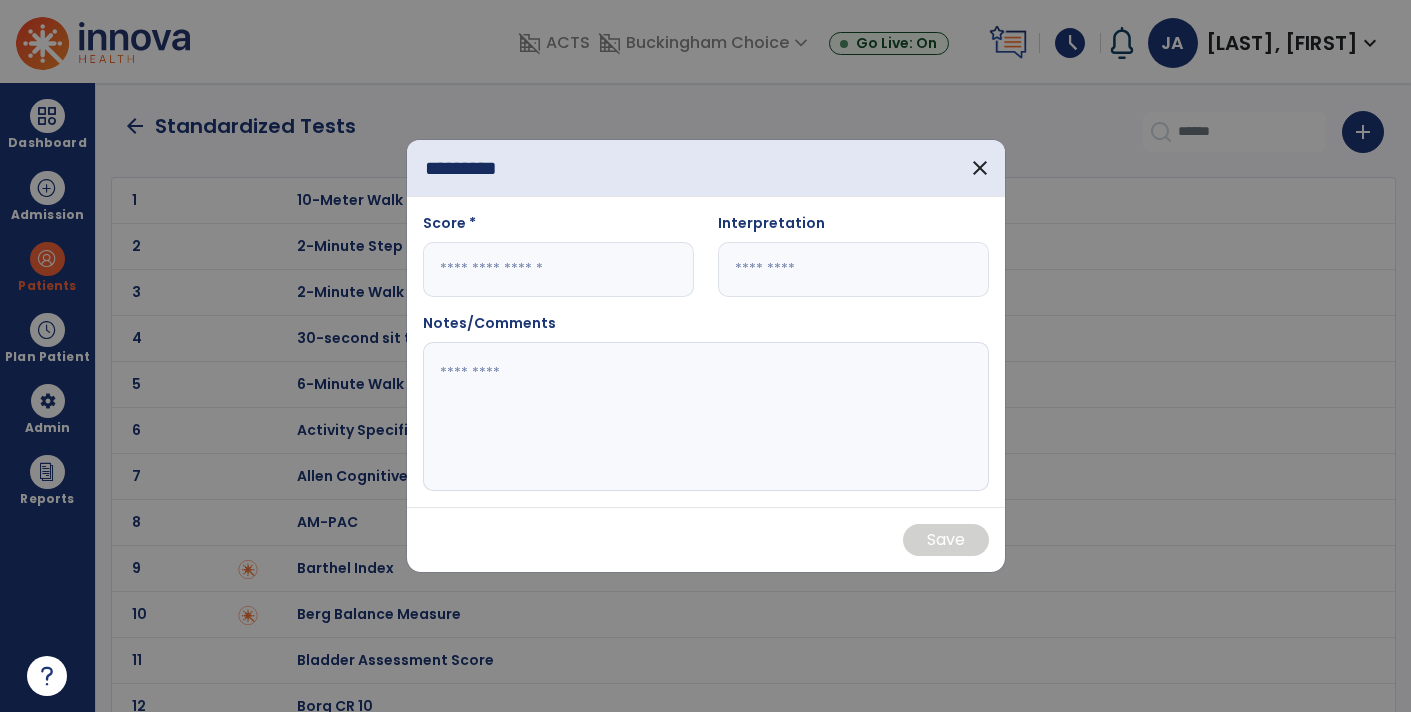 type on "*********" 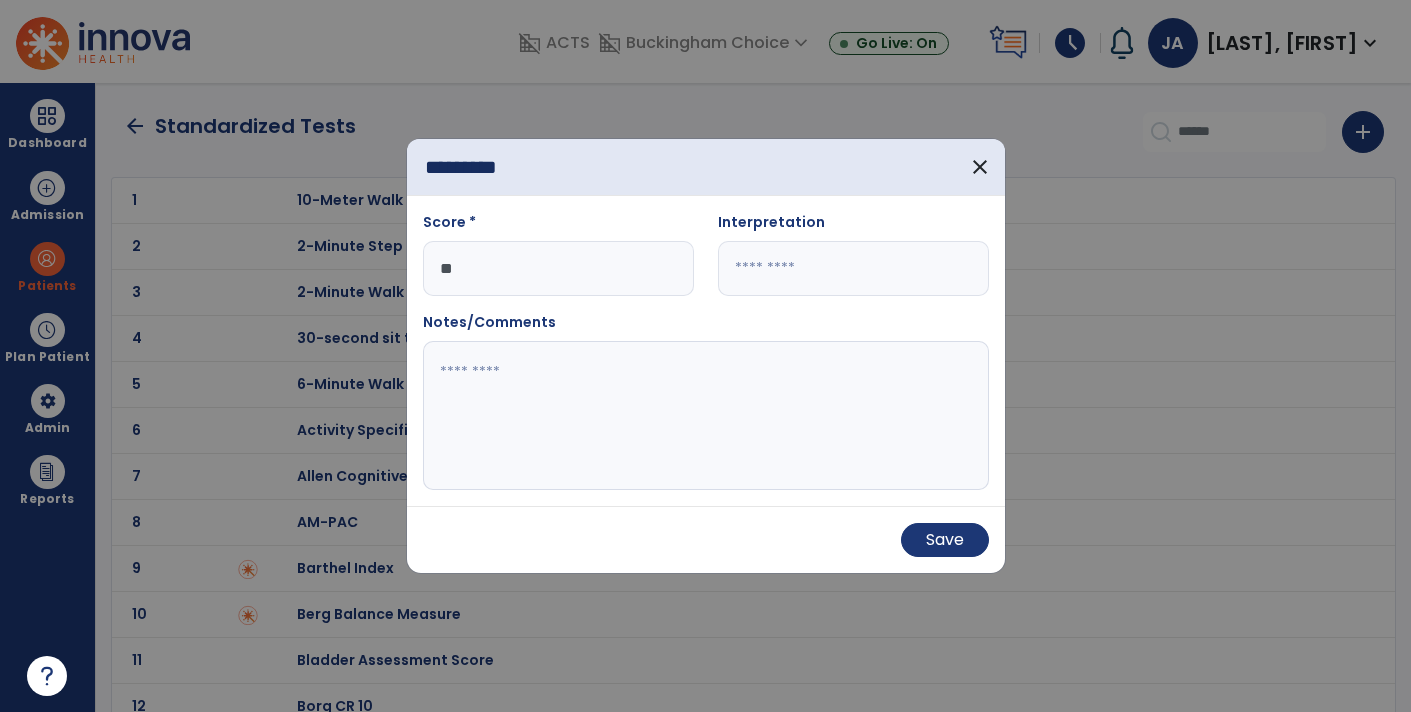 type on "**" 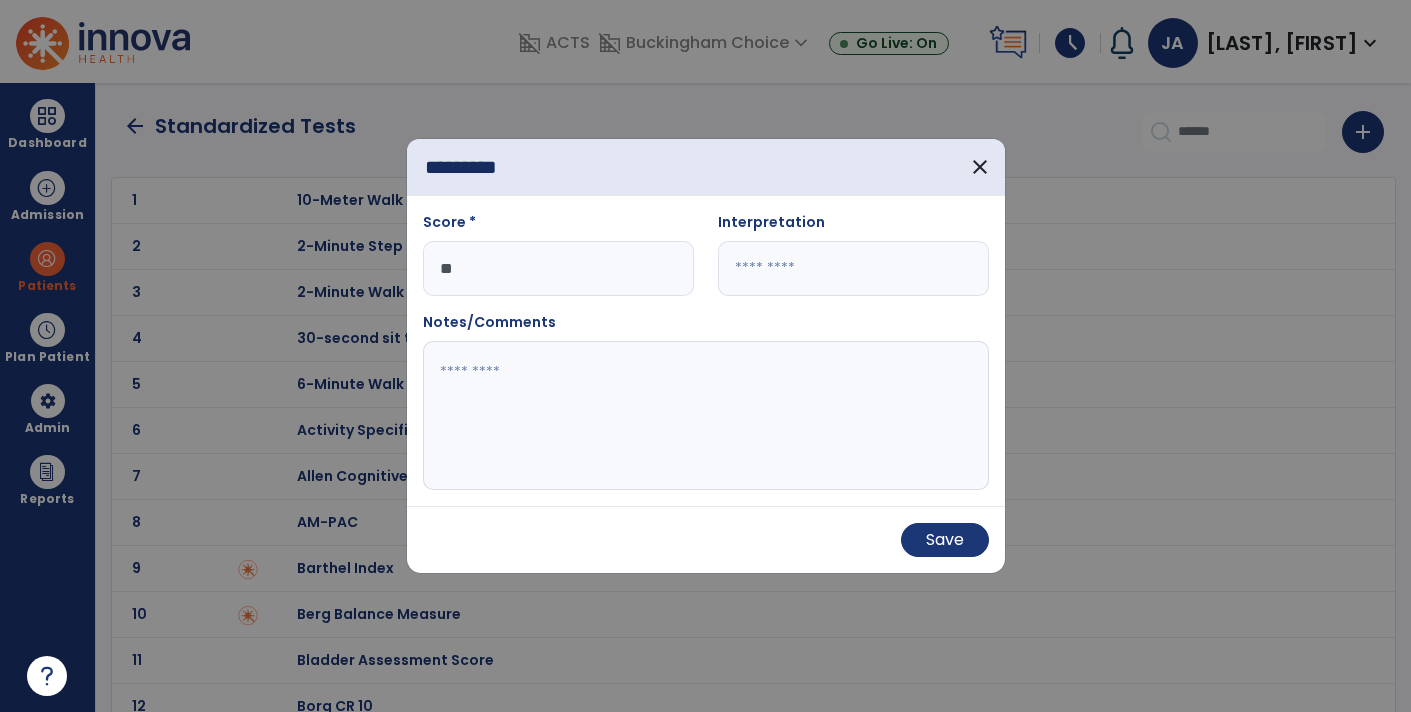 click 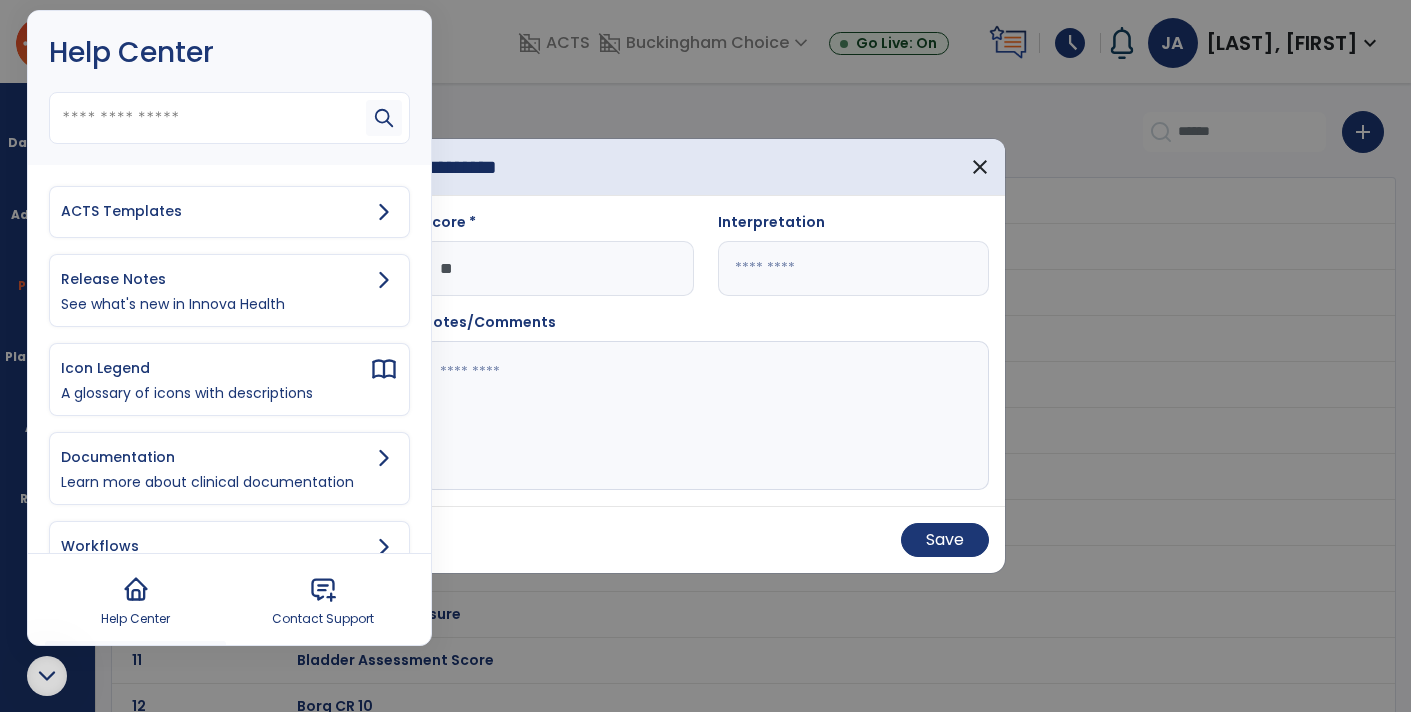 click on "ACTS Templates" at bounding box center (215, 211) 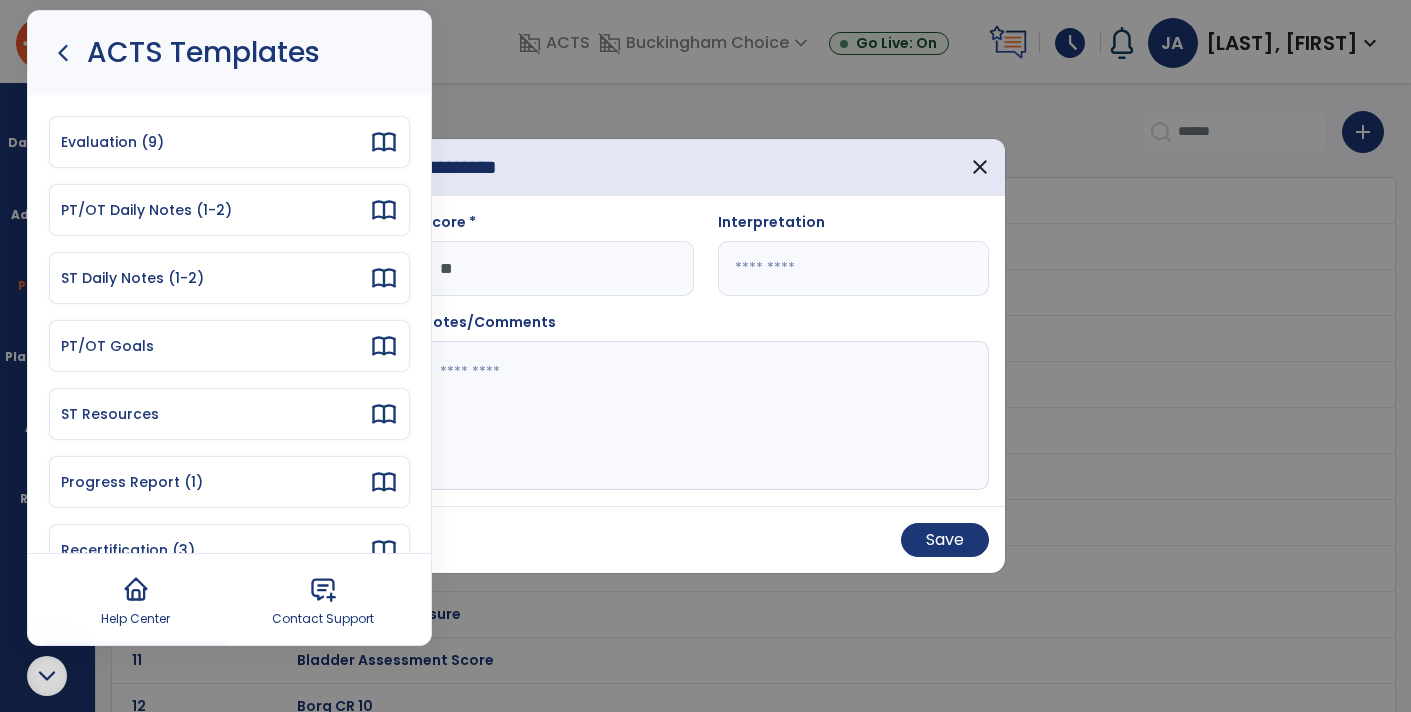 click on "PT/OT Goals" at bounding box center [215, 346] 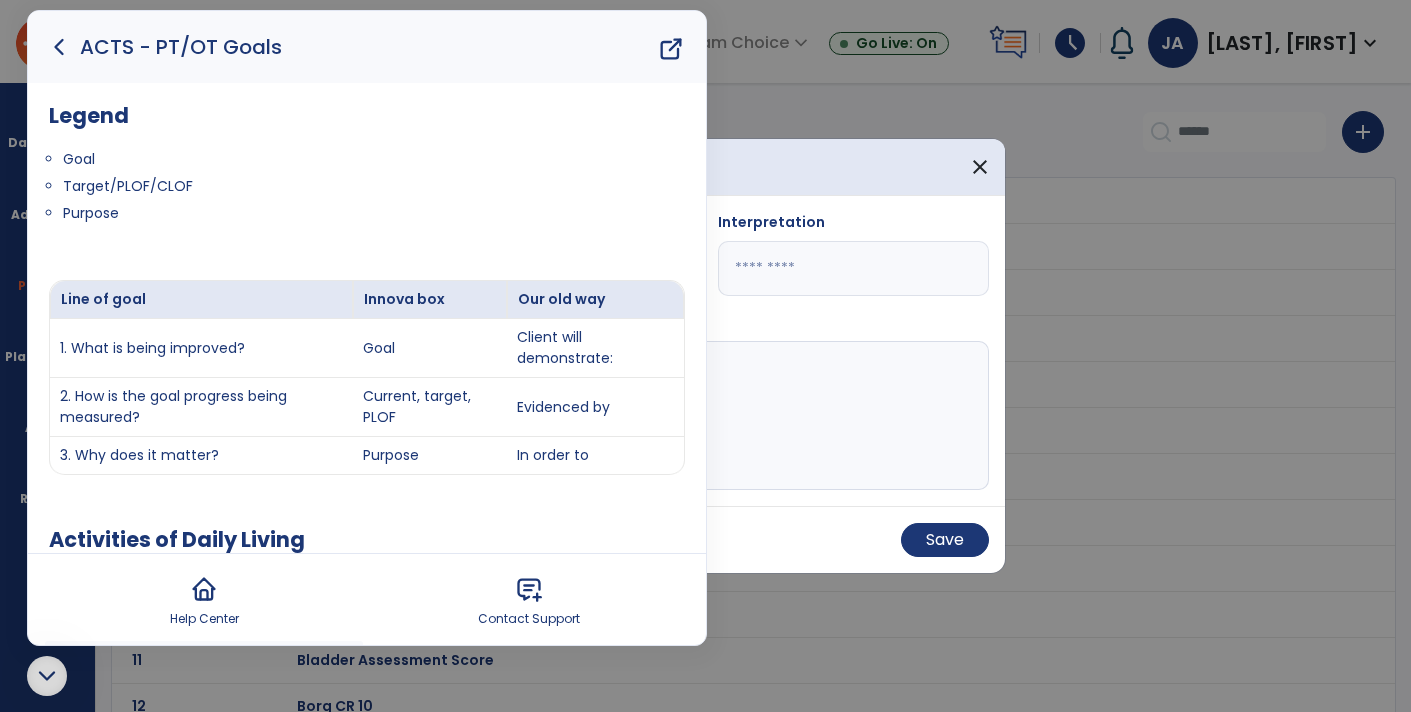 click 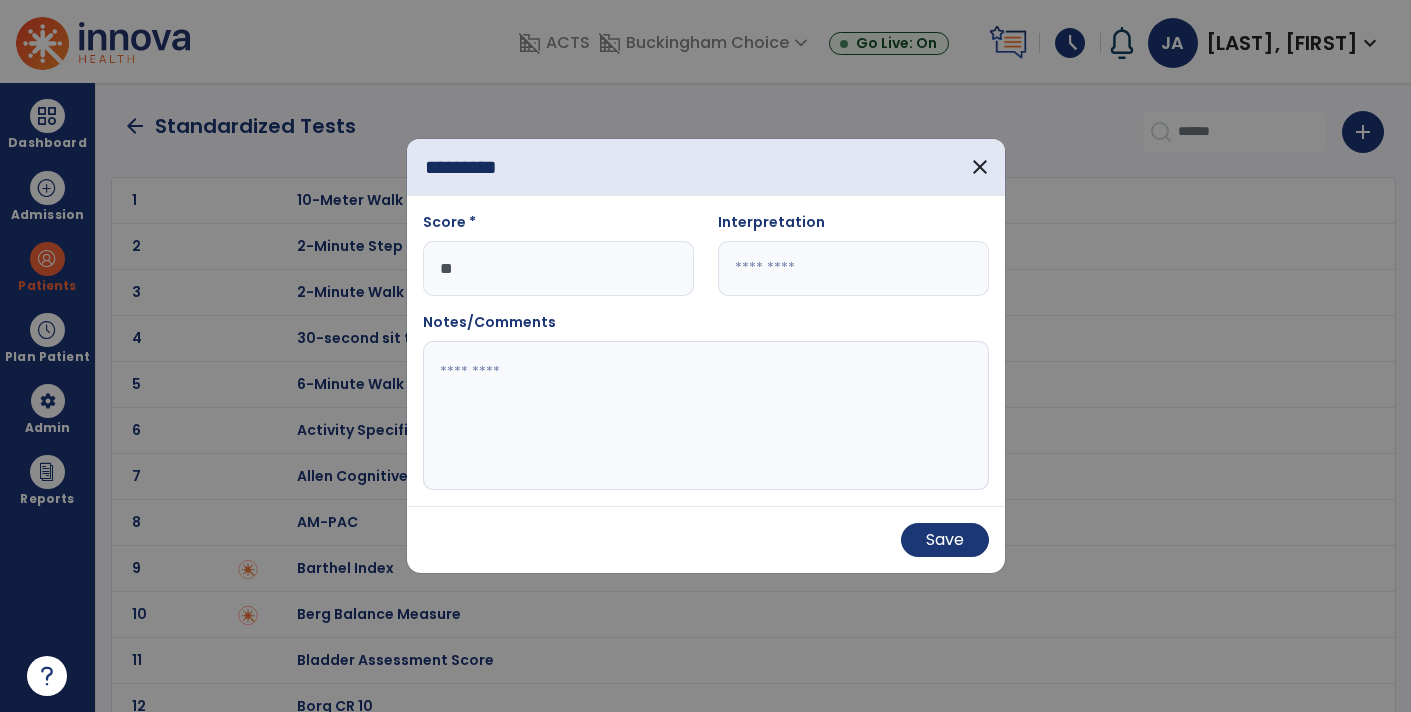 click at bounding box center (853, 268) 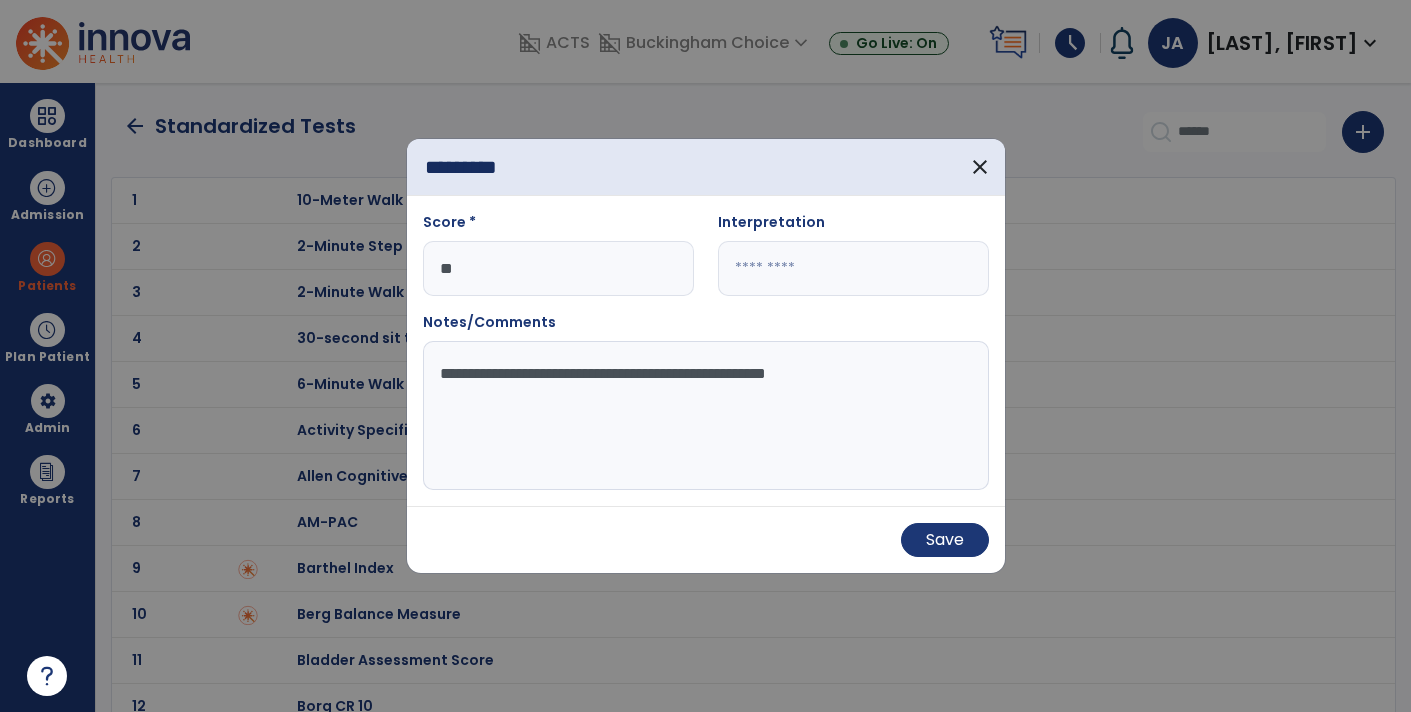 type on "**********" 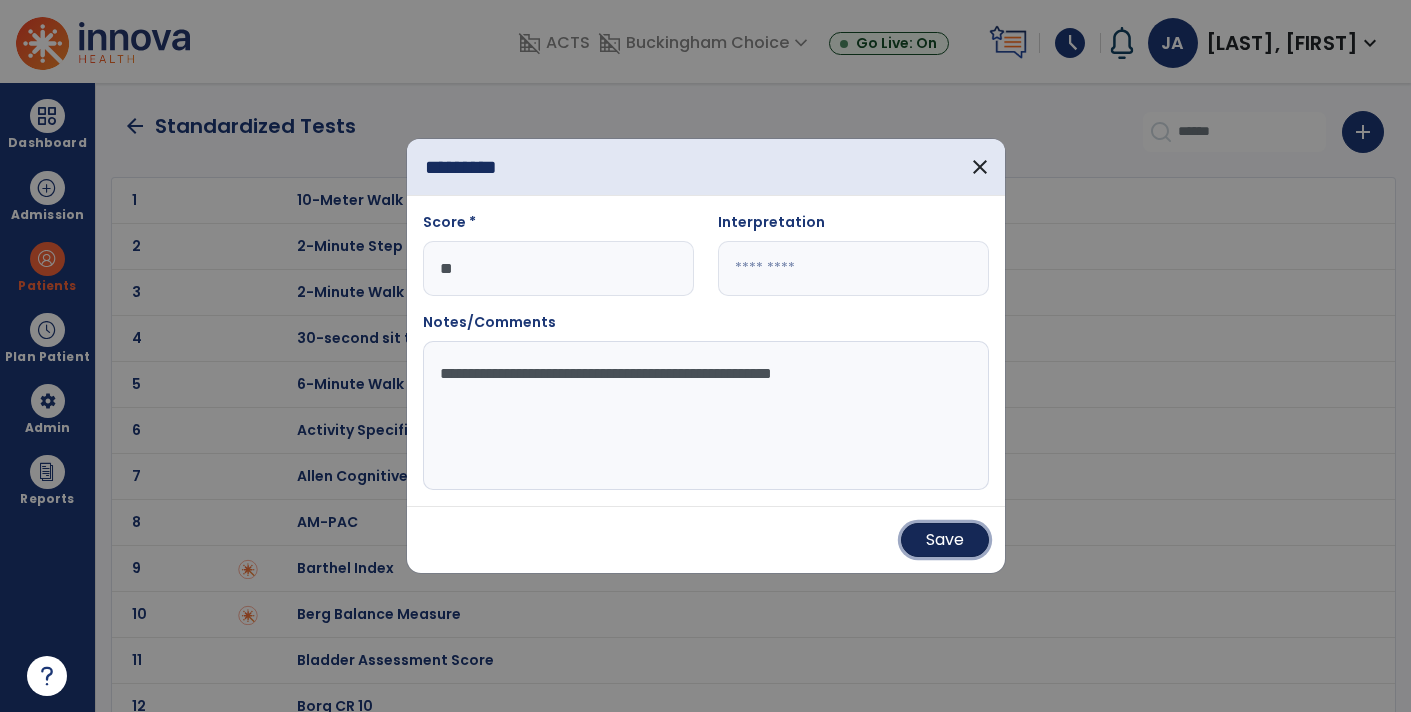 click on "Save" at bounding box center [945, 540] 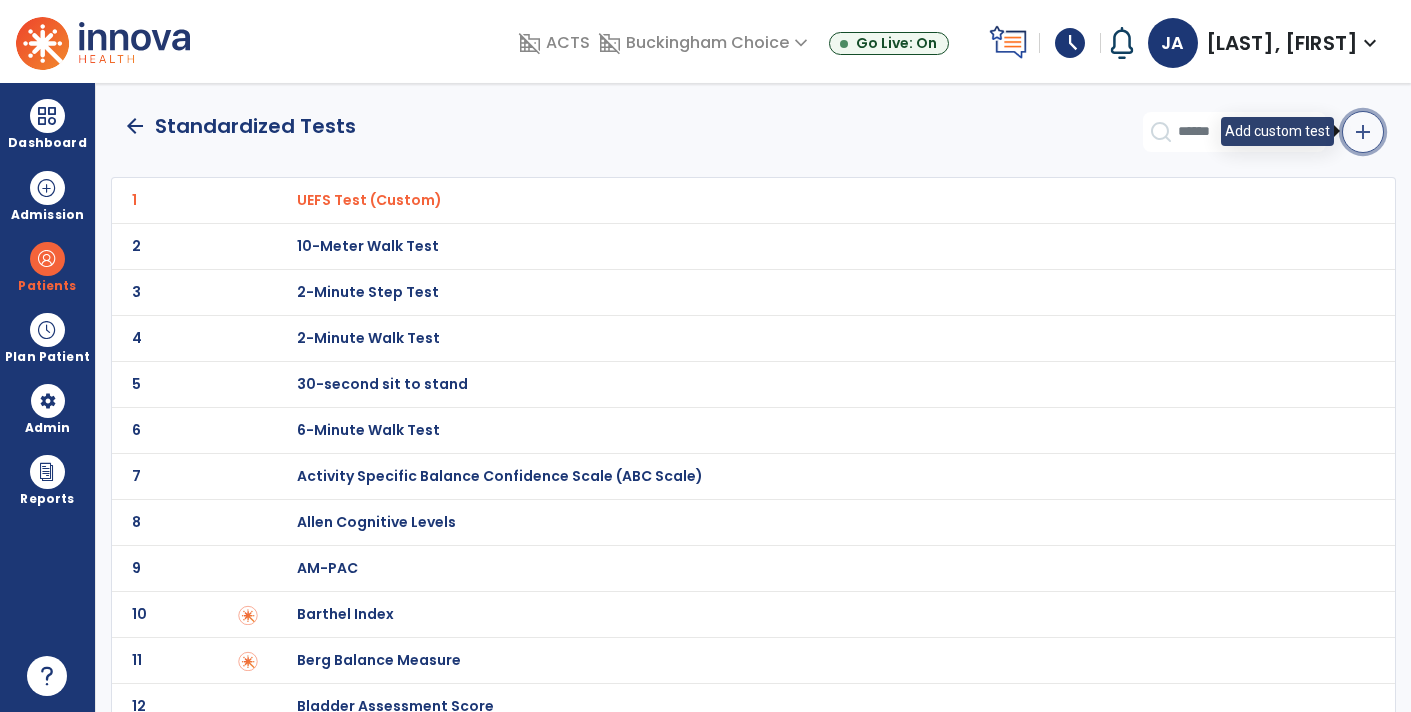 click on "add" 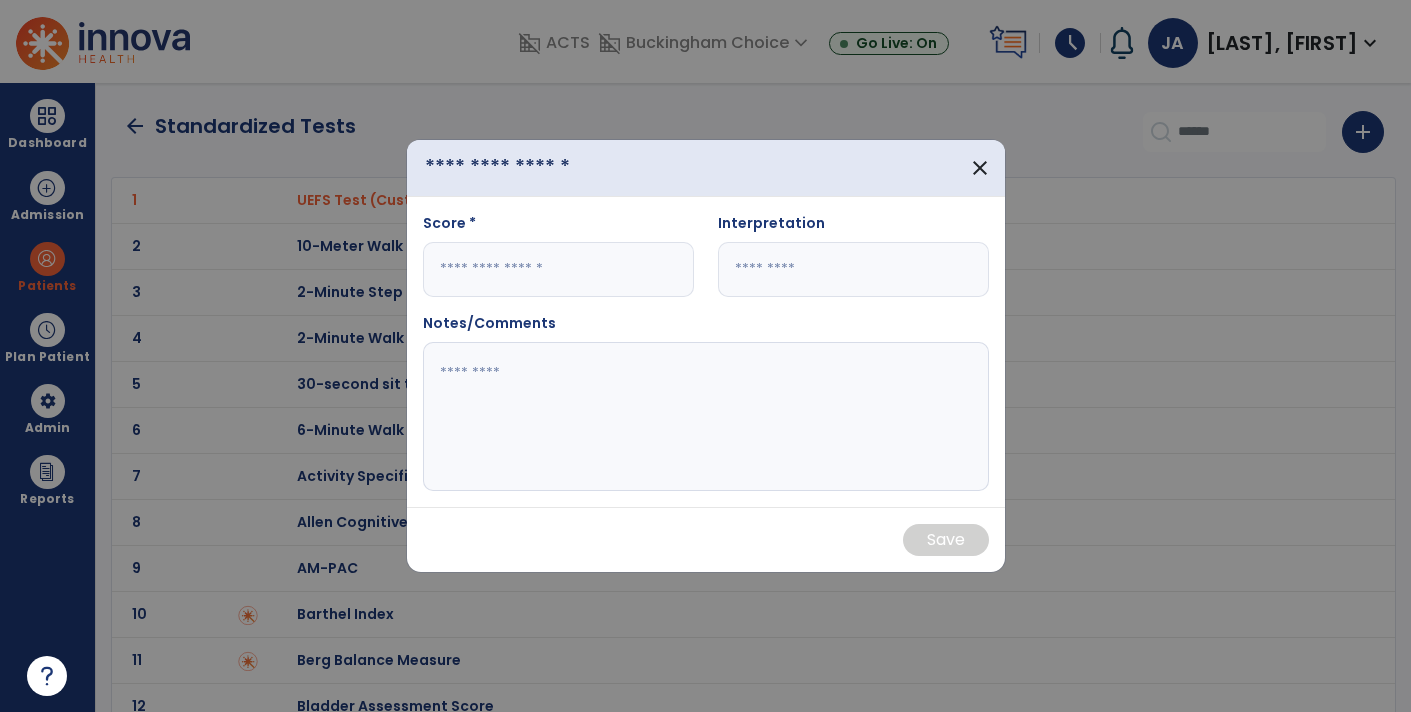 click at bounding box center (529, 168) 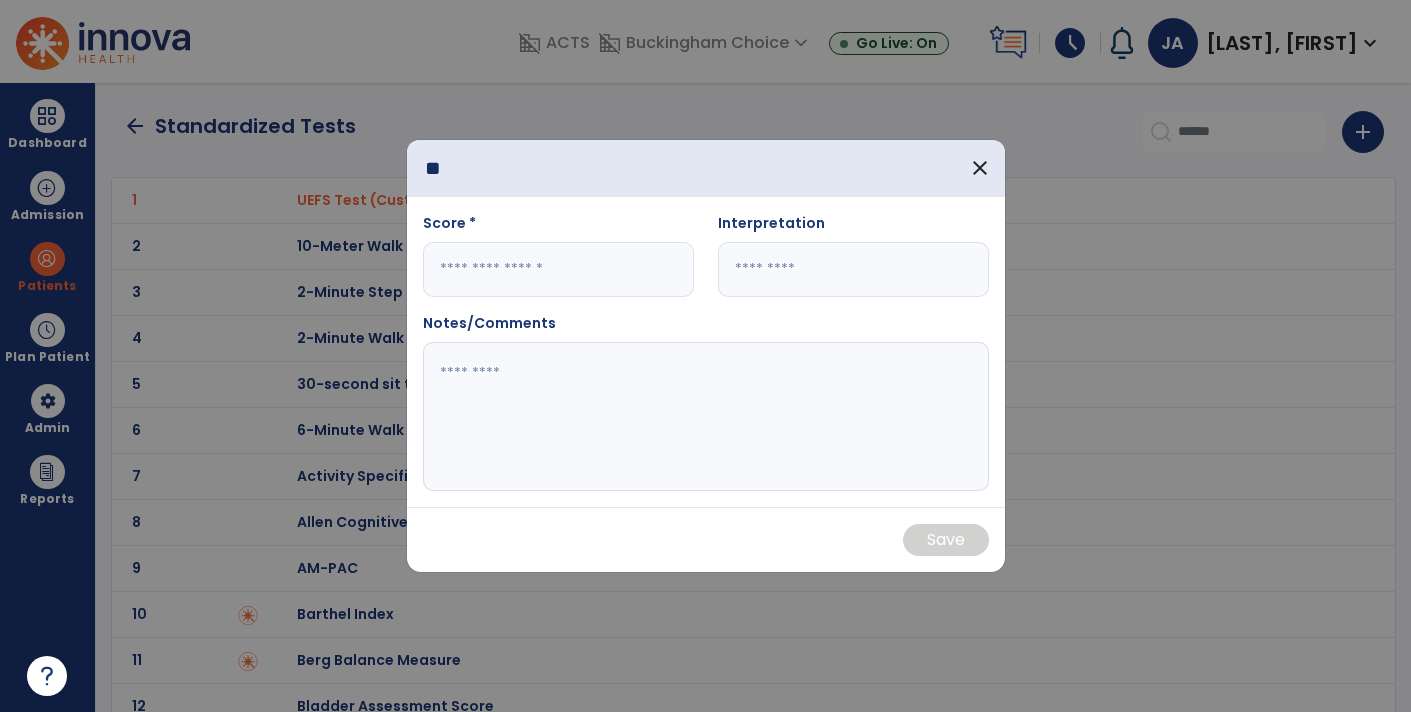 type on "*" 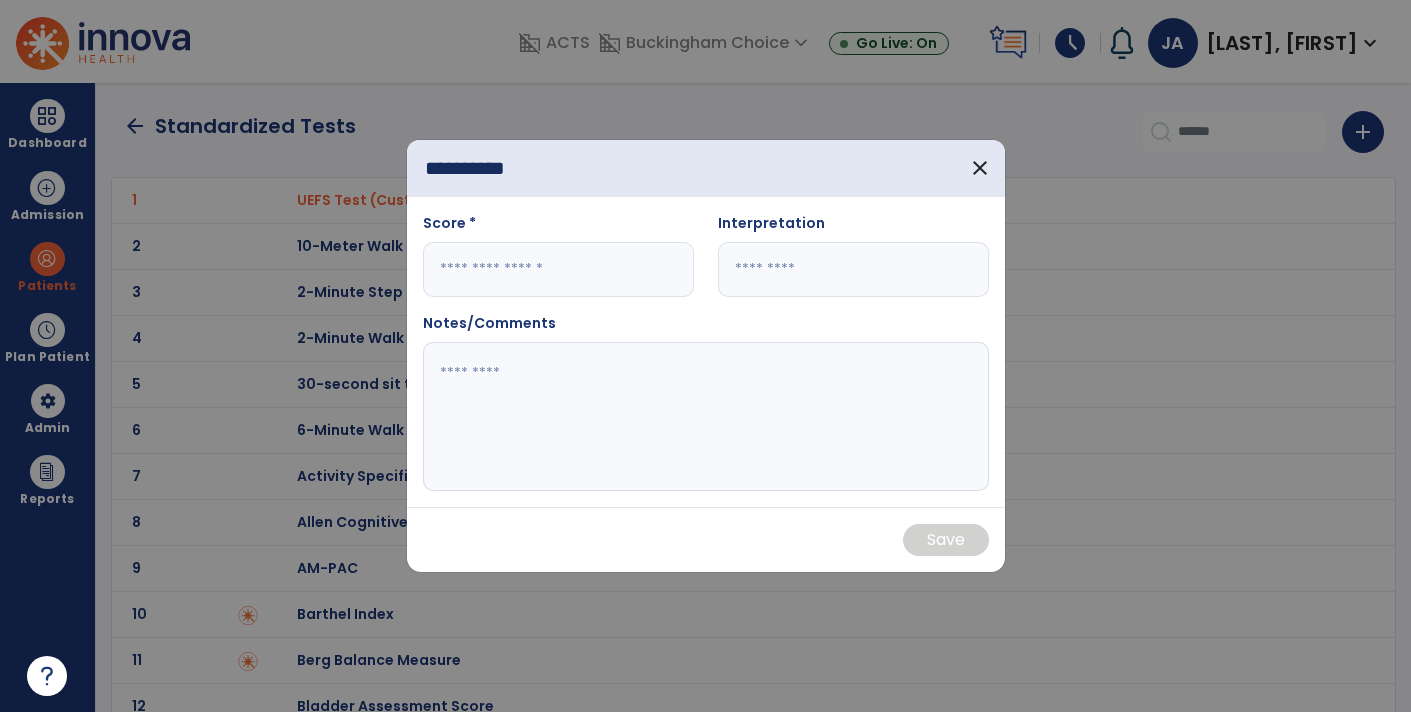 type on "**********" 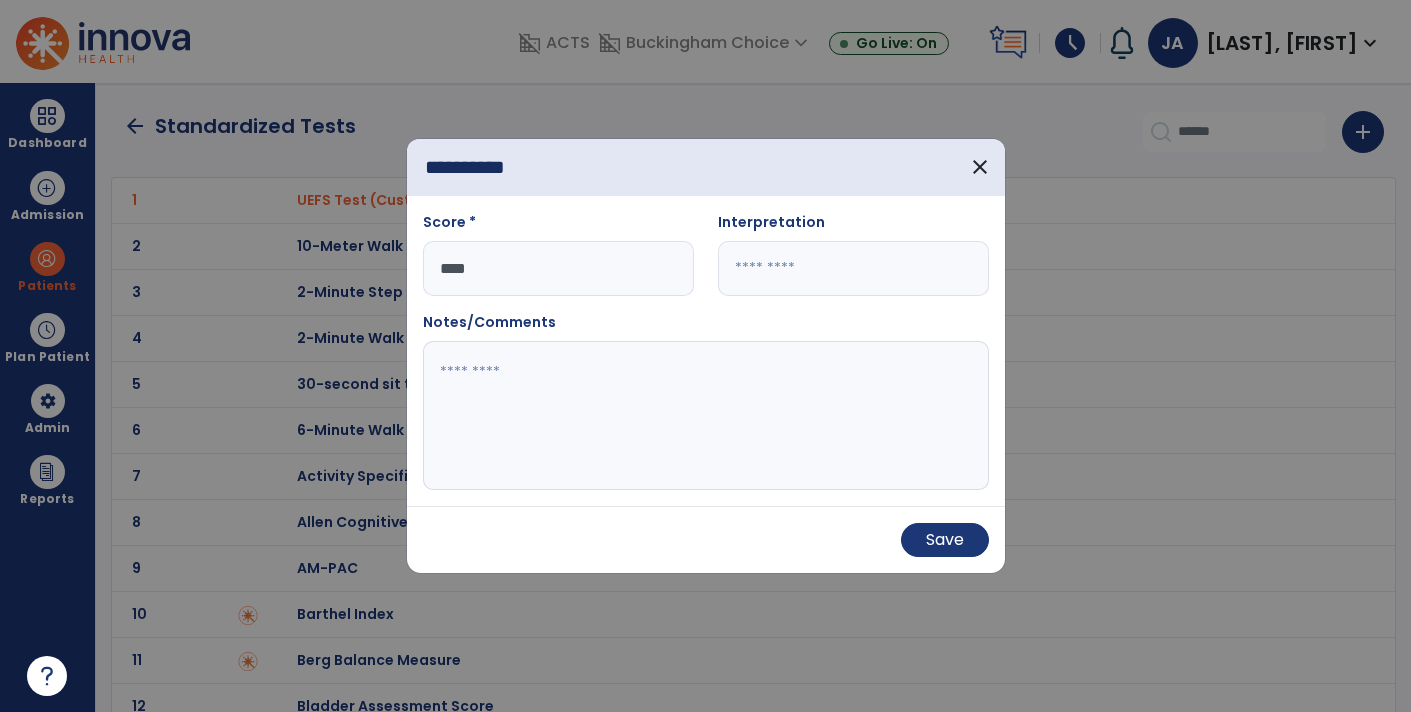 type on "****" 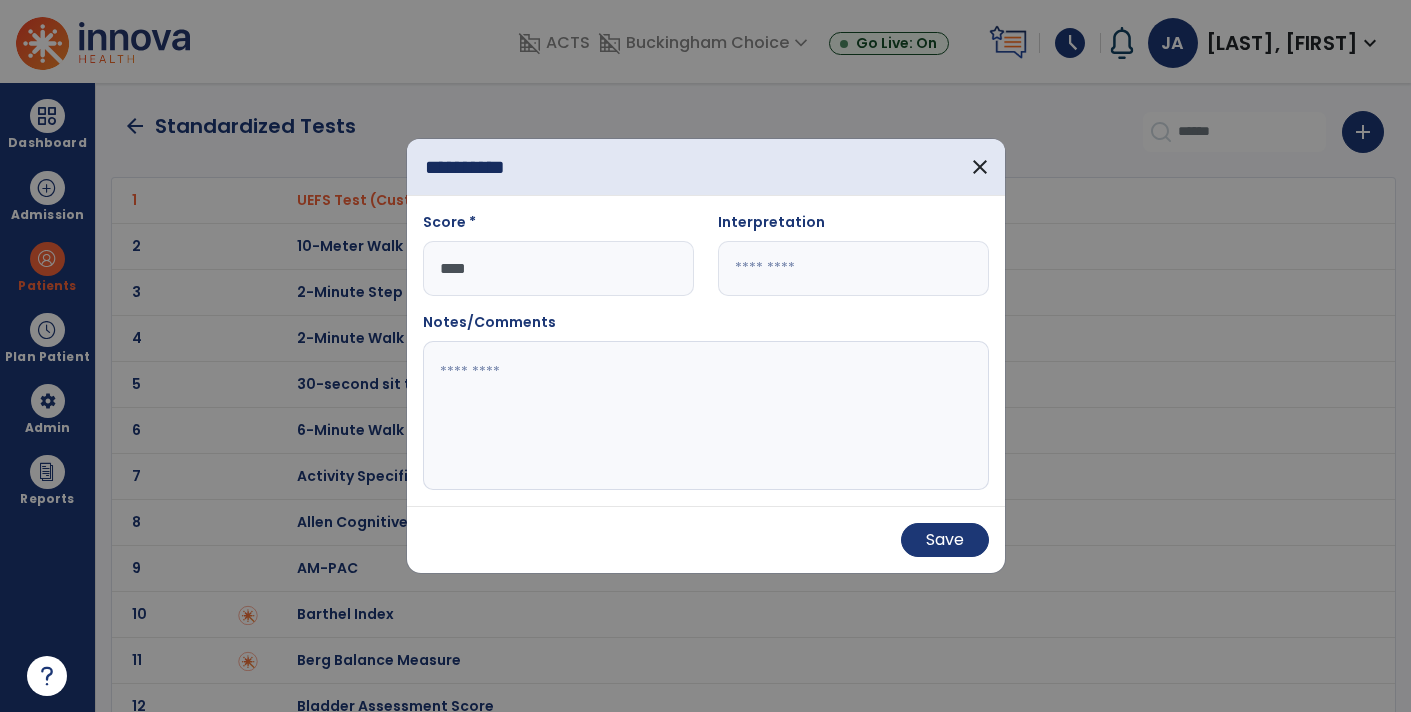 paste on "**********" 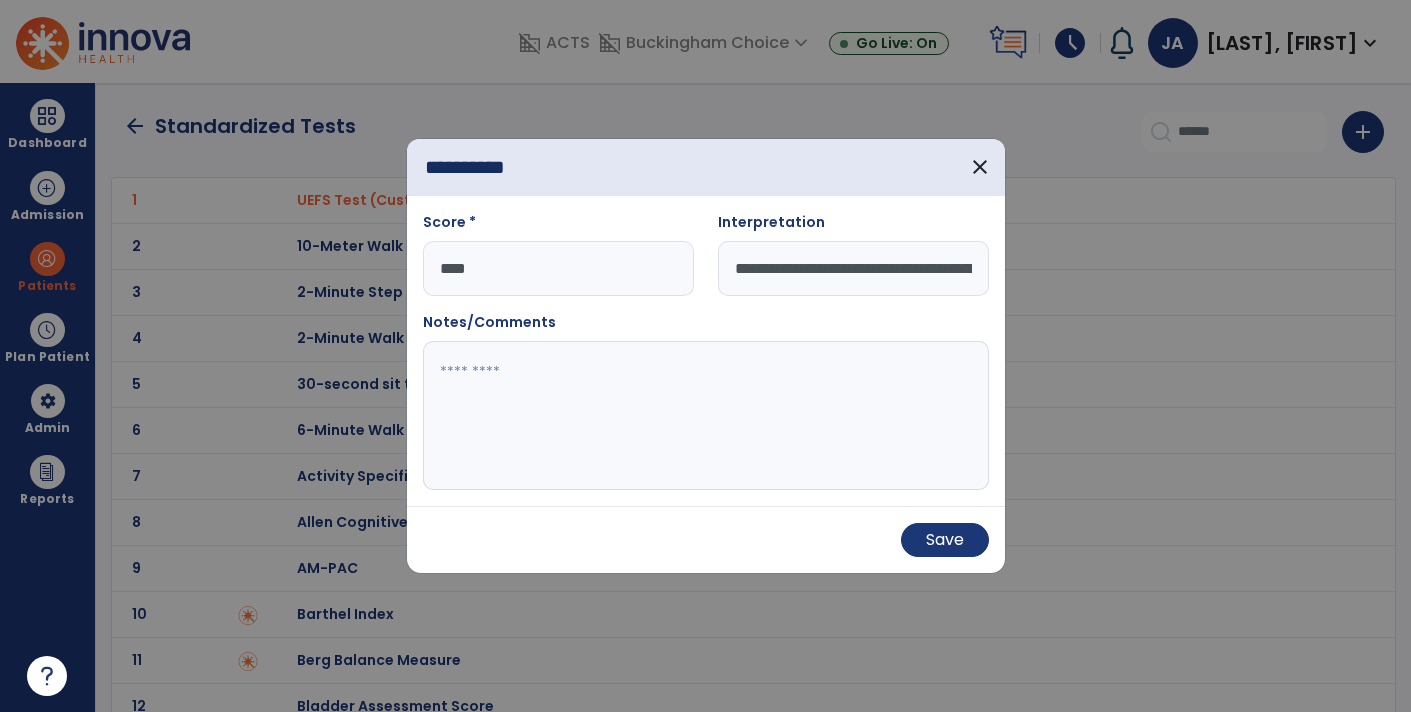 scroll, scrollTop: 0, scrollLeft: 40, axis: horizontal 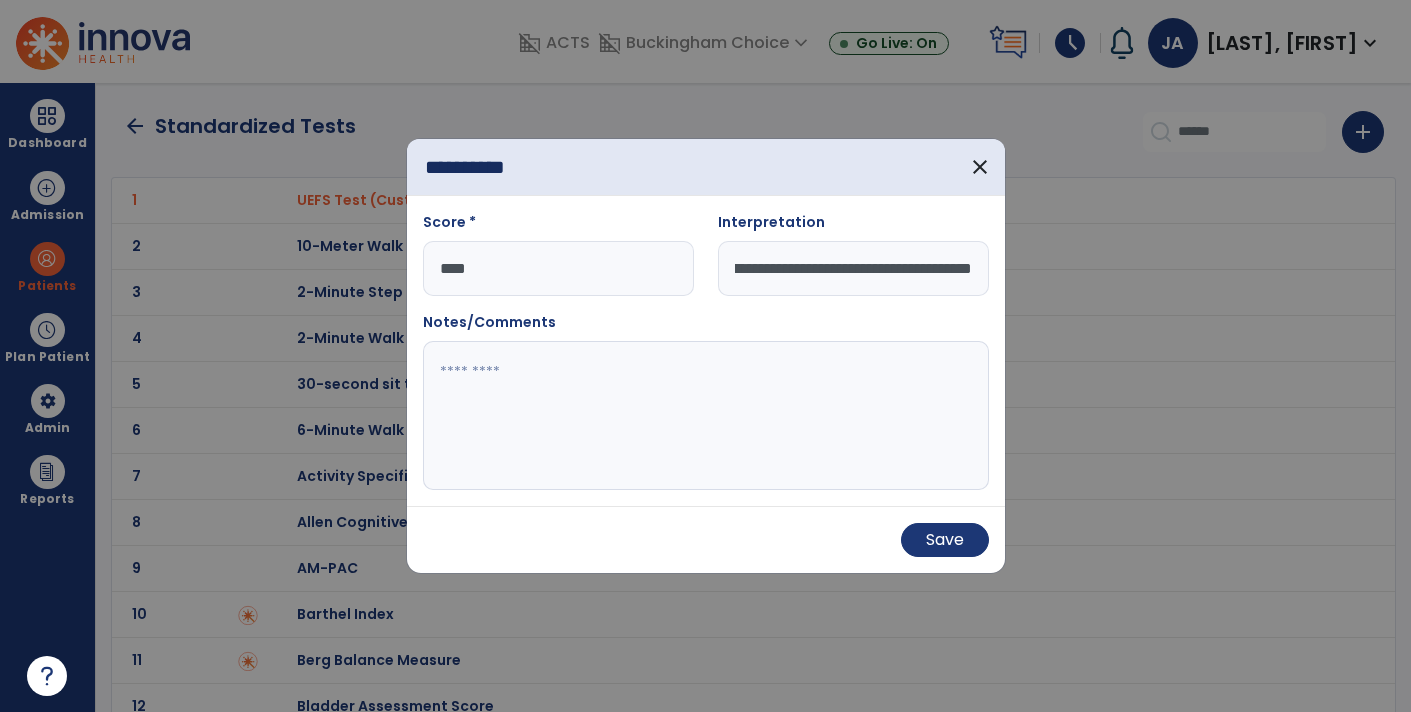 type on "**********" 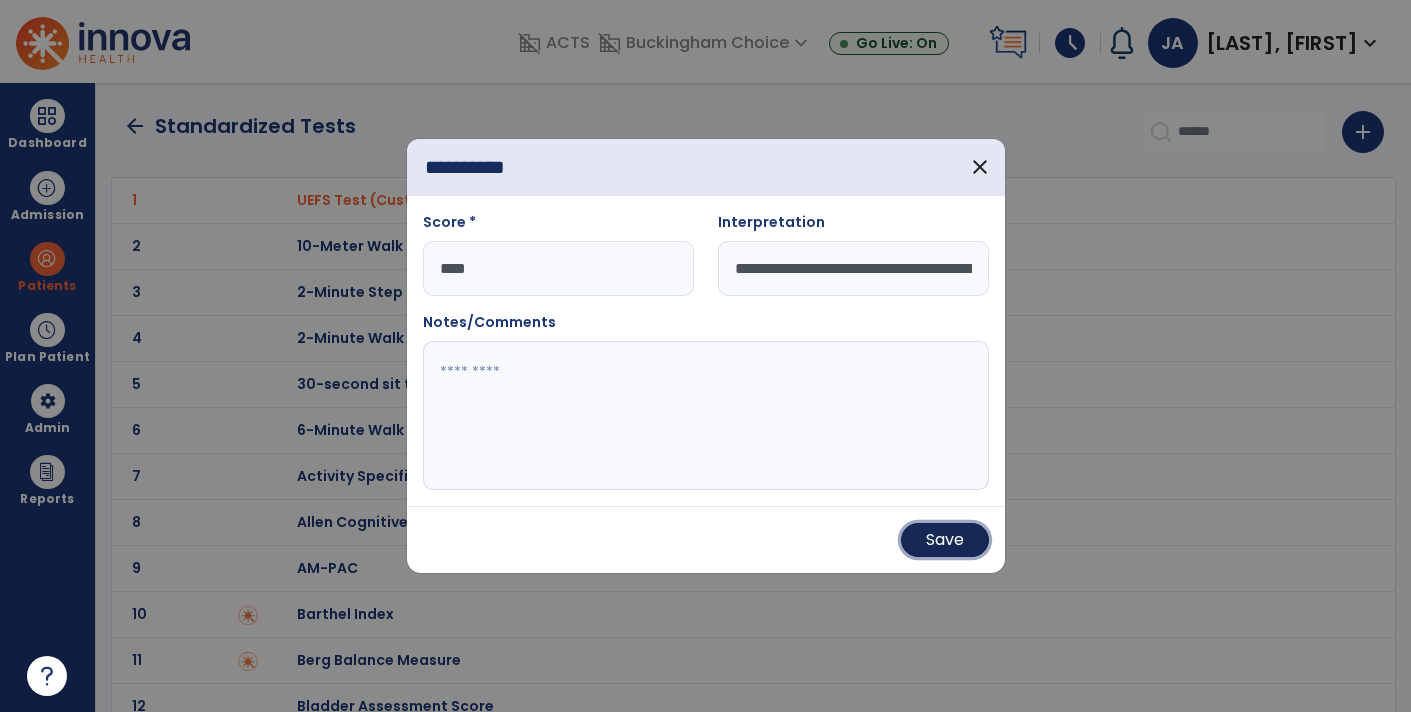click on "Save" at bounding box center (945, 540) 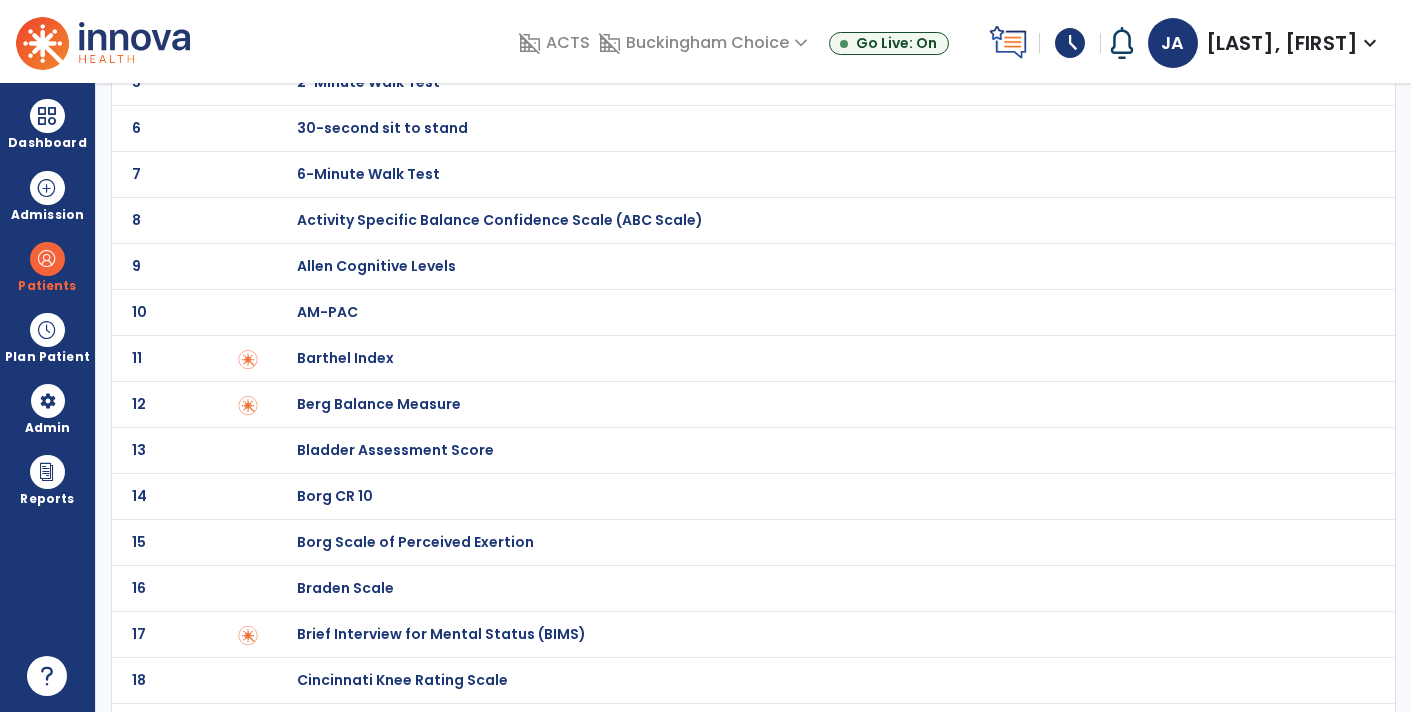 scroll, scrollTop: 0, scrollLeft: 0, axis: both 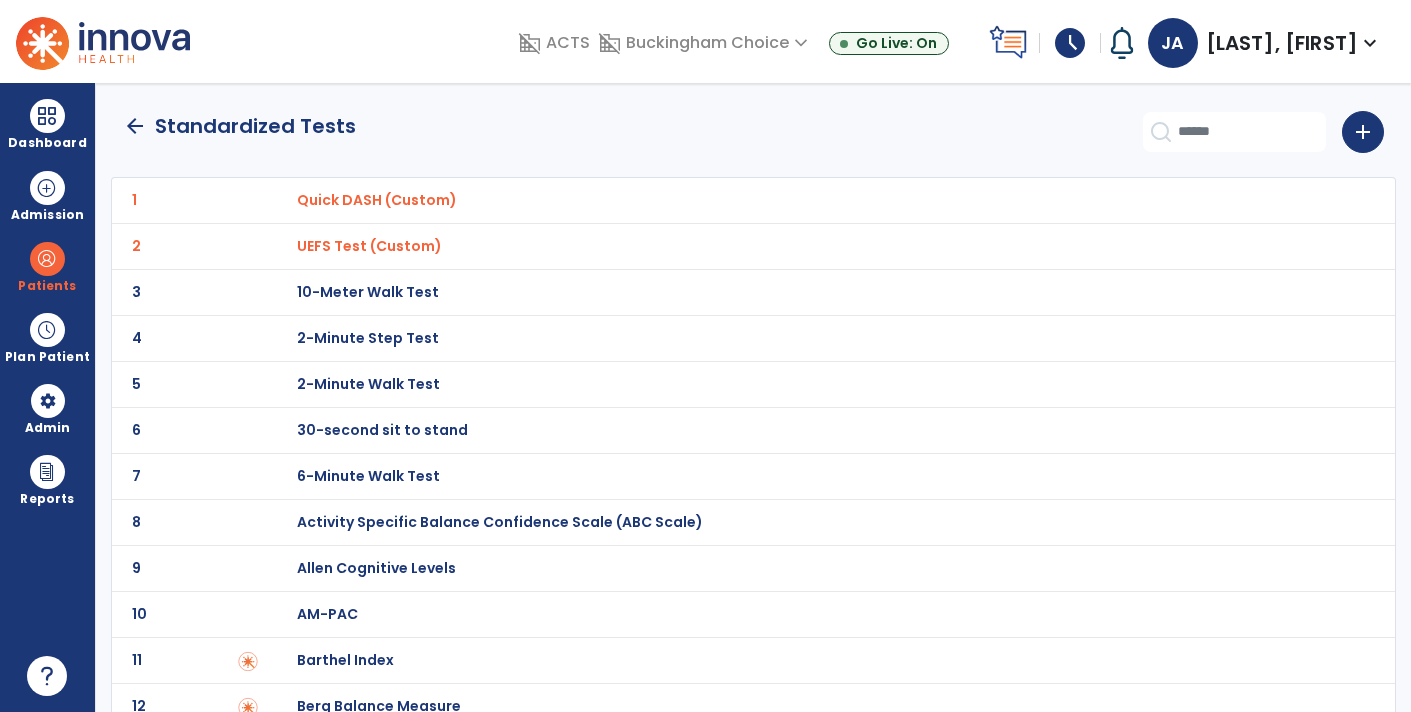 click on "arrow_back" 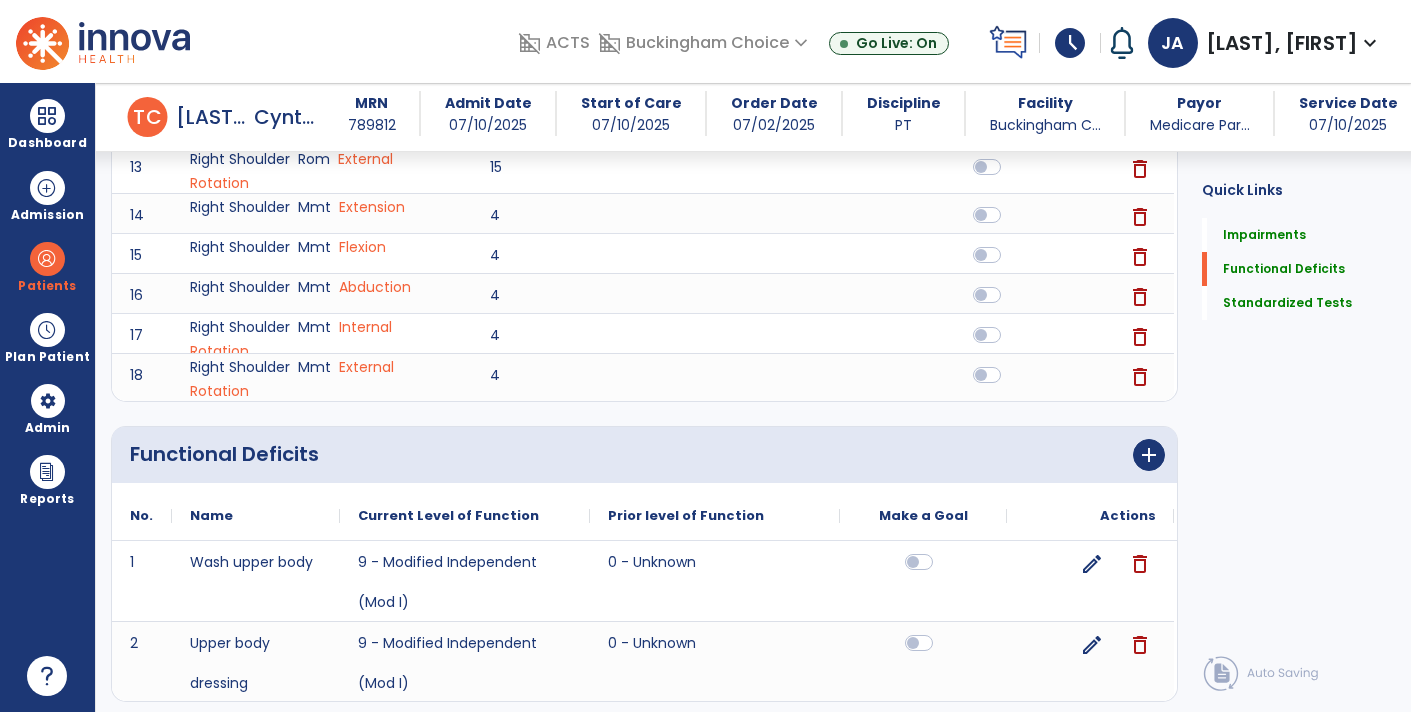 scroll, scrollTop: 1175, scrollLeft: 0, axis: vertical 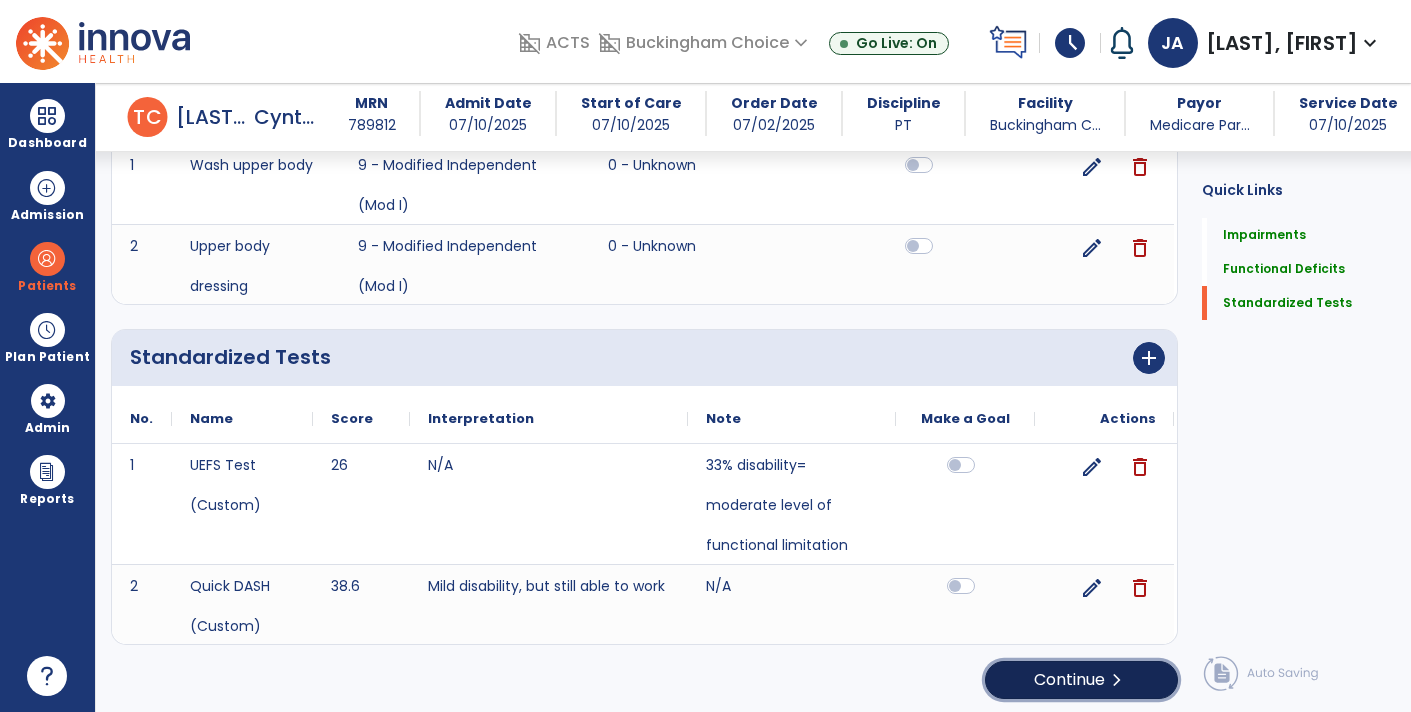 click on "Continue  chevron_right" 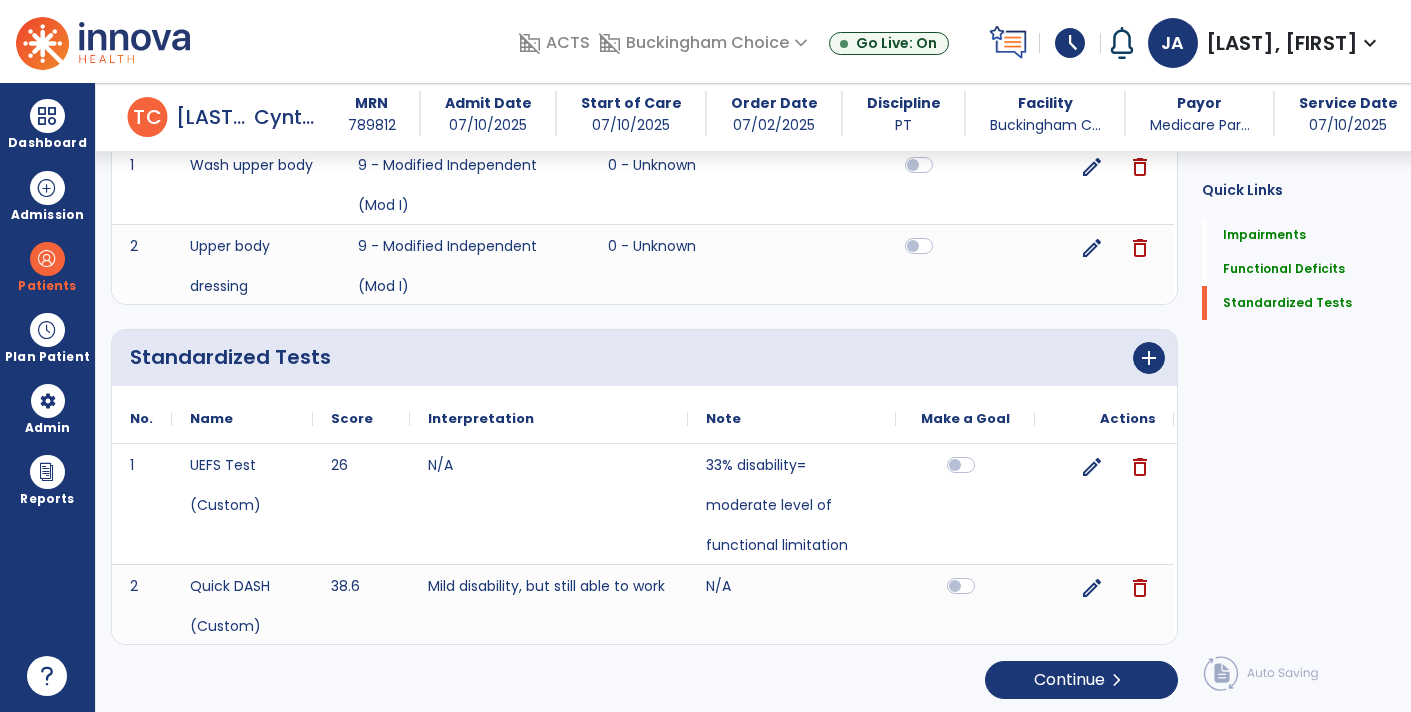 scroll, scrollTop: 0, scrollLeft: 0, axis: both 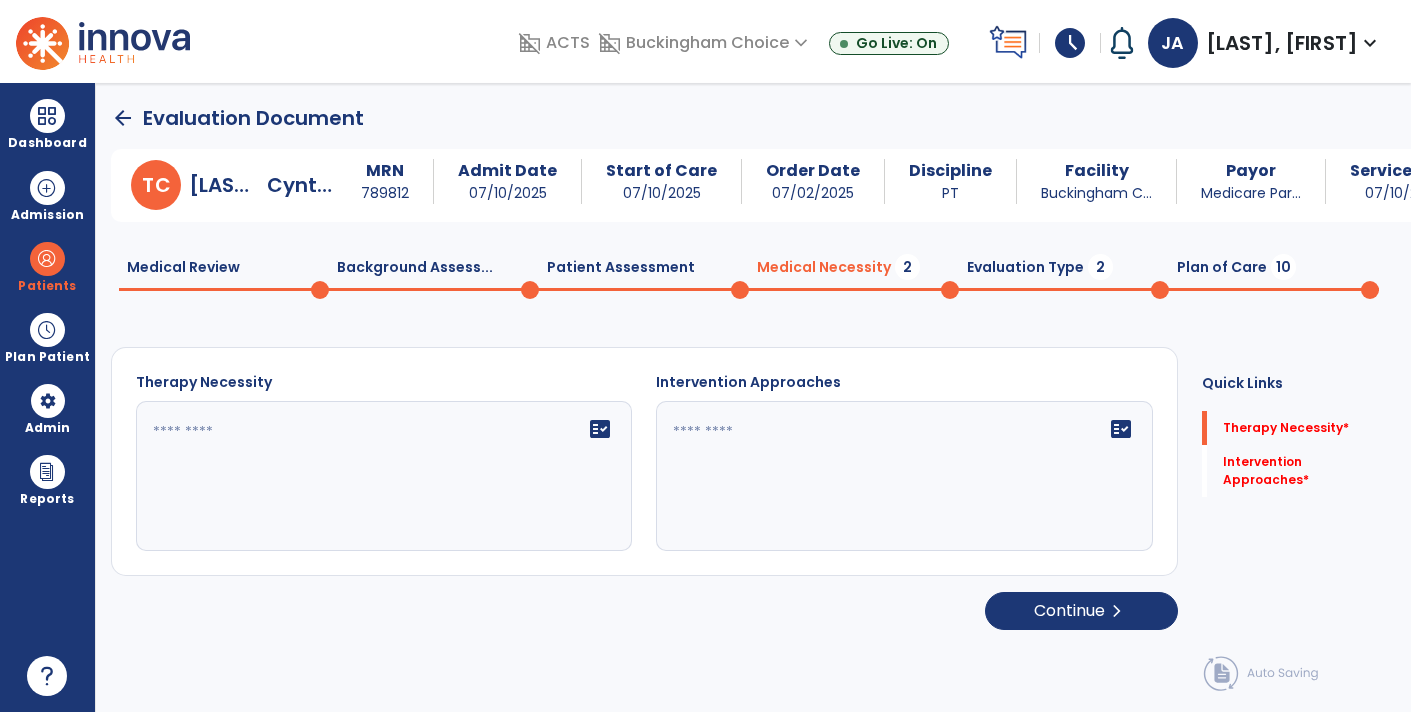 click 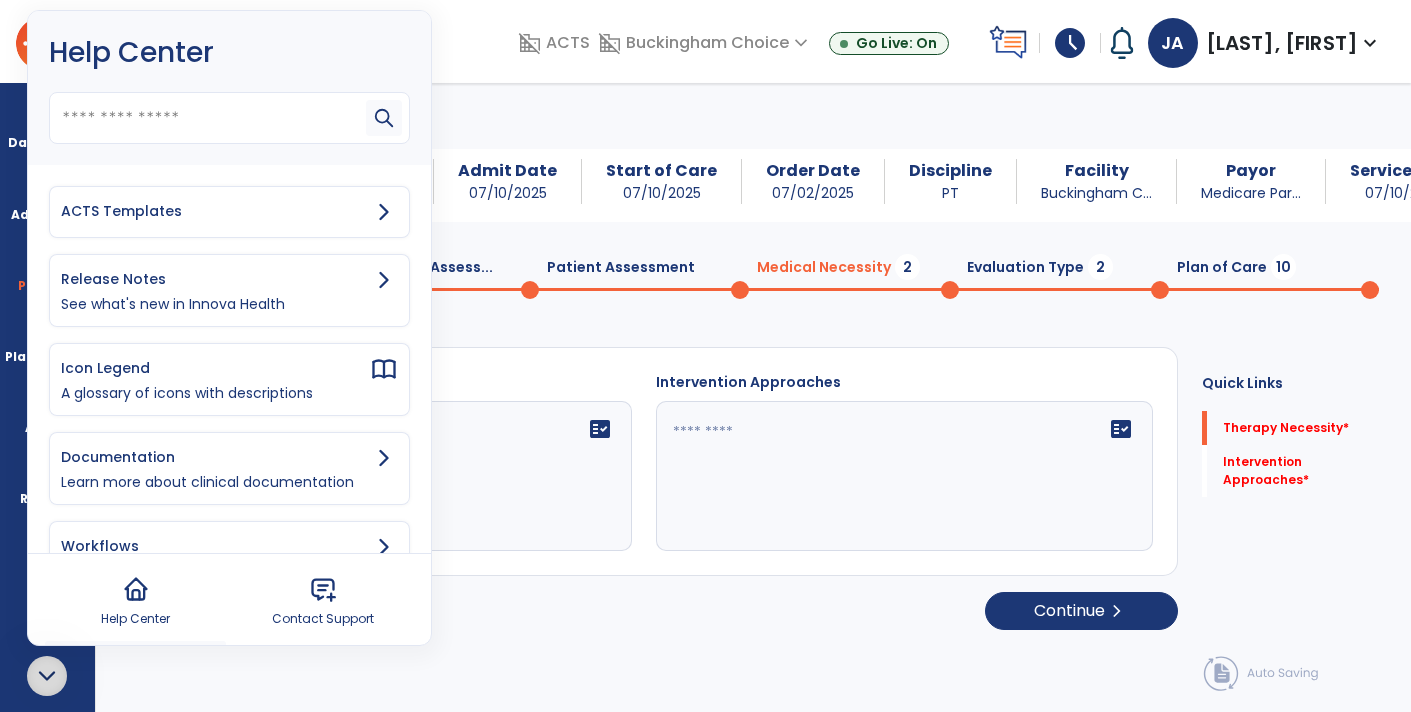 click on "ACTS Templates" at bounding box center [215, 211] 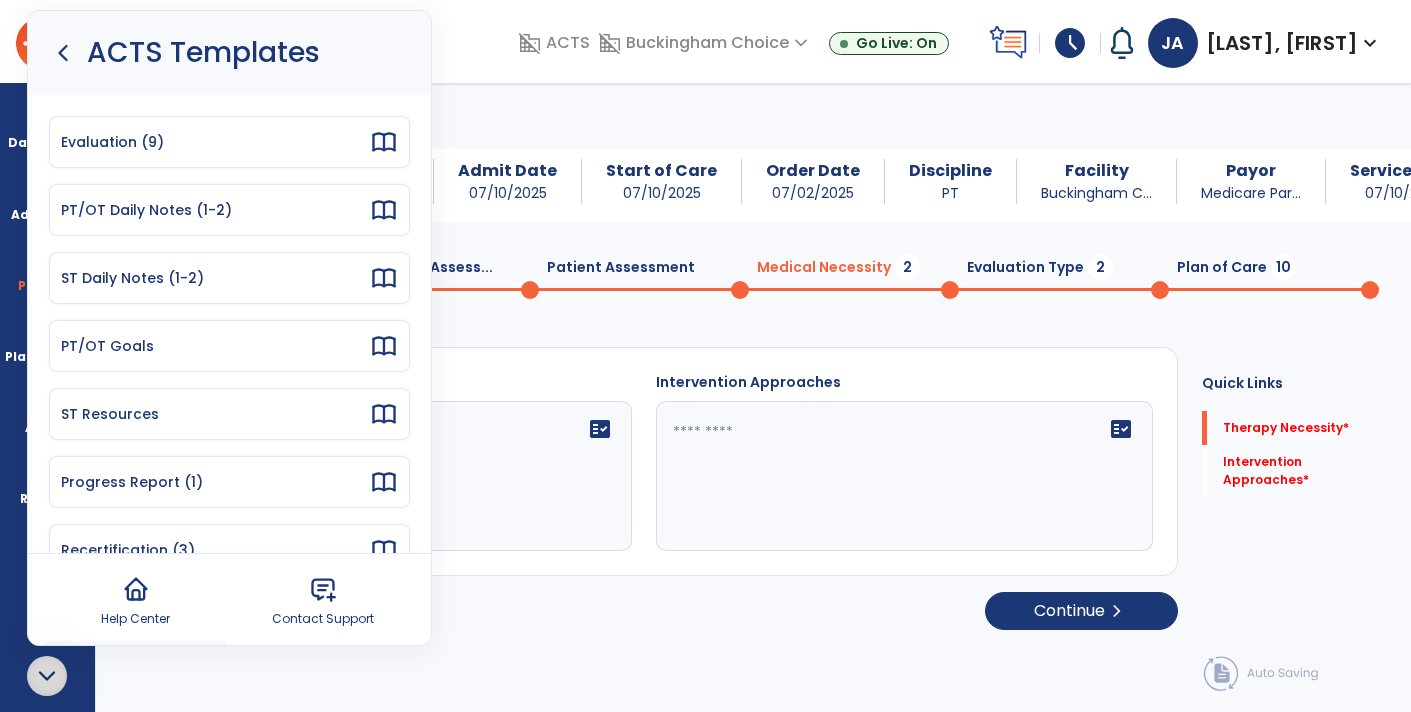 click on "Evaluation (9)" at bounding box center (229, 142) 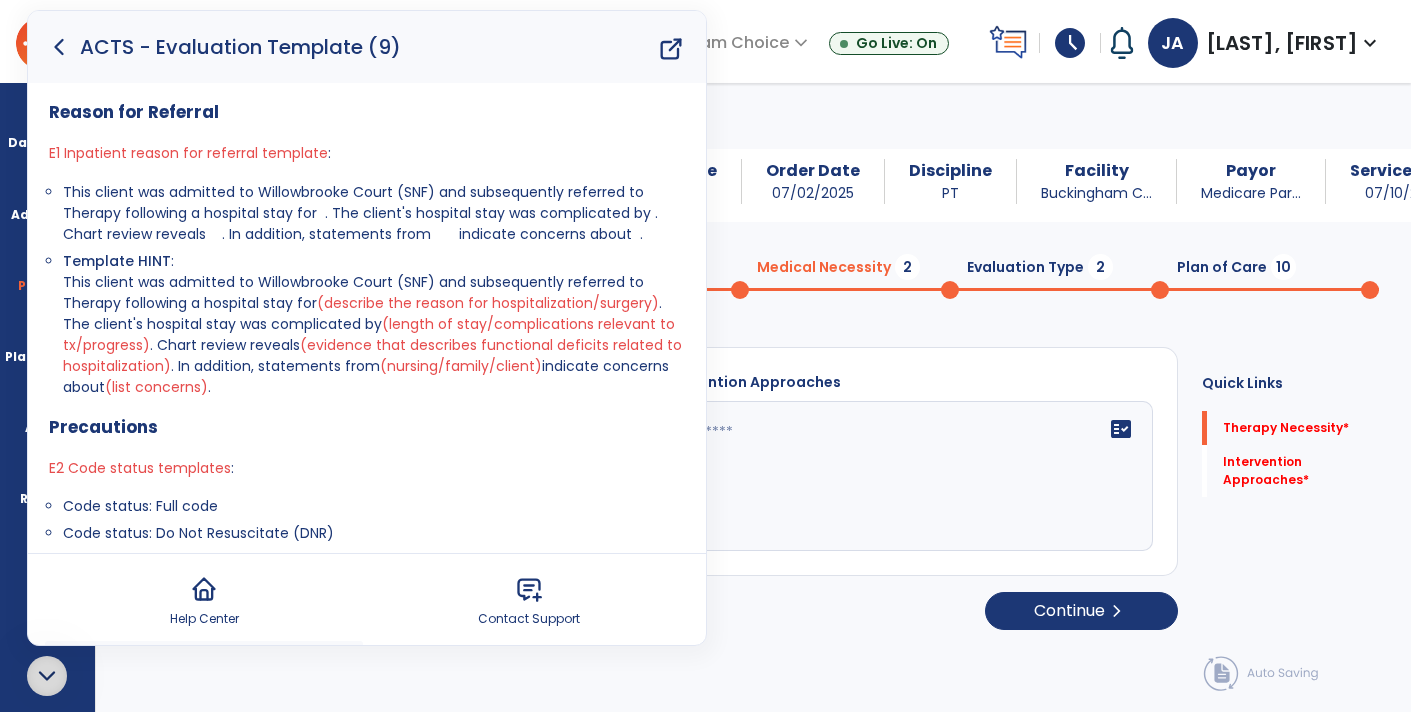 click 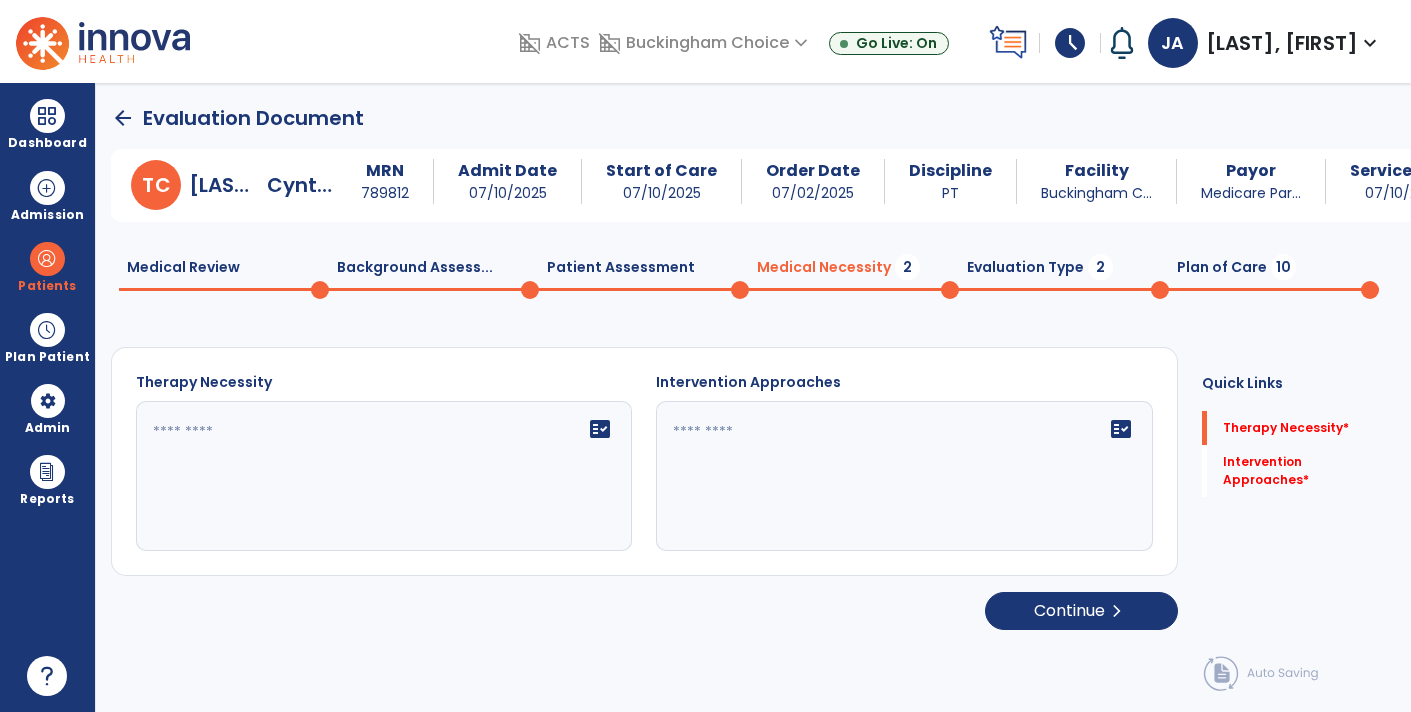 click 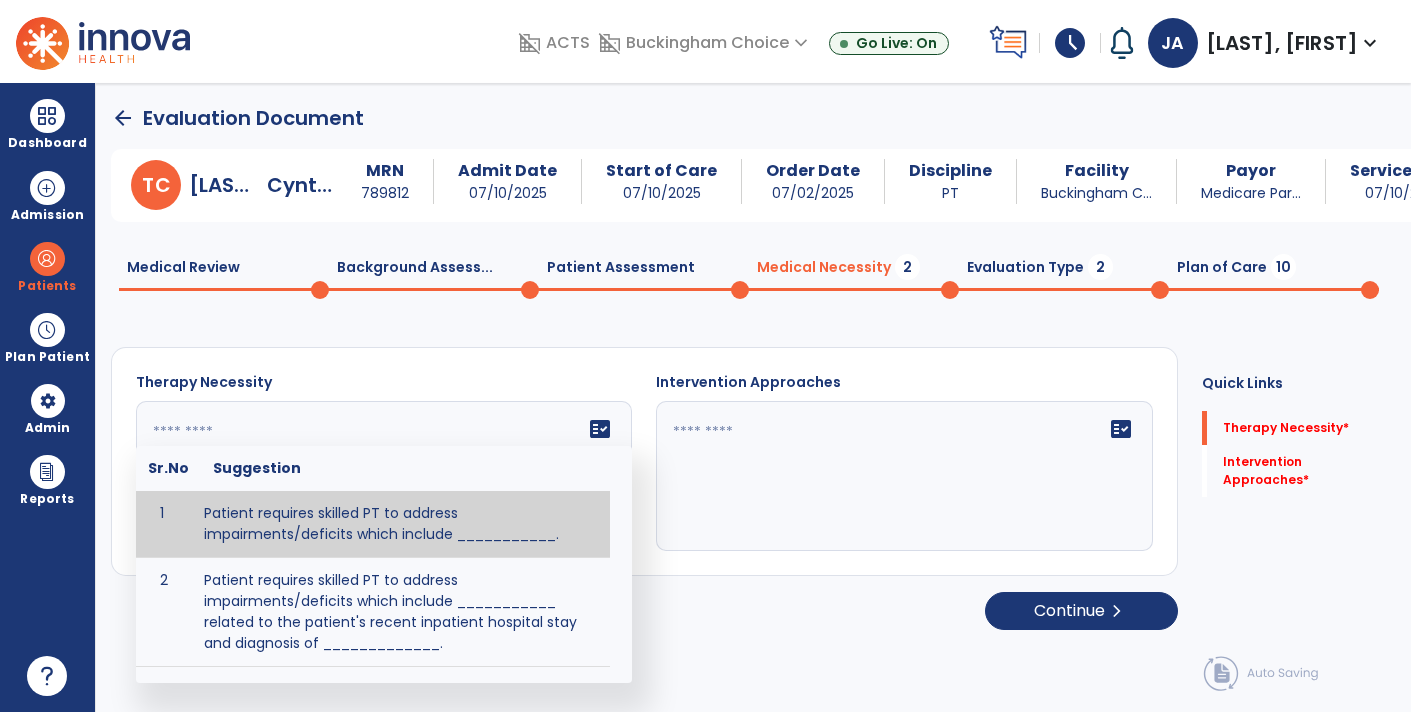 paste on "**********" 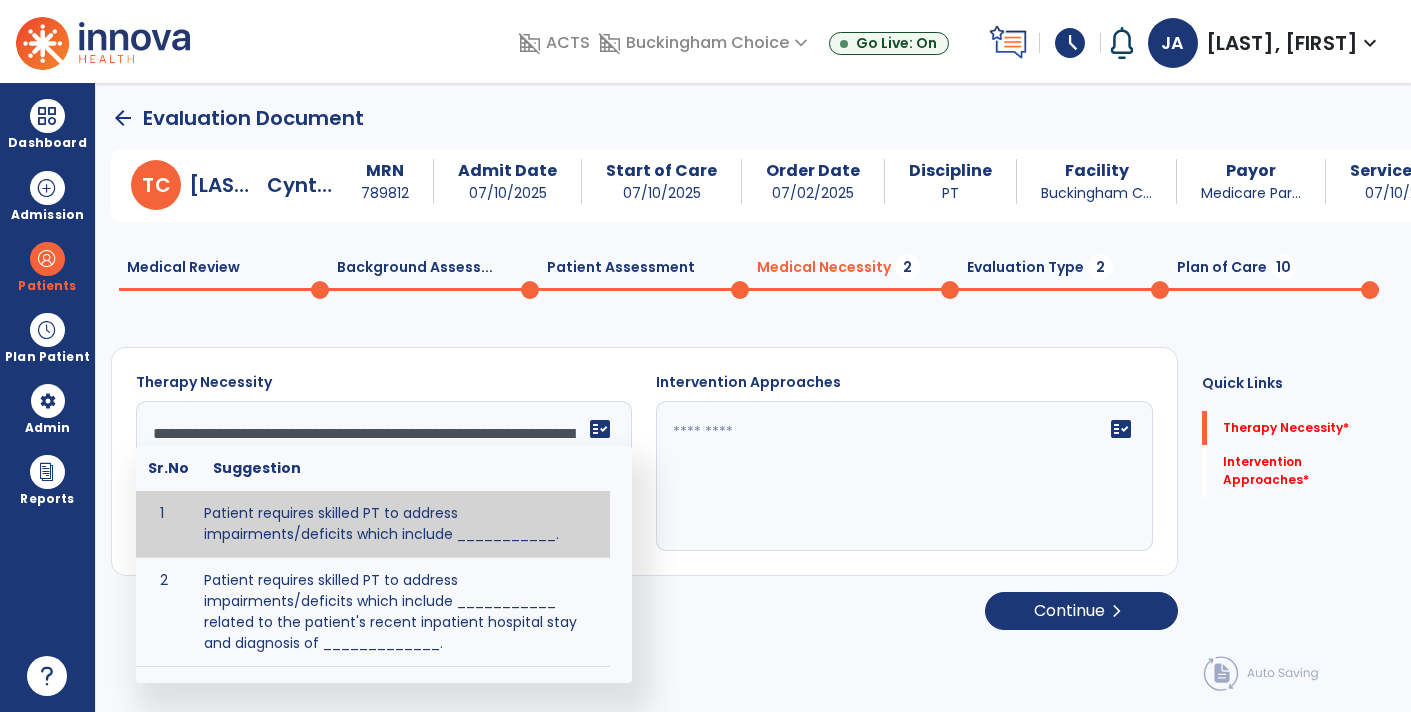 scroll, scrollTop: 63, scrollLeft: 0, axis: vertical 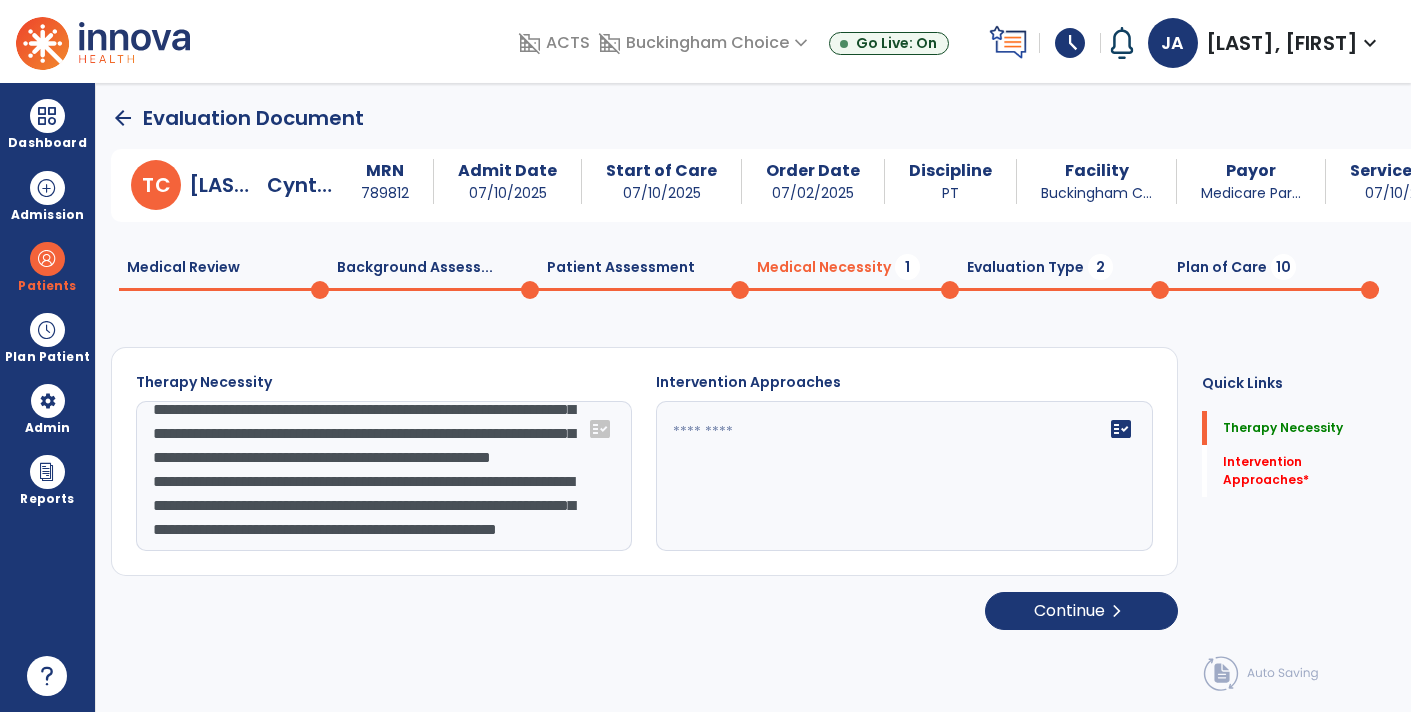type on "**********" 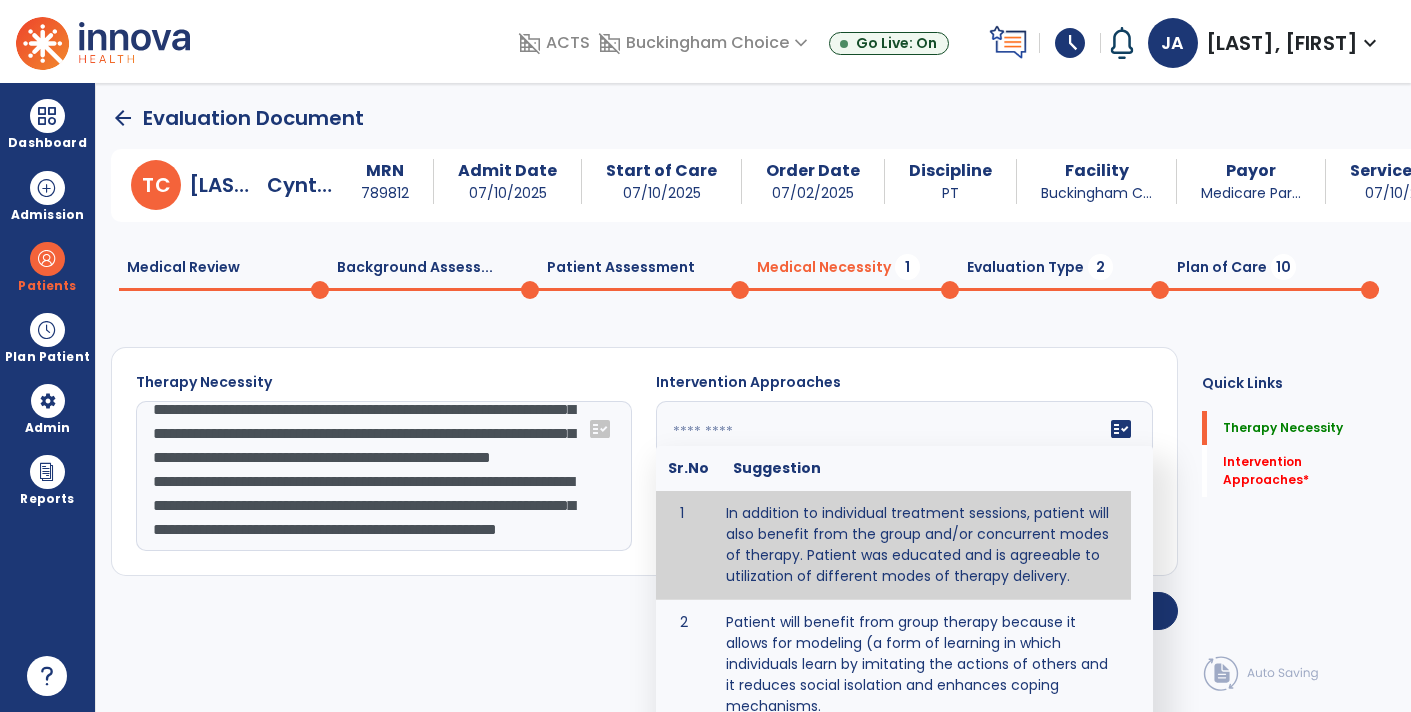 paste on "**********" 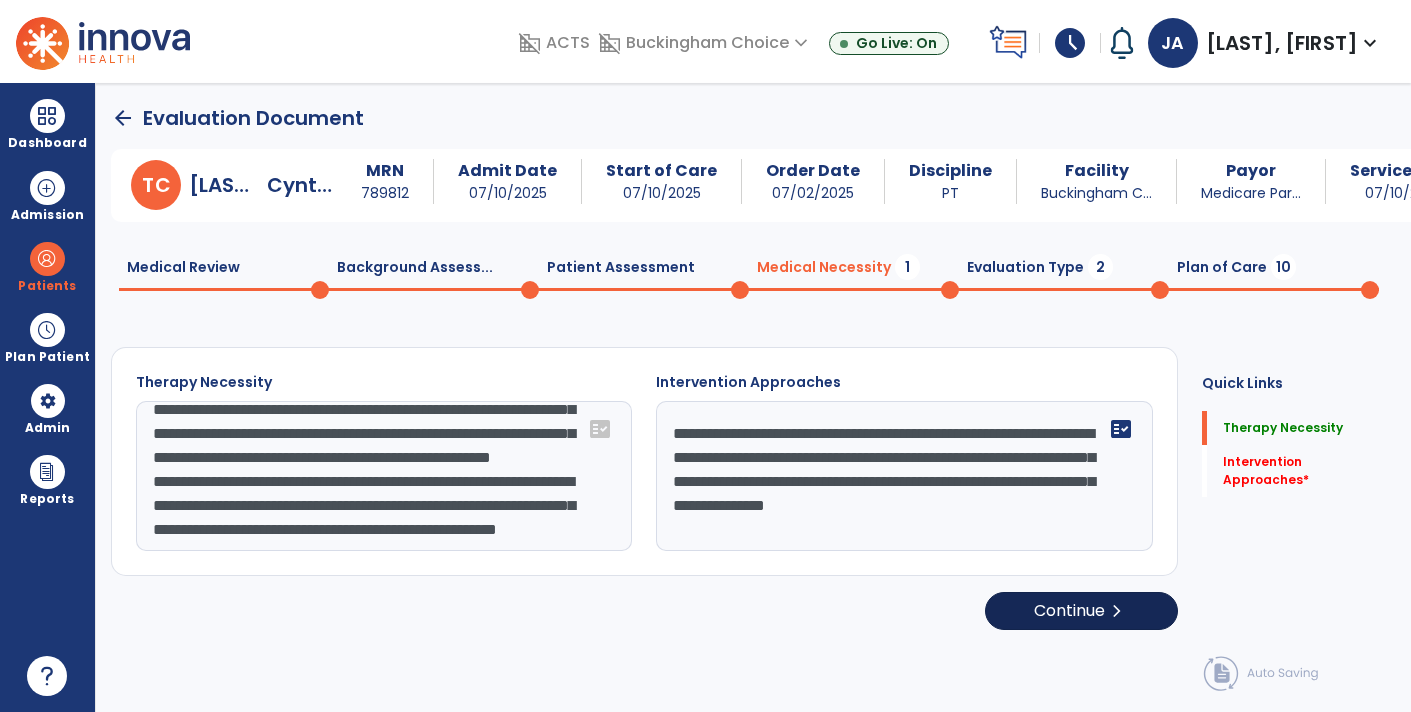 type on "**********" 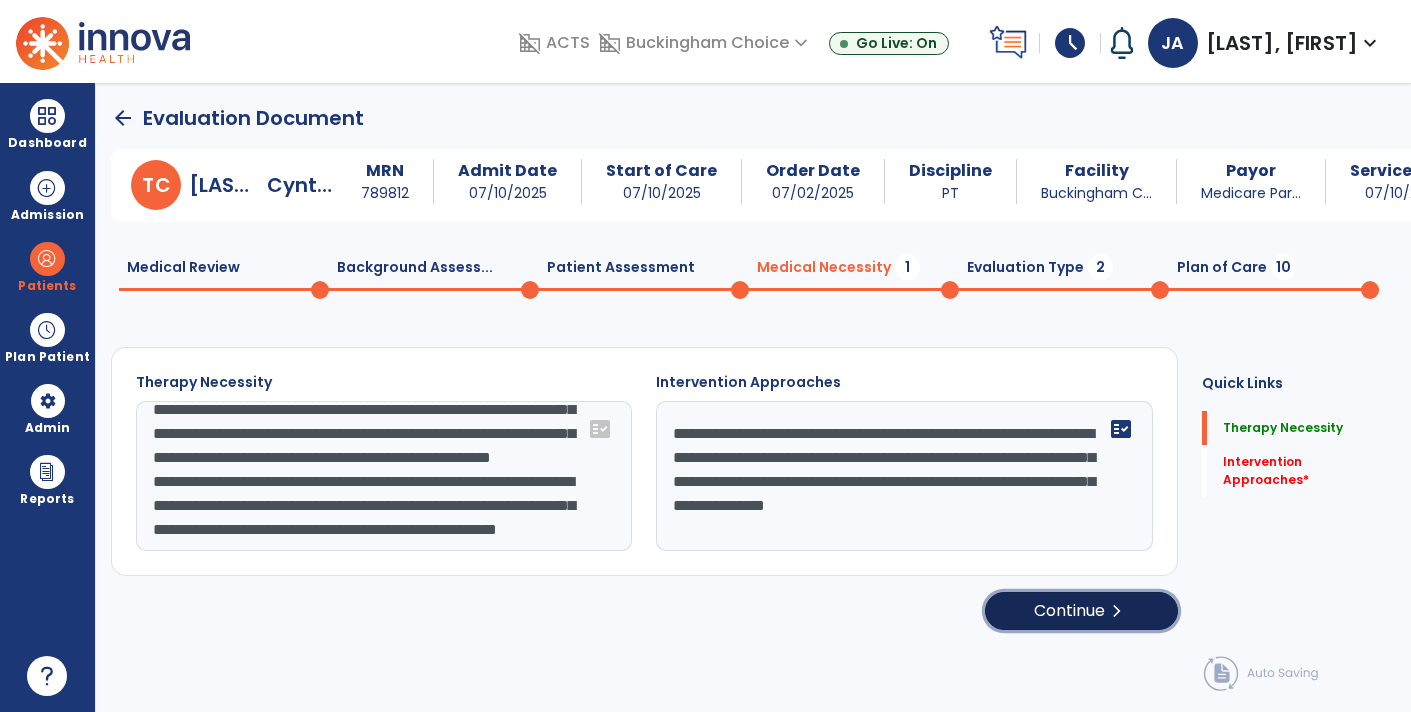 click on "Continue  chevron_right" 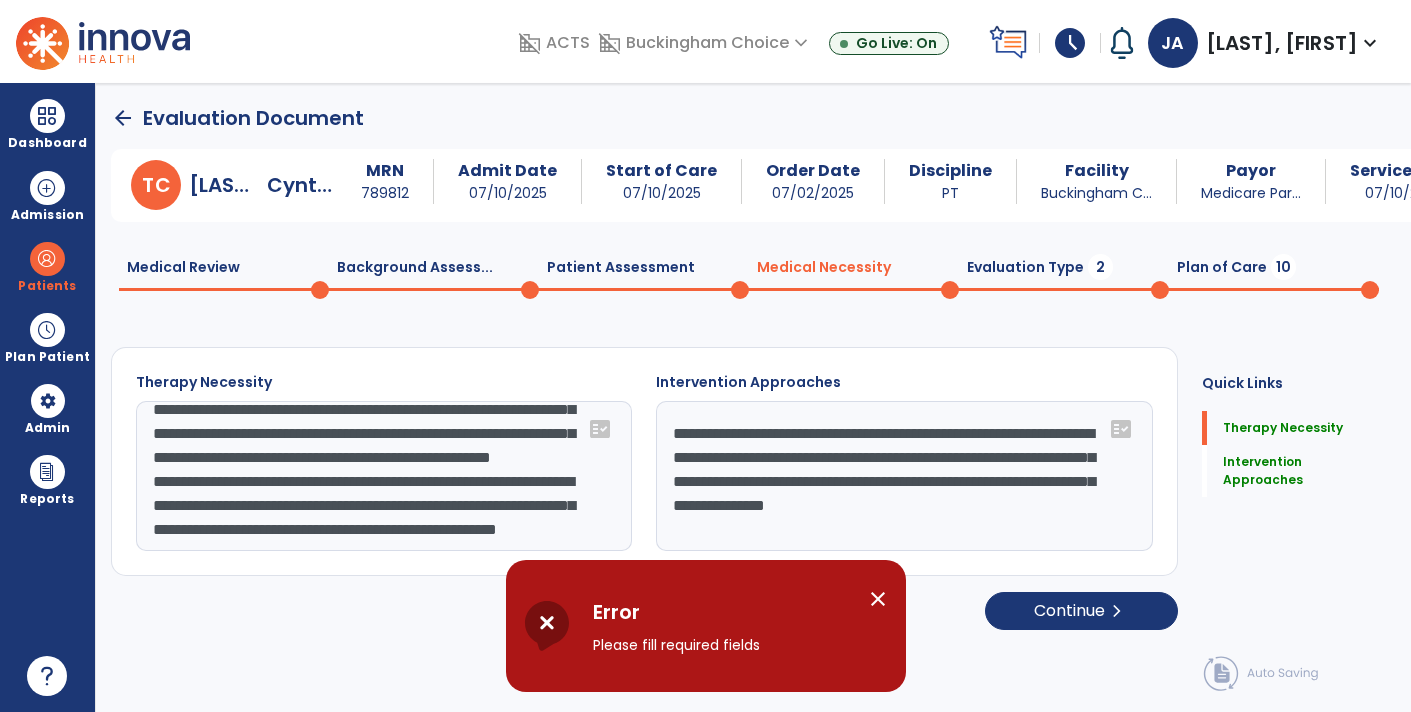 click on "**********" 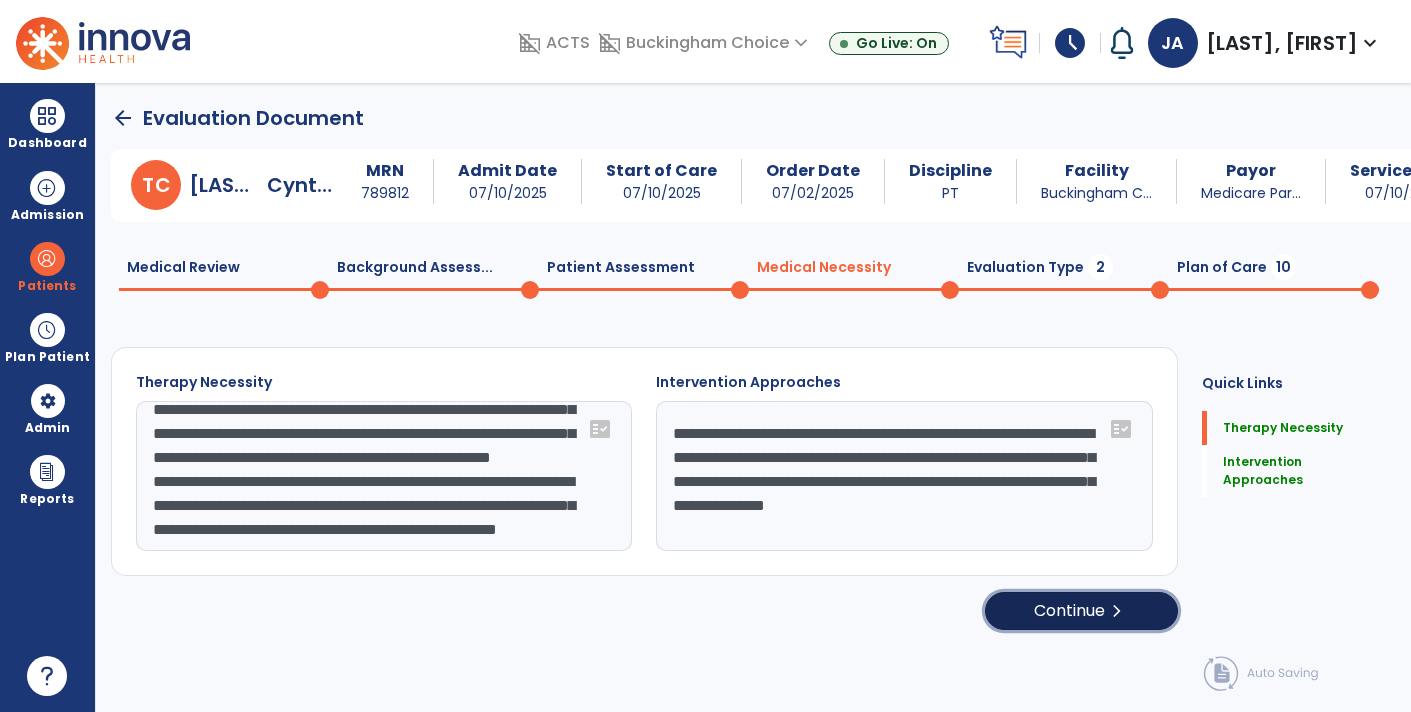 click on "Continue  chevron_right" 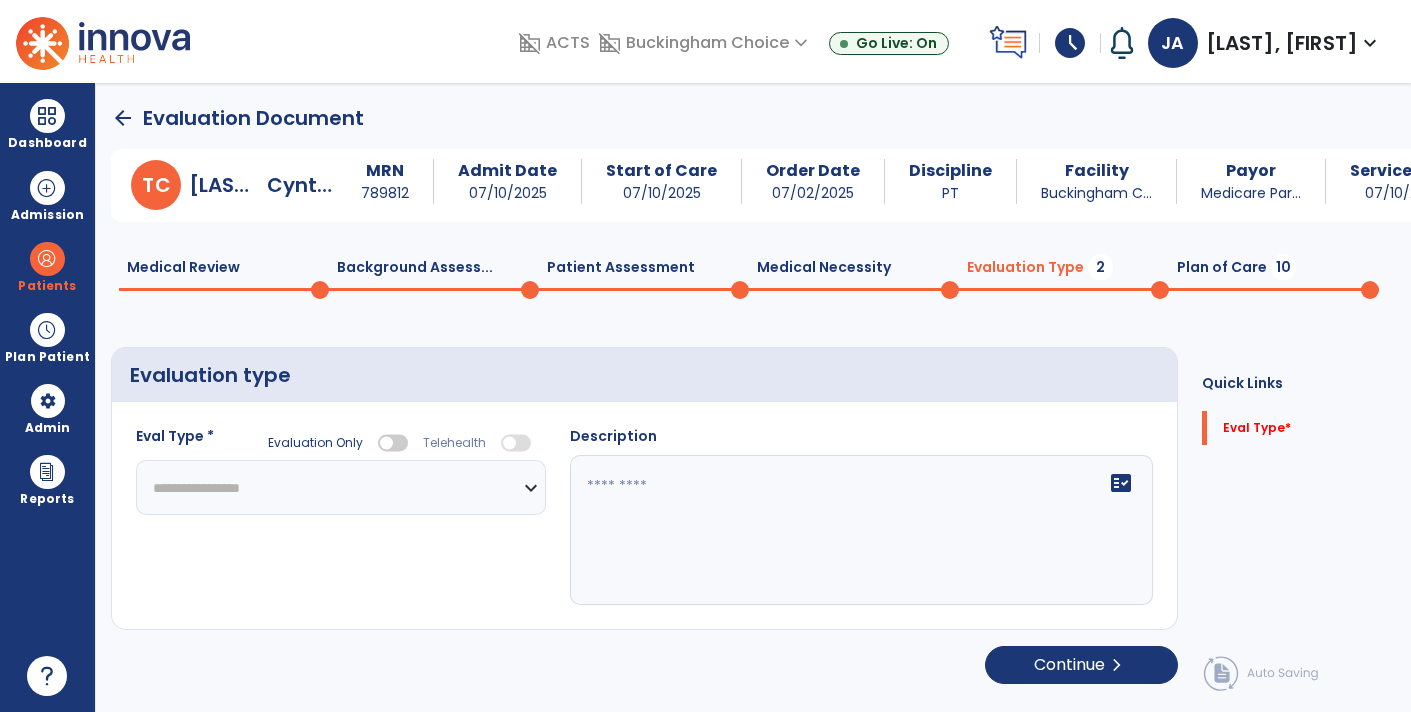 click on "**********" 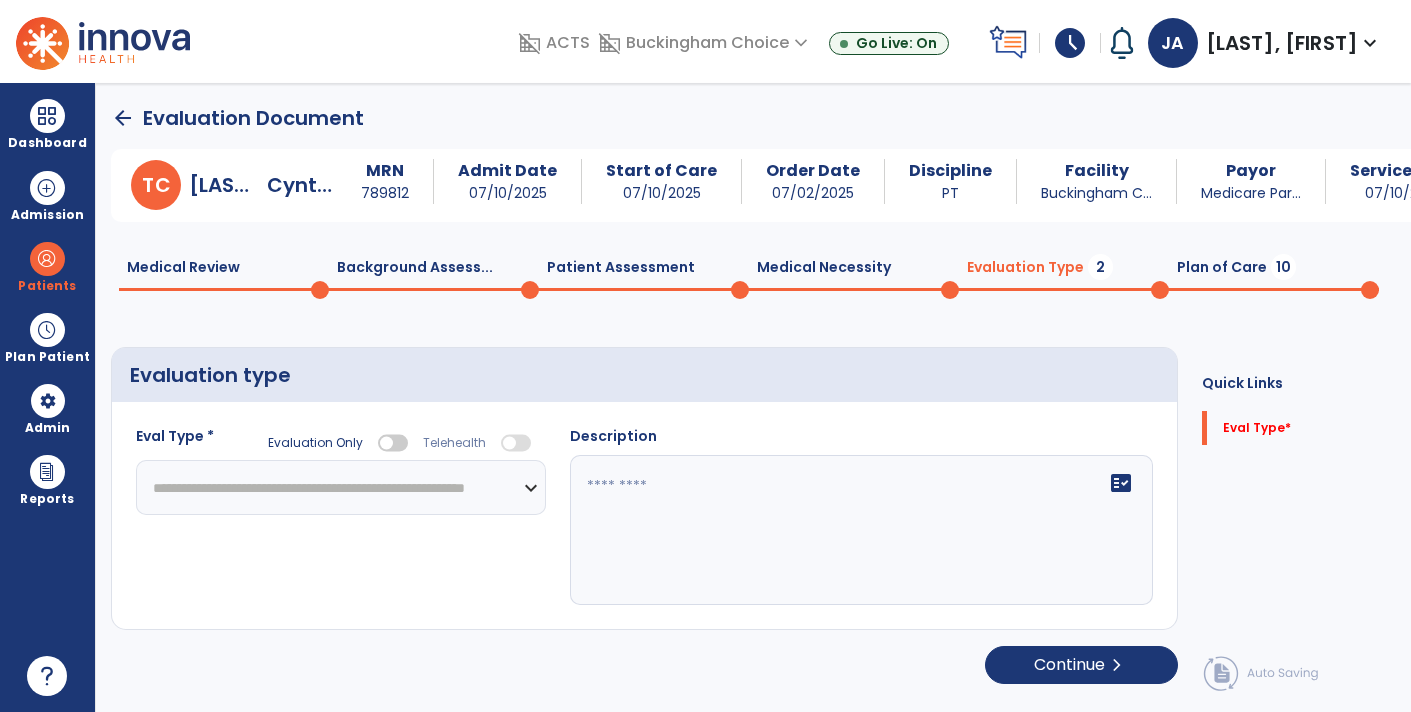 click on "**********" 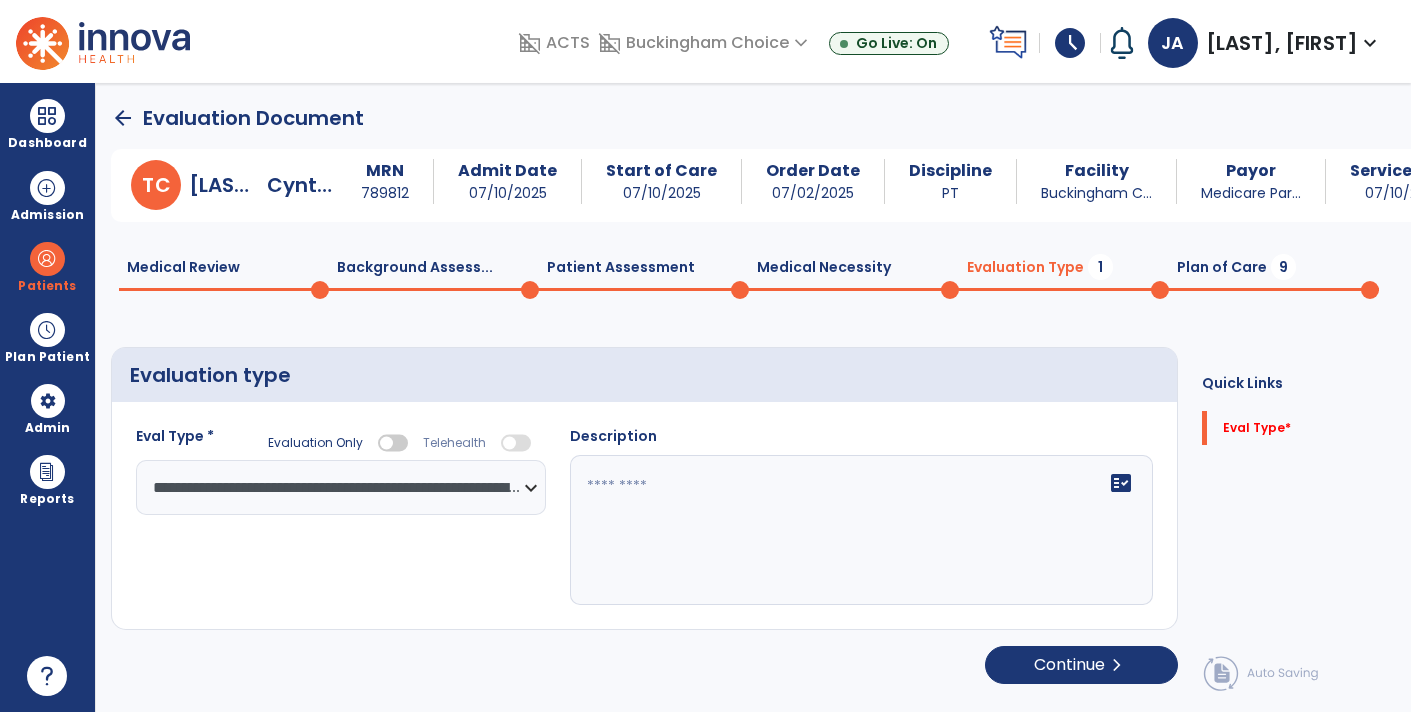 click 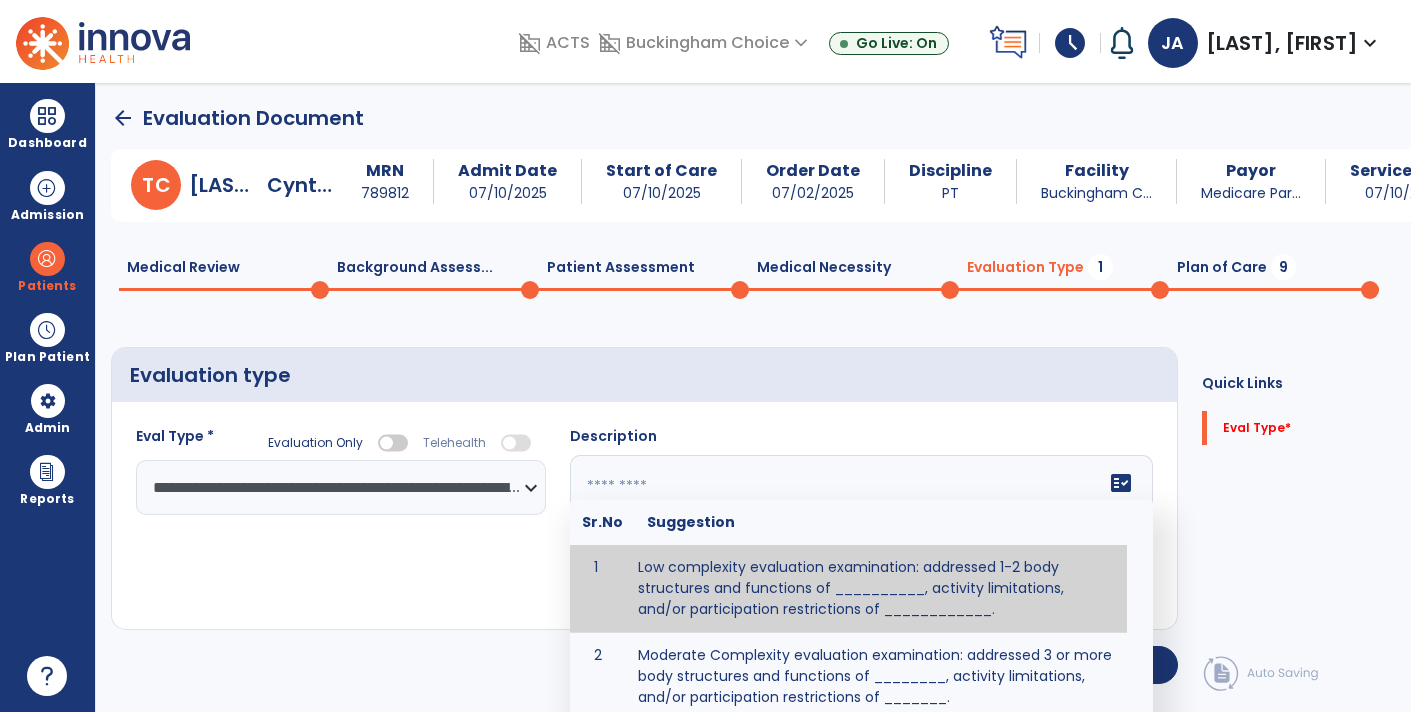 paste on "**********" 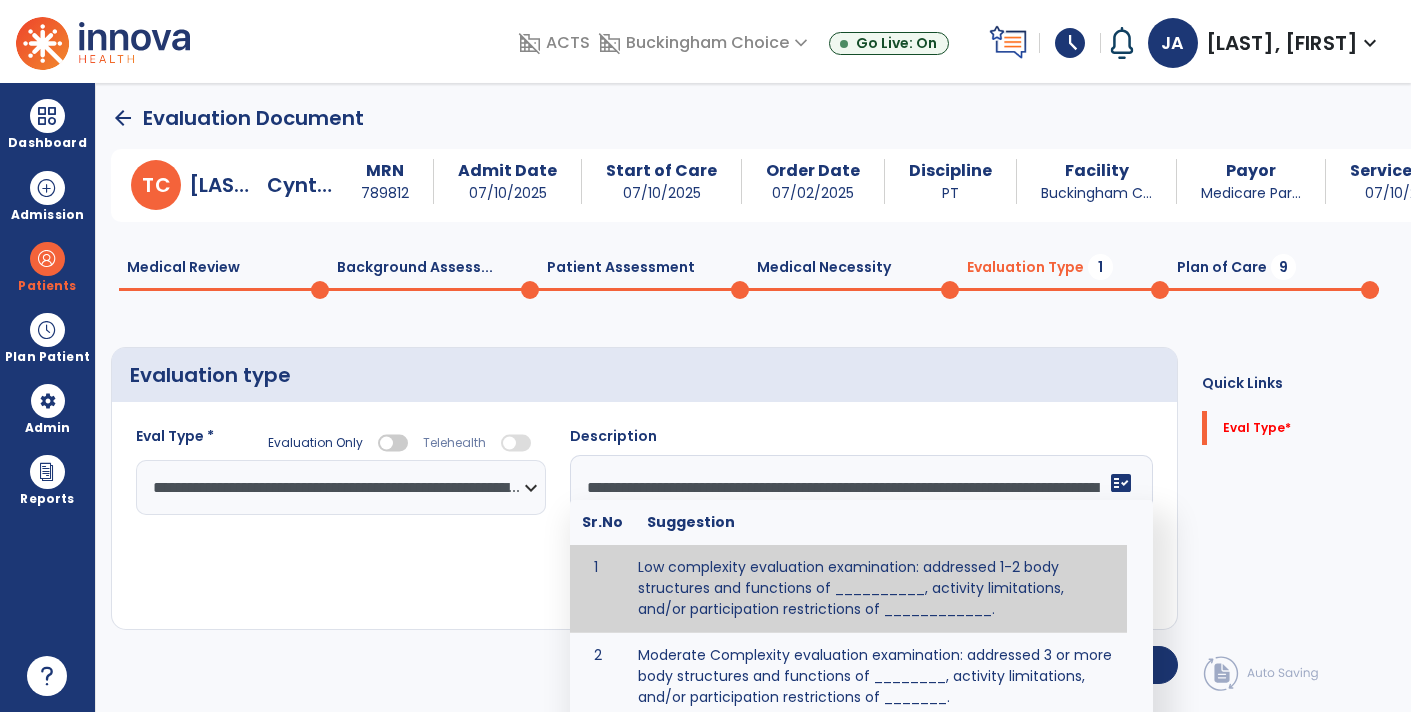scroll, scrollTop: 15, scrollLeft: 0, axis: vertical 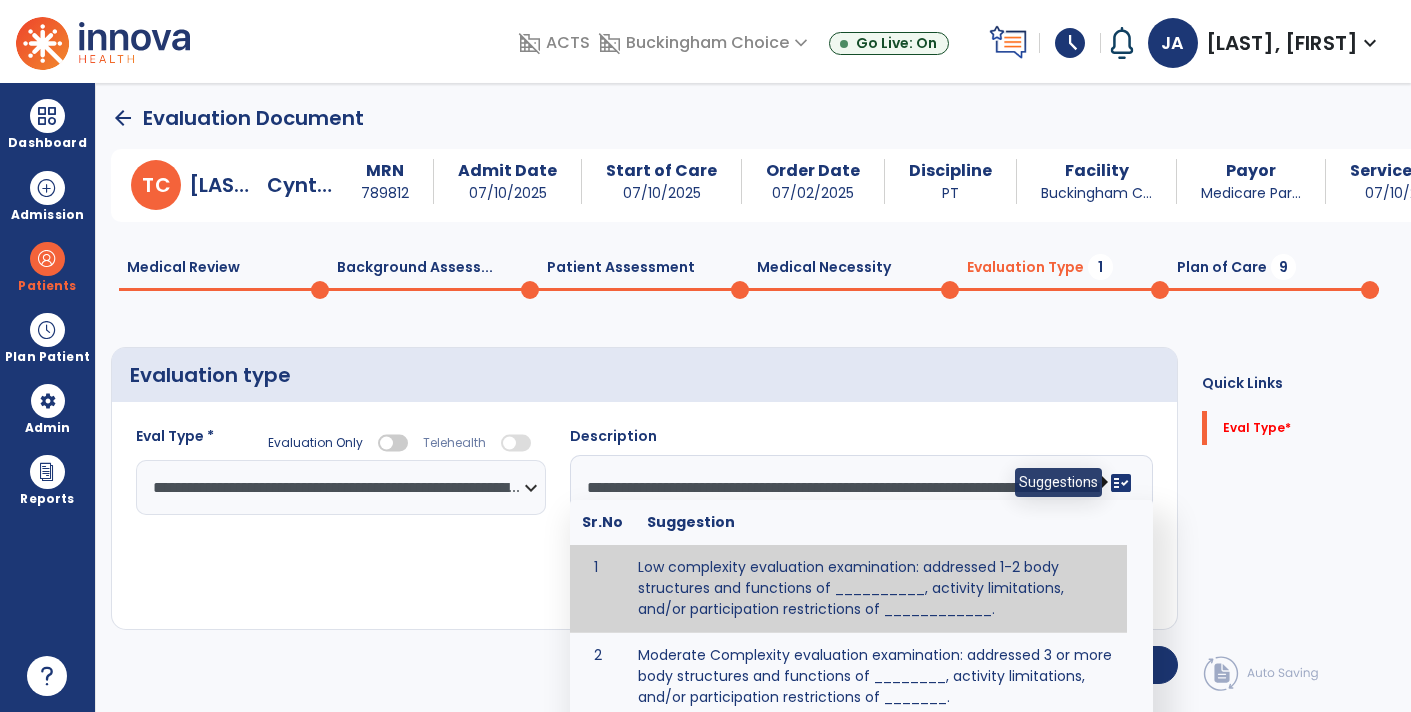click on "fact_check" 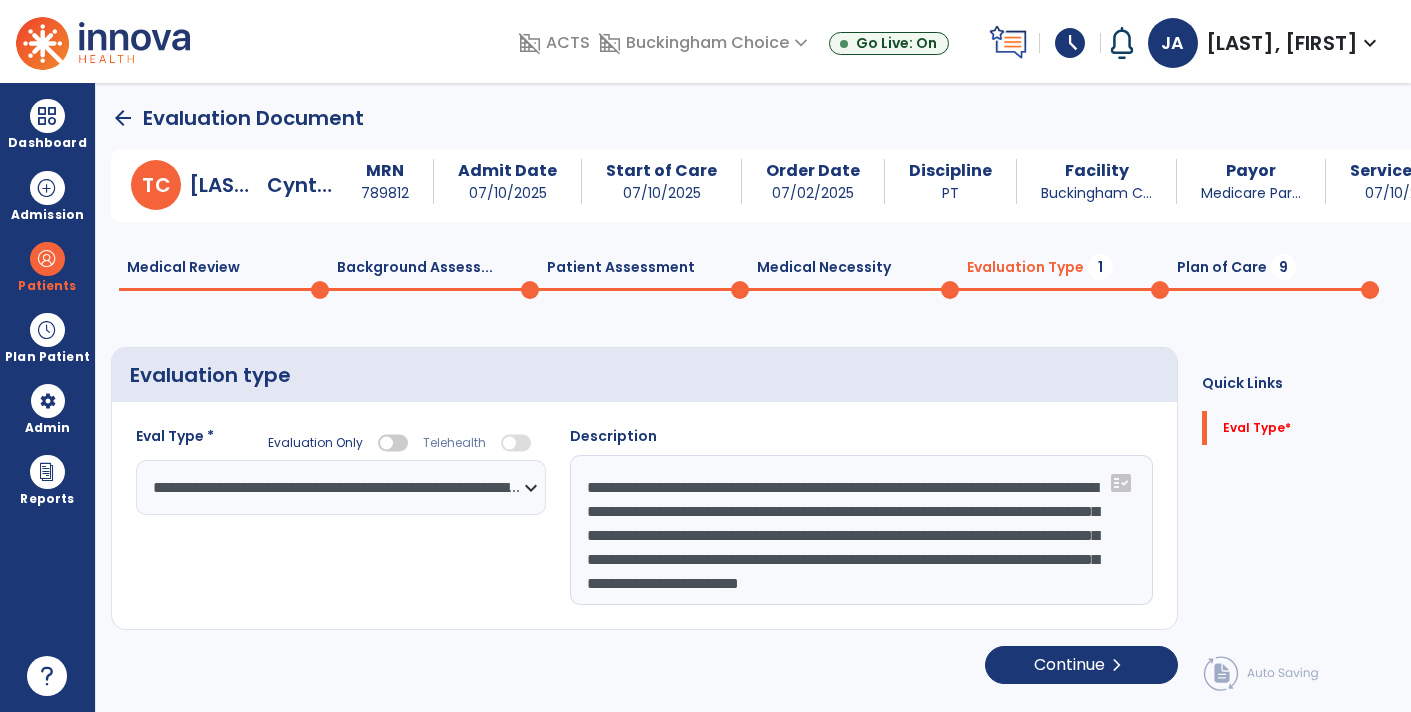 scroll, scrollTop: 24, scrollLeft: 0, axis: vertical 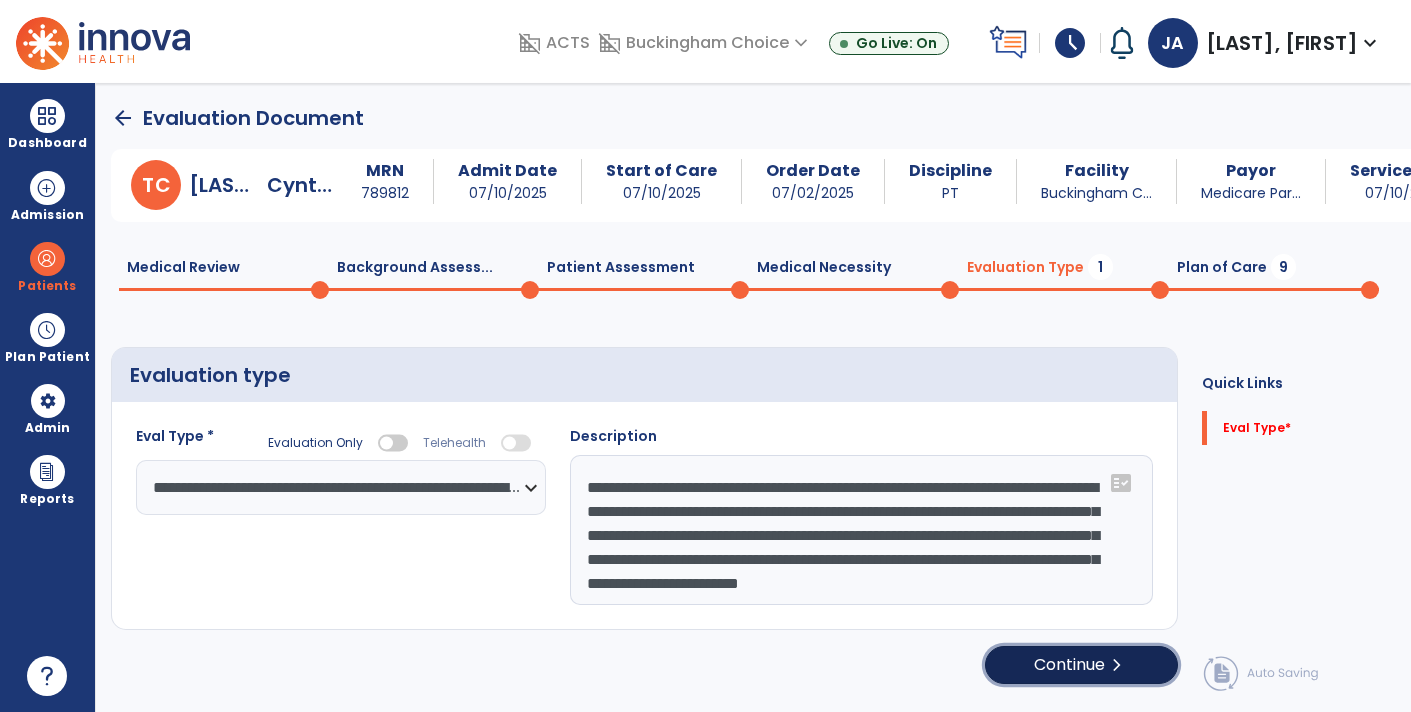 click on "Continue  chevron_right" 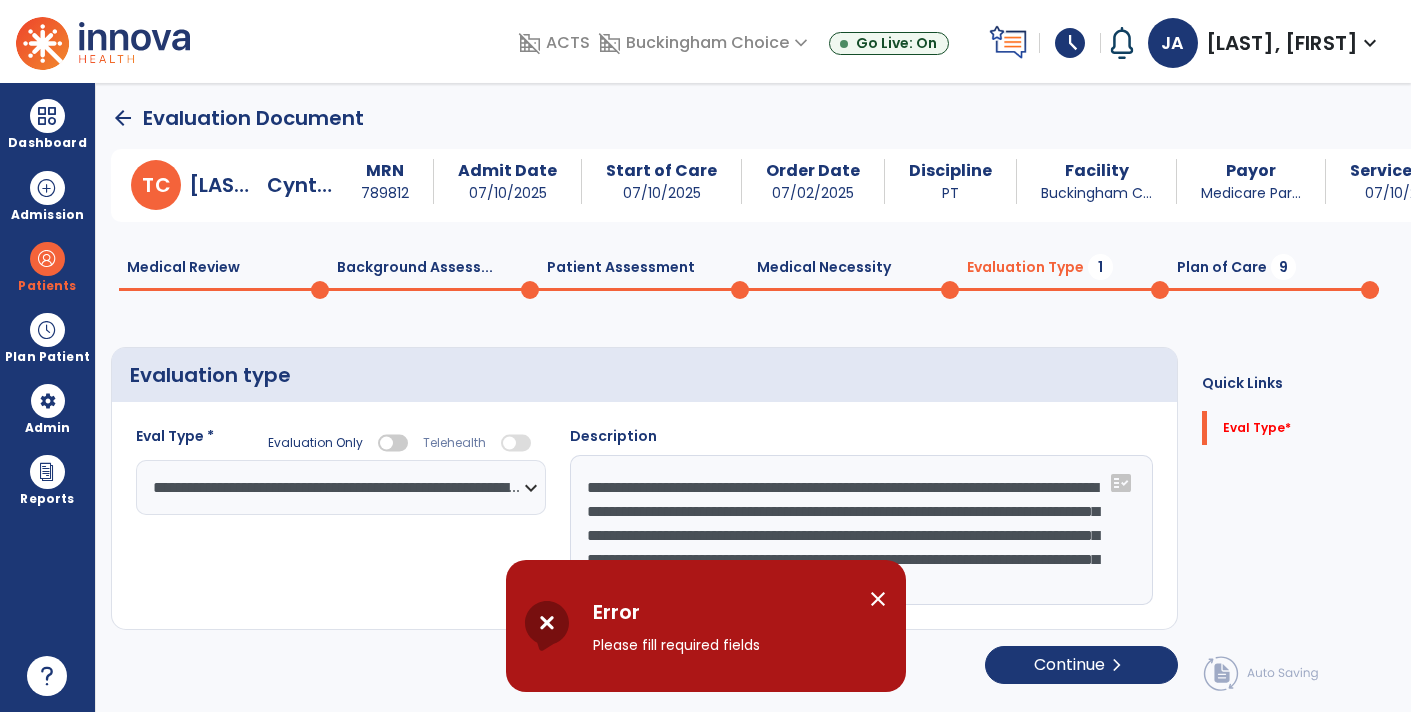 click on "**********" 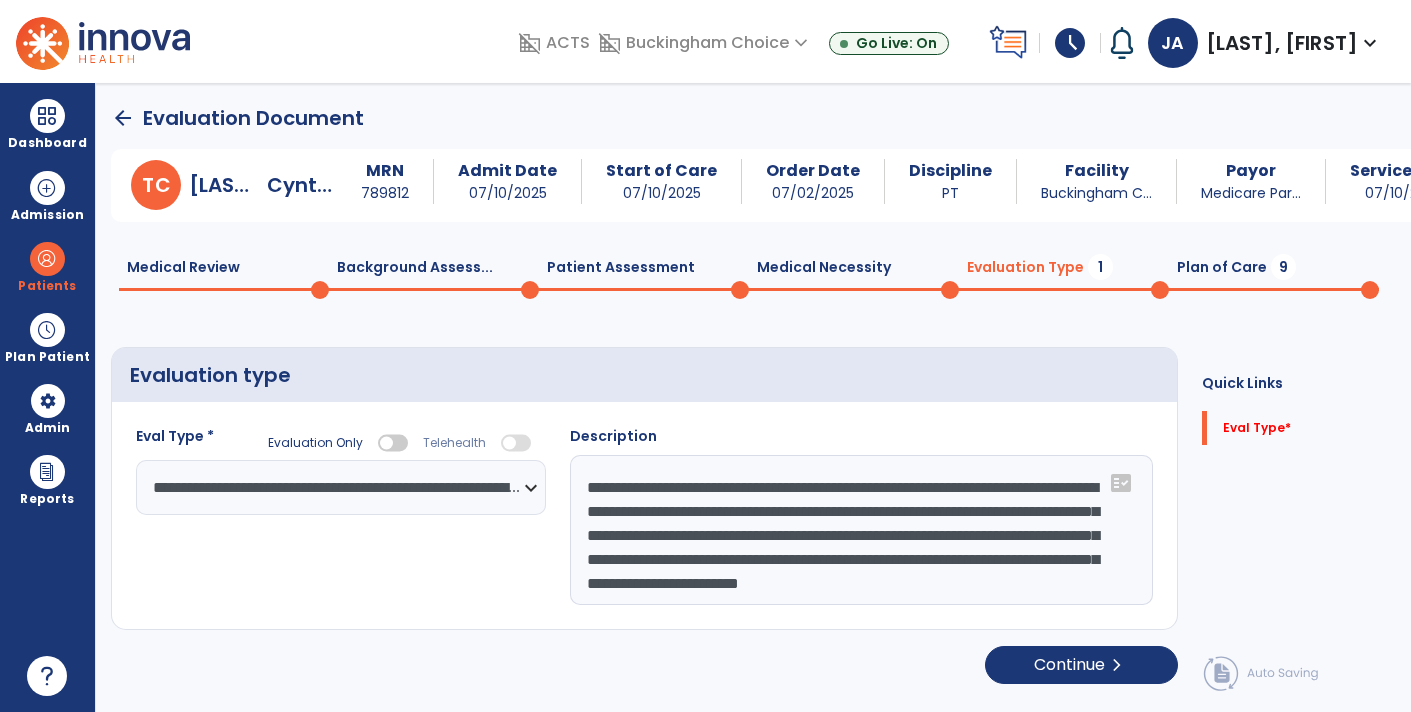 click on "**********" 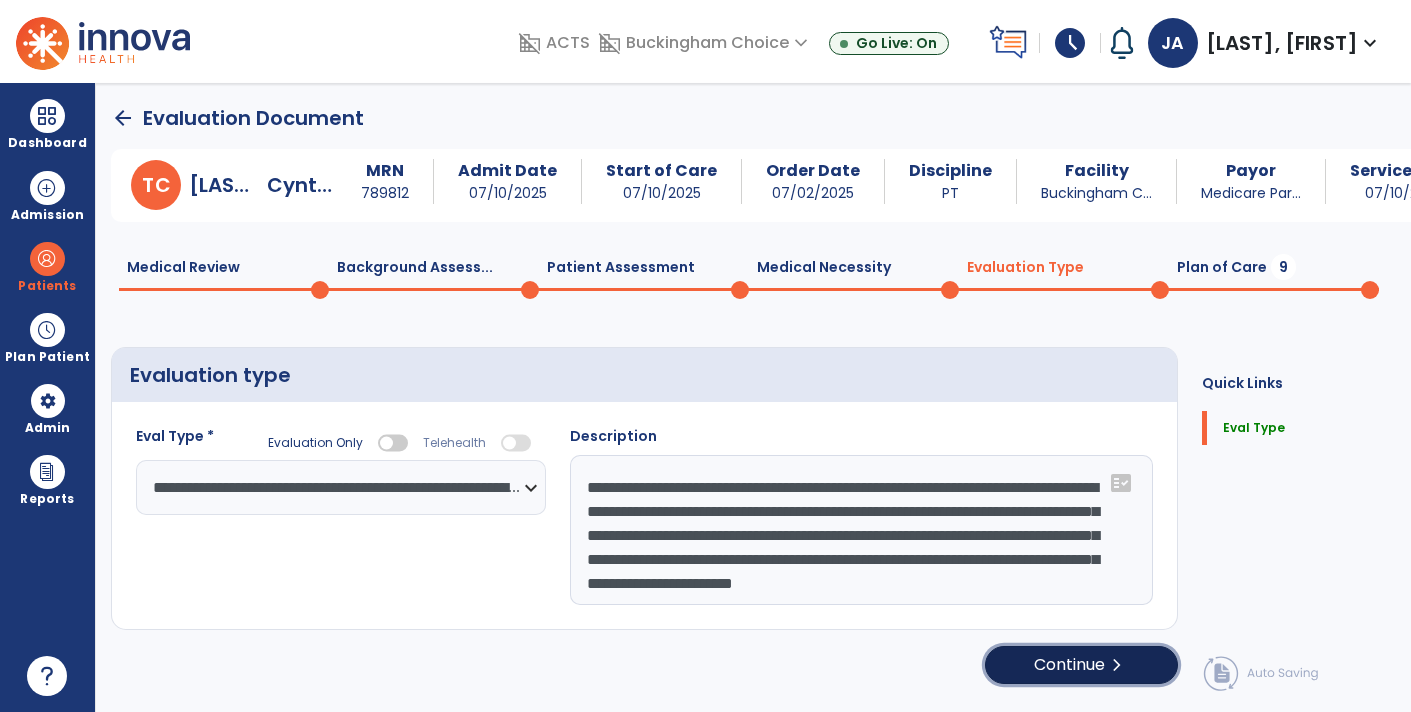 click on "Continue  chevron_right" 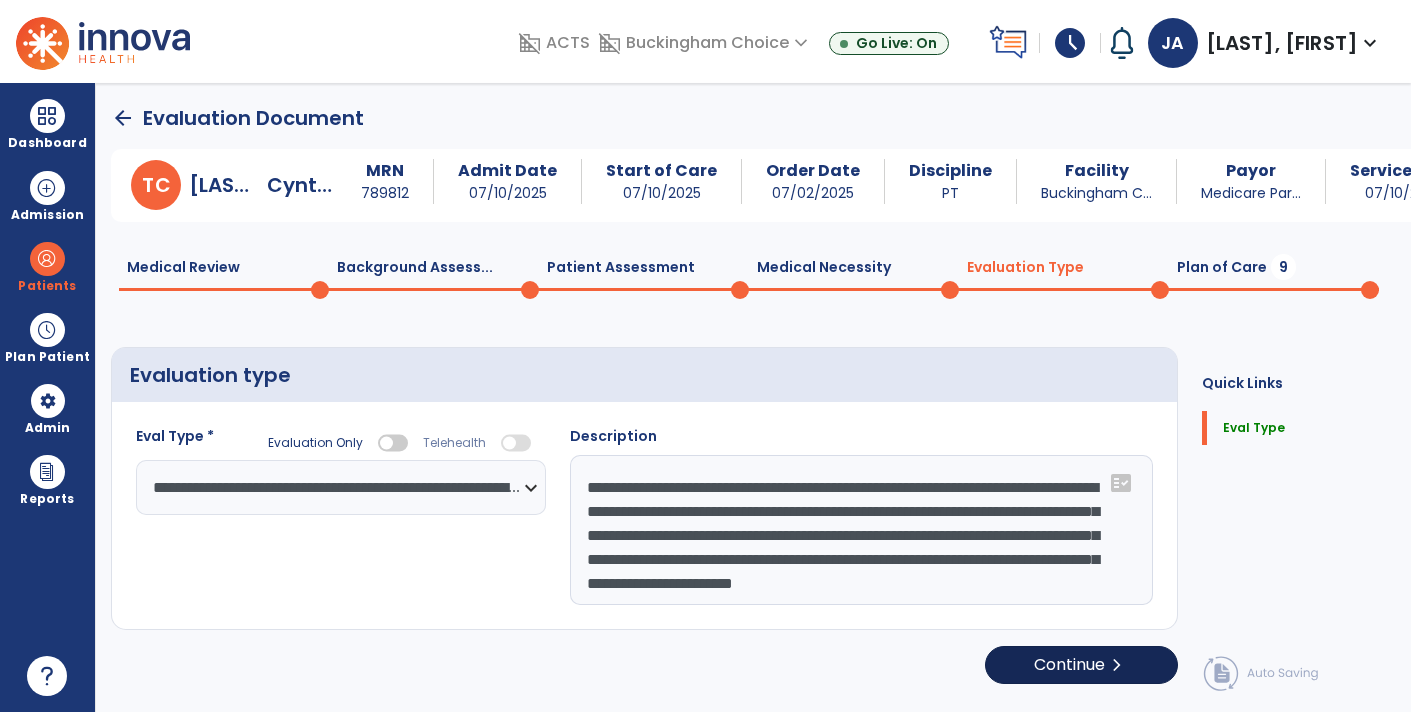 select on "*****" 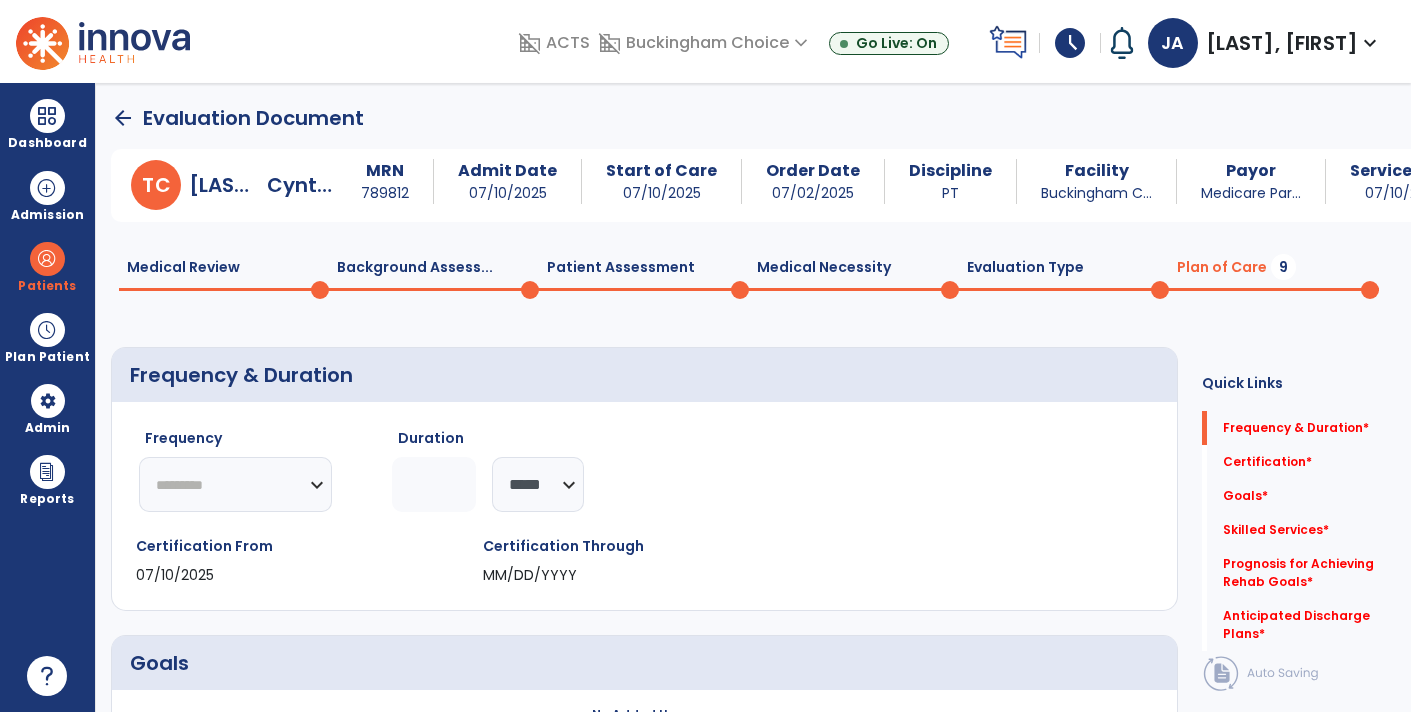 click on "********* ** ** ** ** ** ** **" 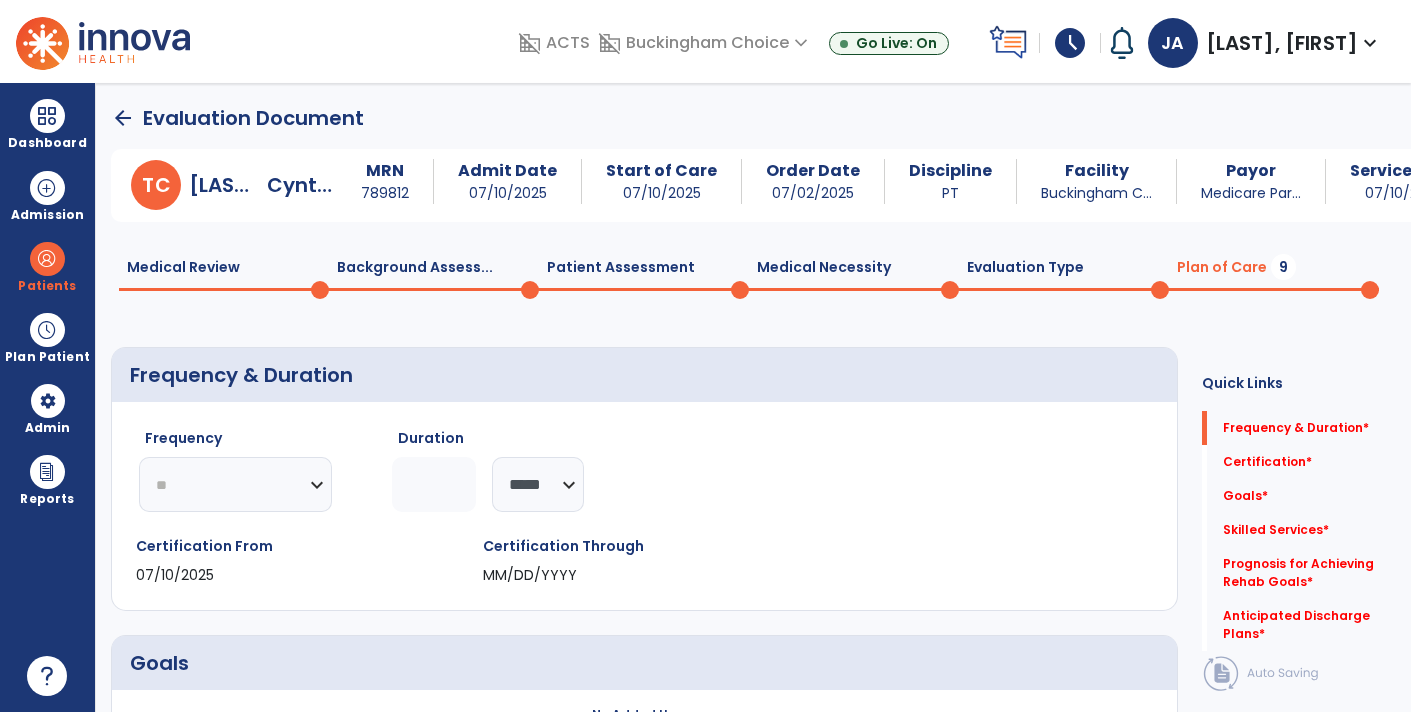 click on "********* ** ** ** ** ** ** **" 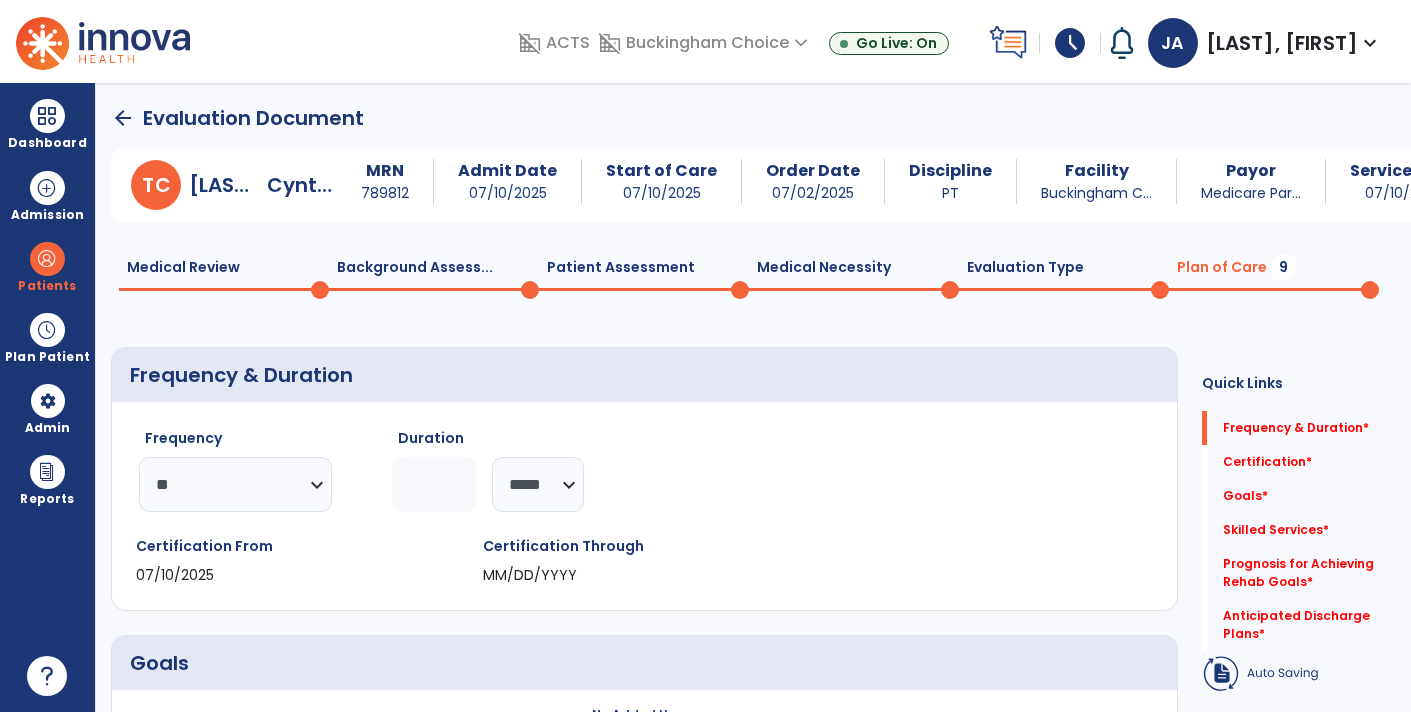 click 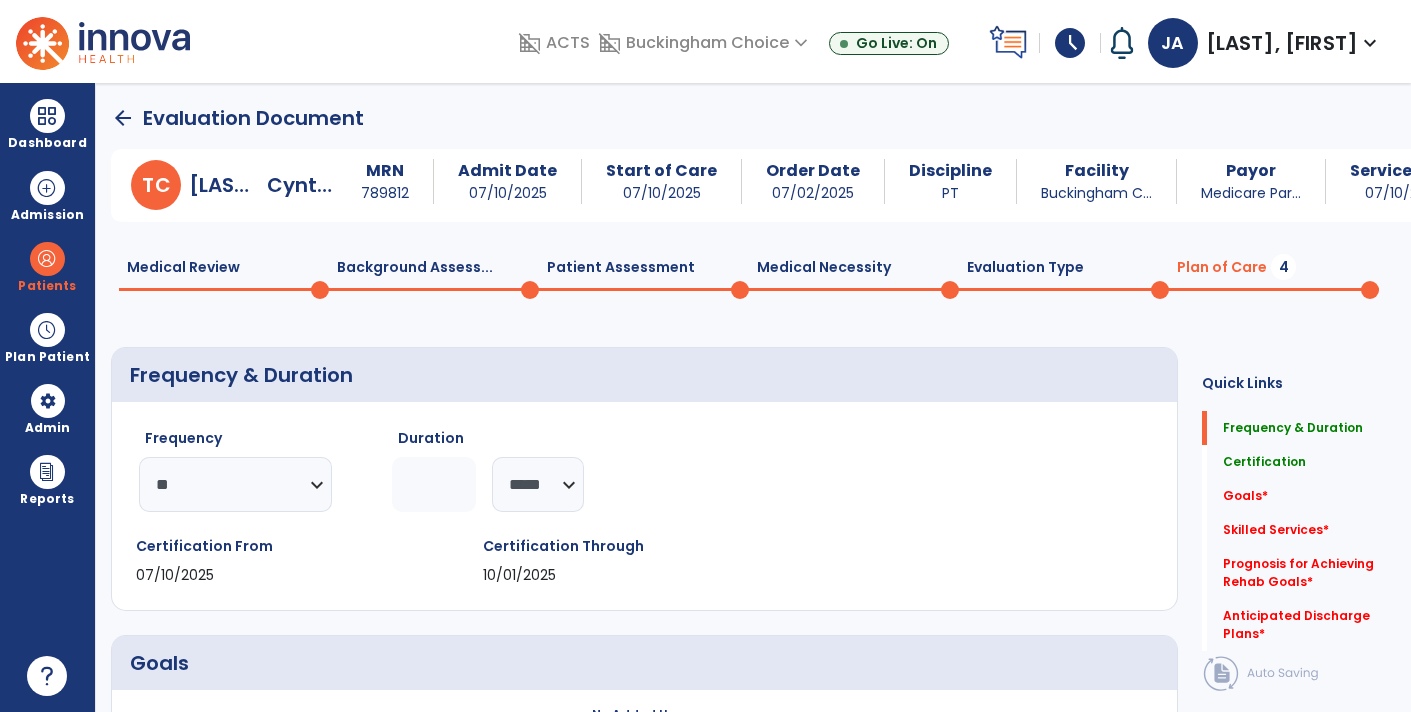 type on "*" 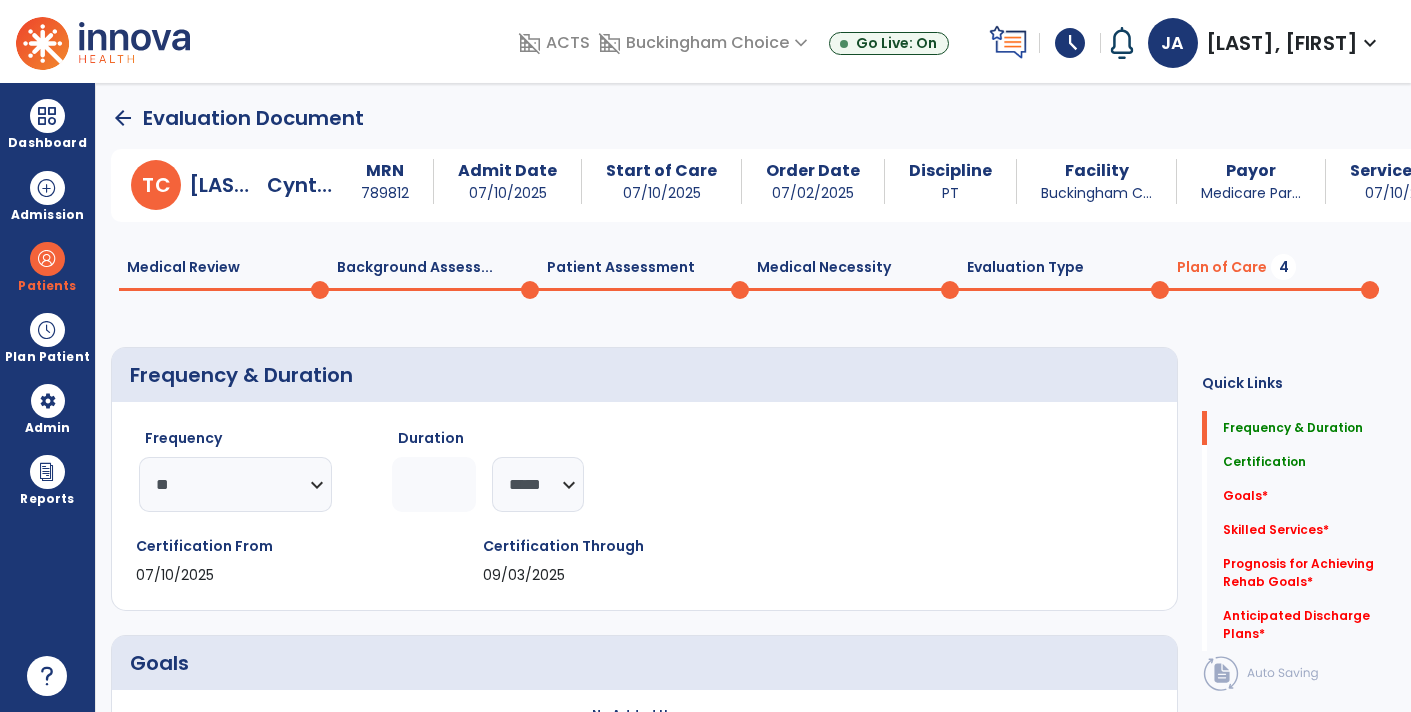 type on "*" 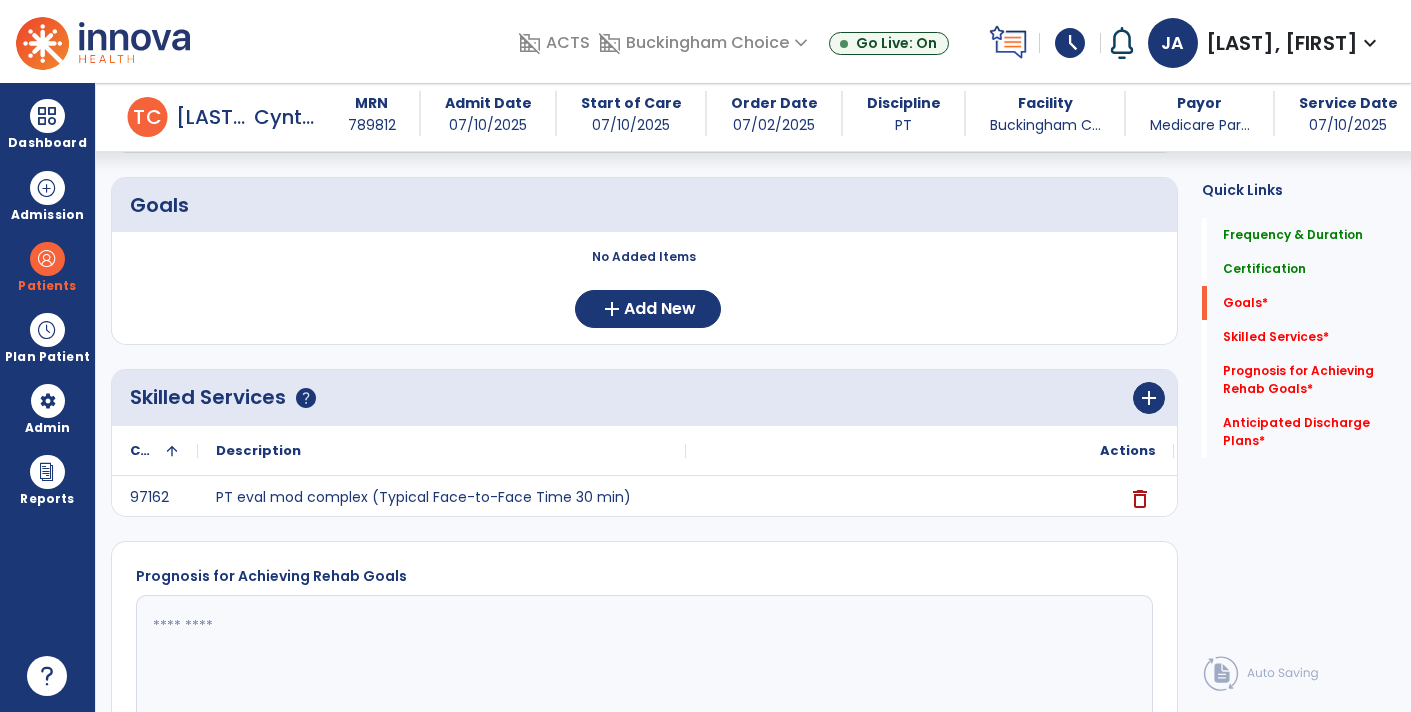 scroll, scrollTop: 487, scrollLeft: 0, axis: vertical 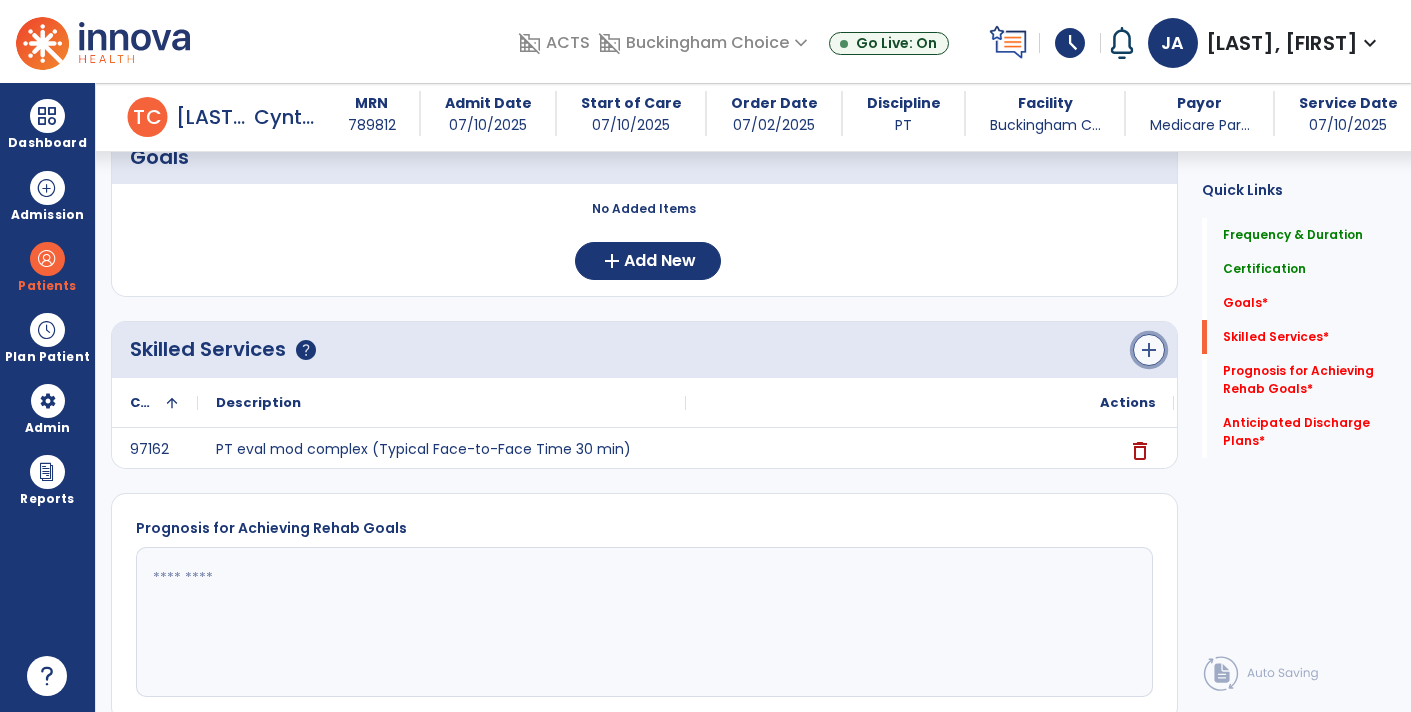 click on "add" 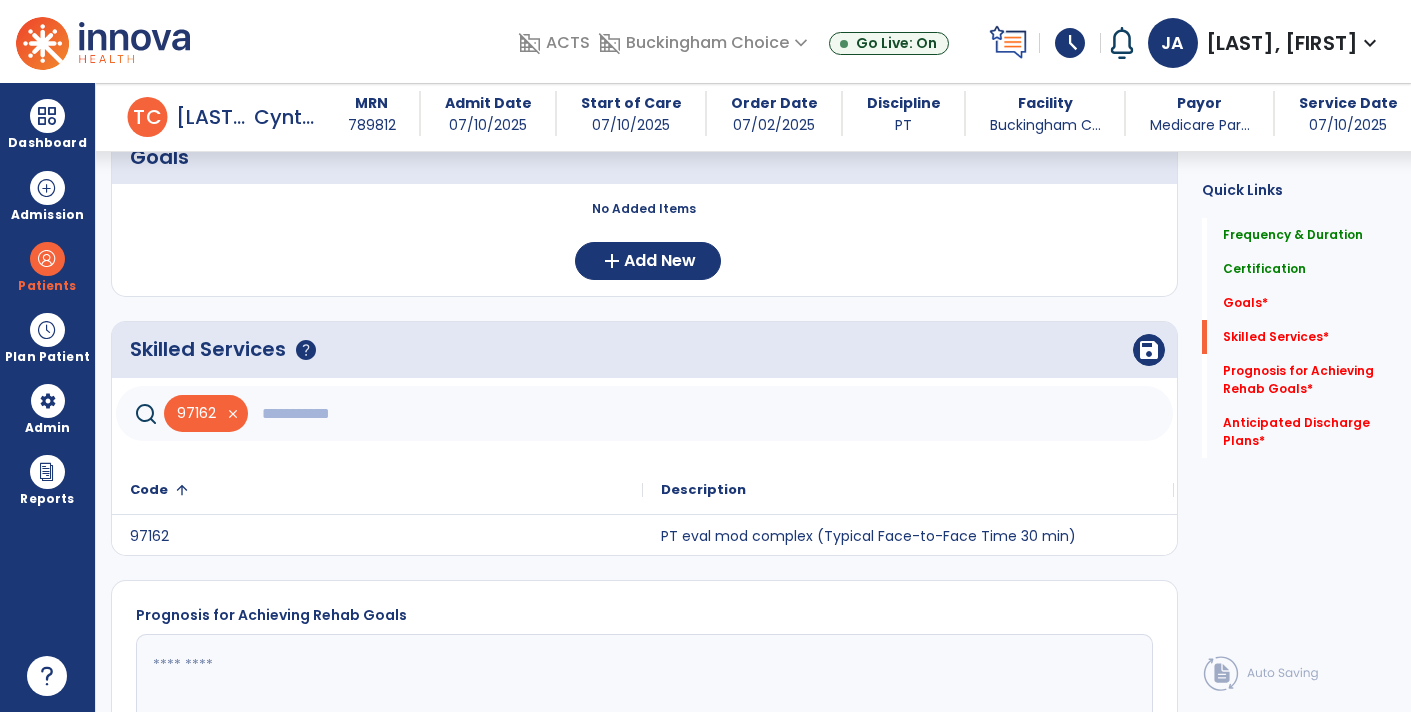 click 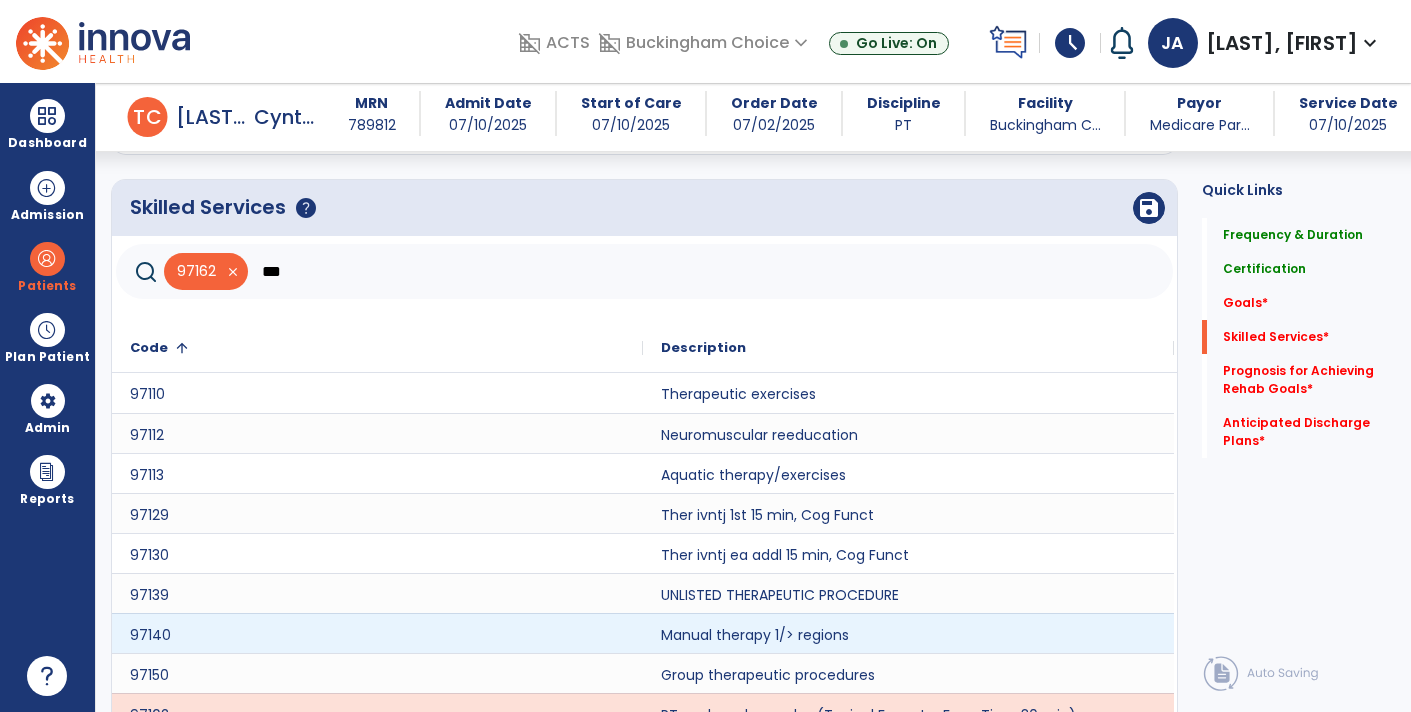 scroll, scrollTop: 733, scrollLeft: 0, axis: vertical 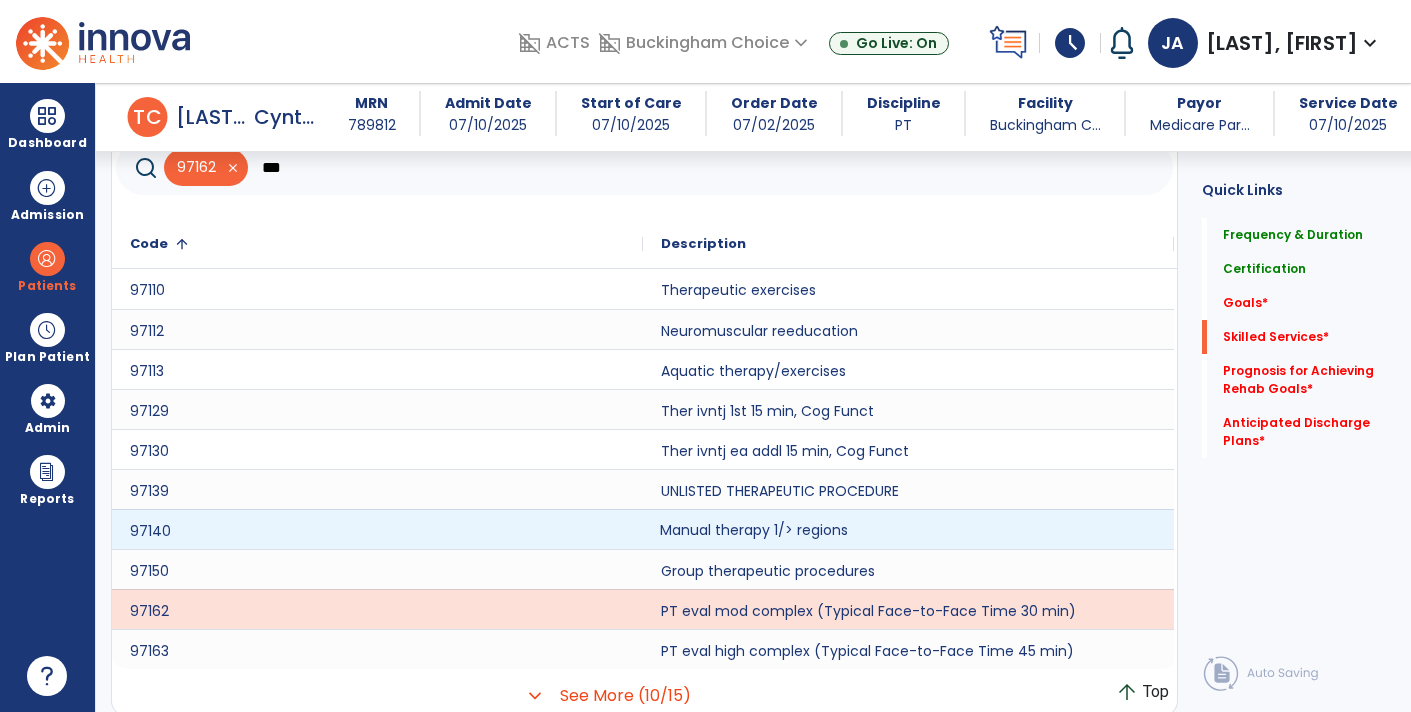click on "Manual therapy 1/> regions" 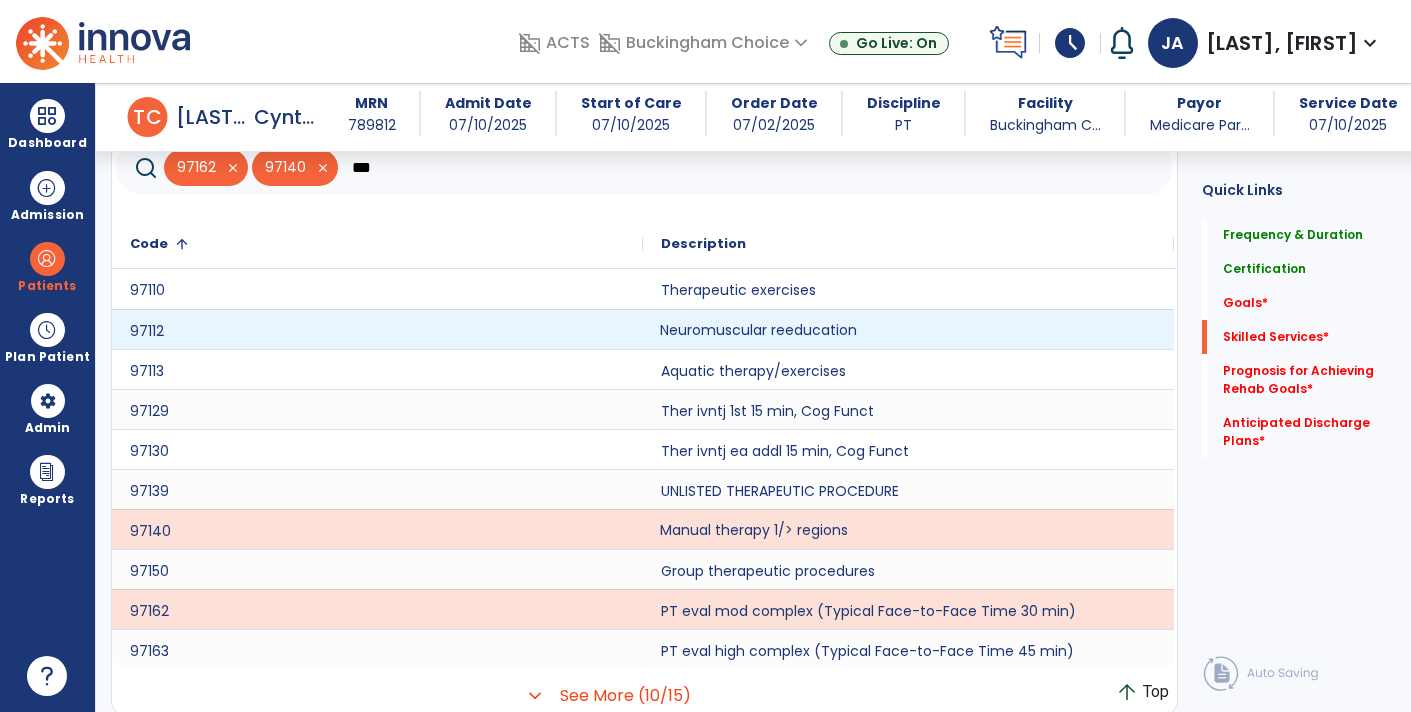 click on "Neuromuscular reeducation" 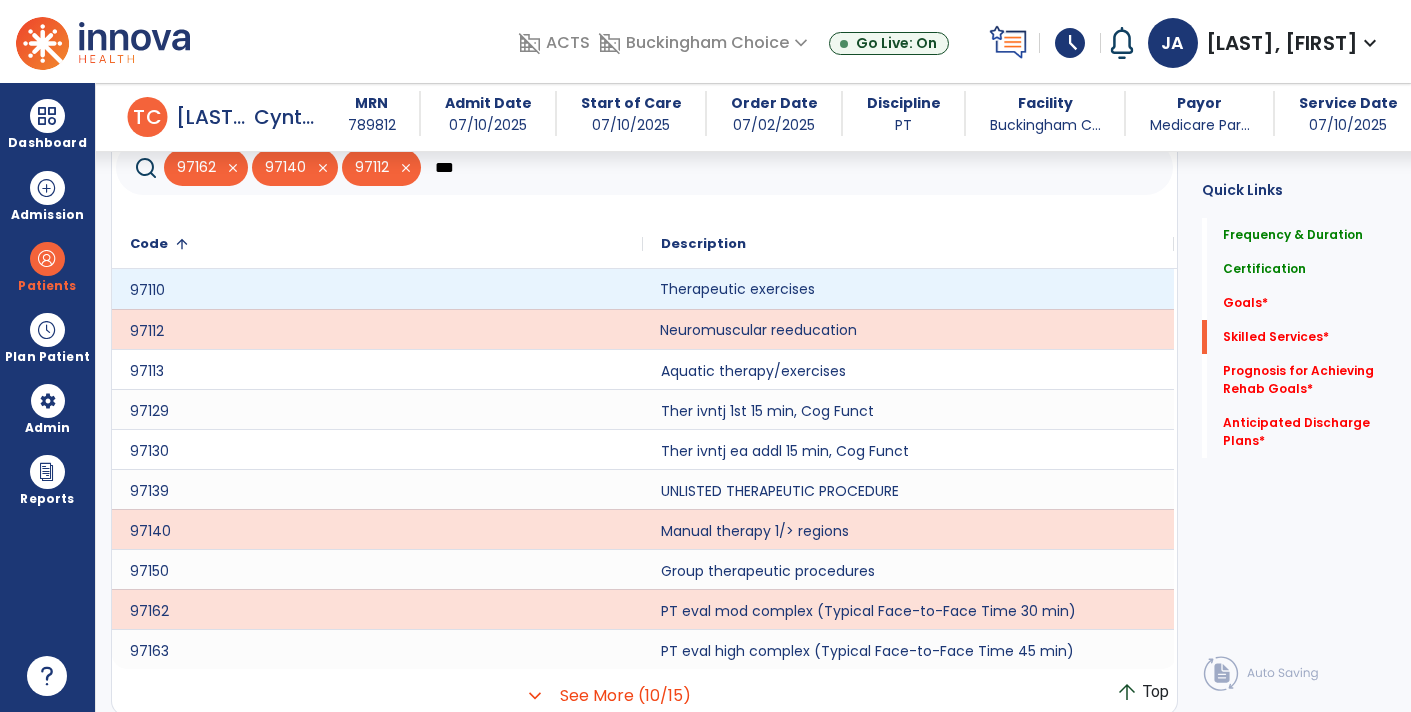 click on "Therapeutic exercises" 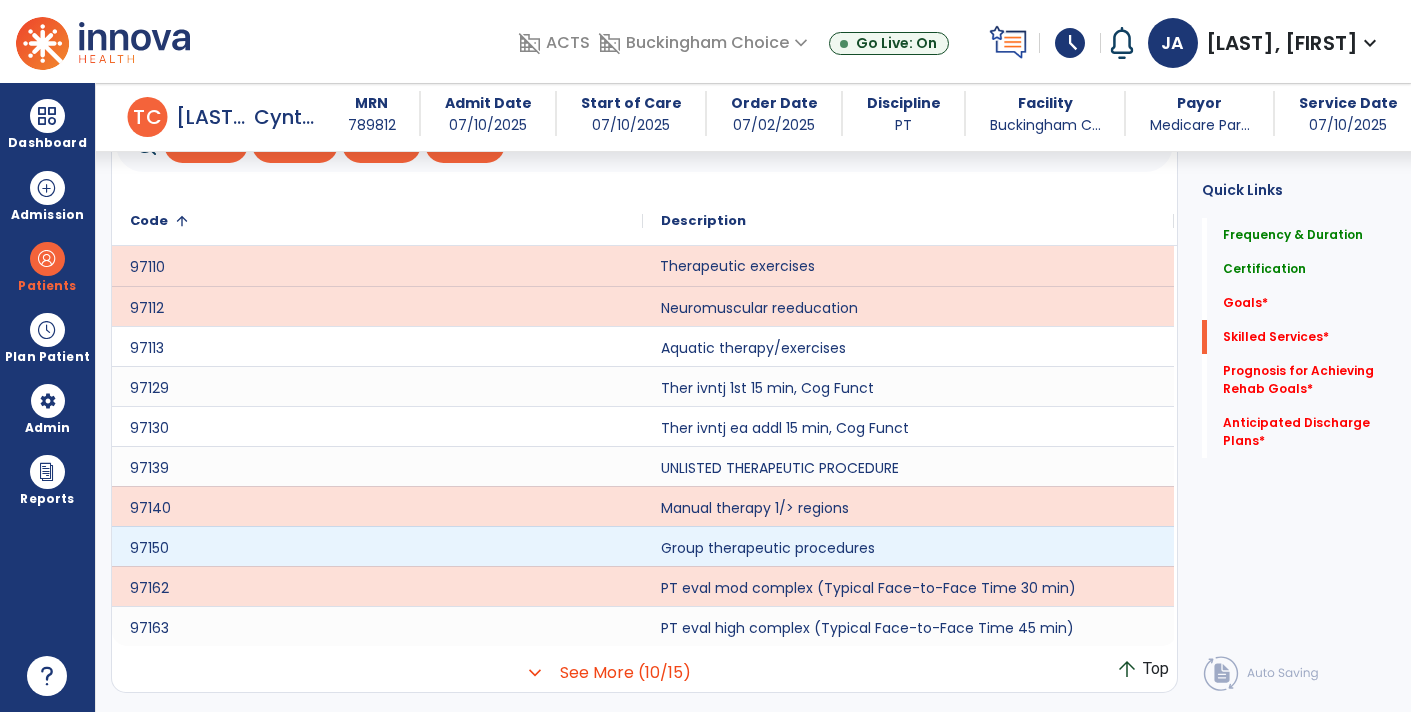 scroll, scrollTop: 764, scrollLeft: 0, axis: vertical 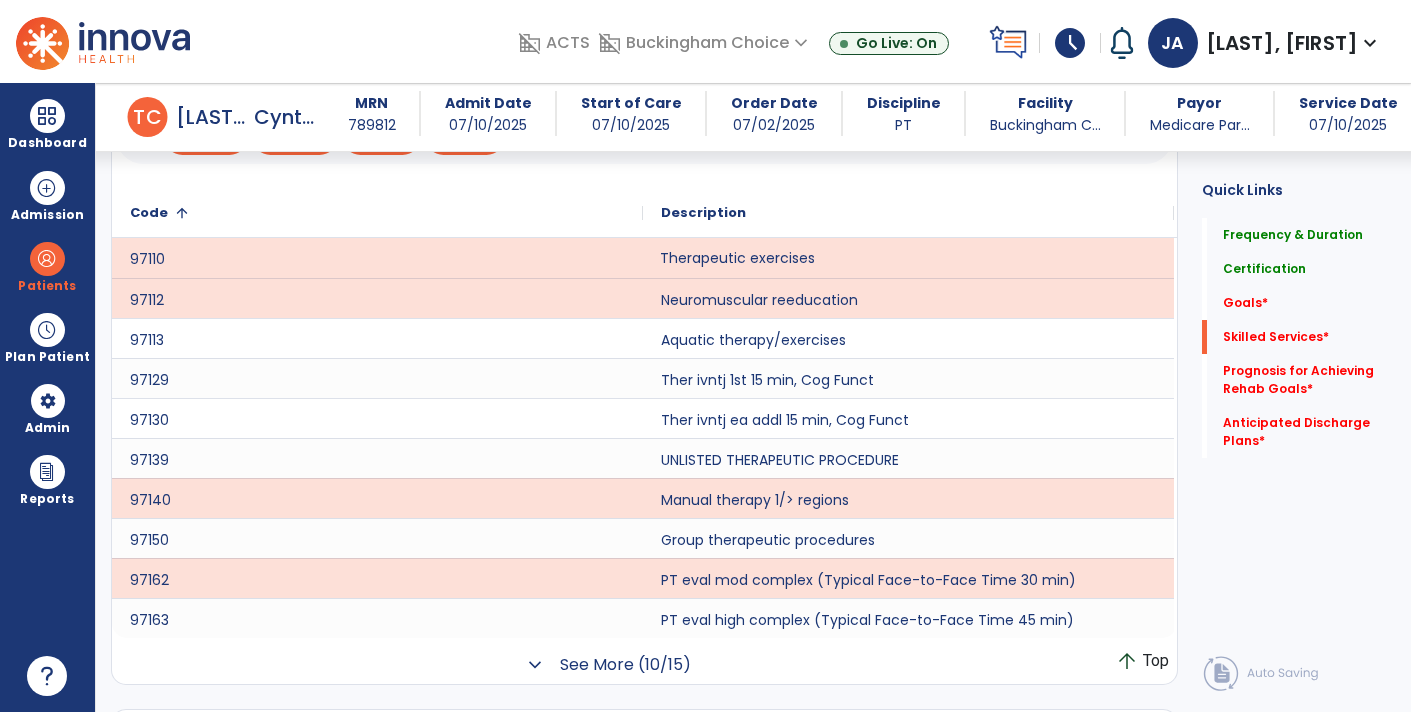 click on "See More (10/15)" 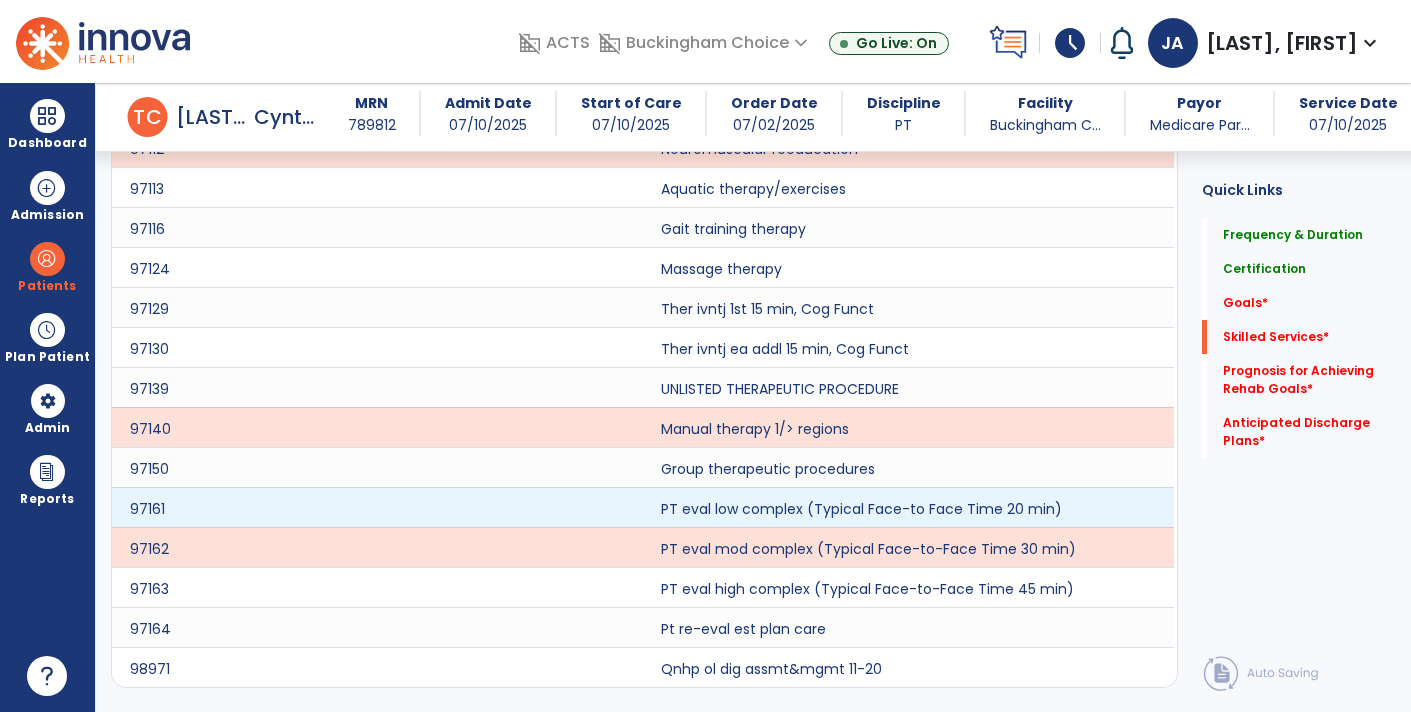 scroll, scrollTop: 940, scrollLeft: 0, axis: vertical 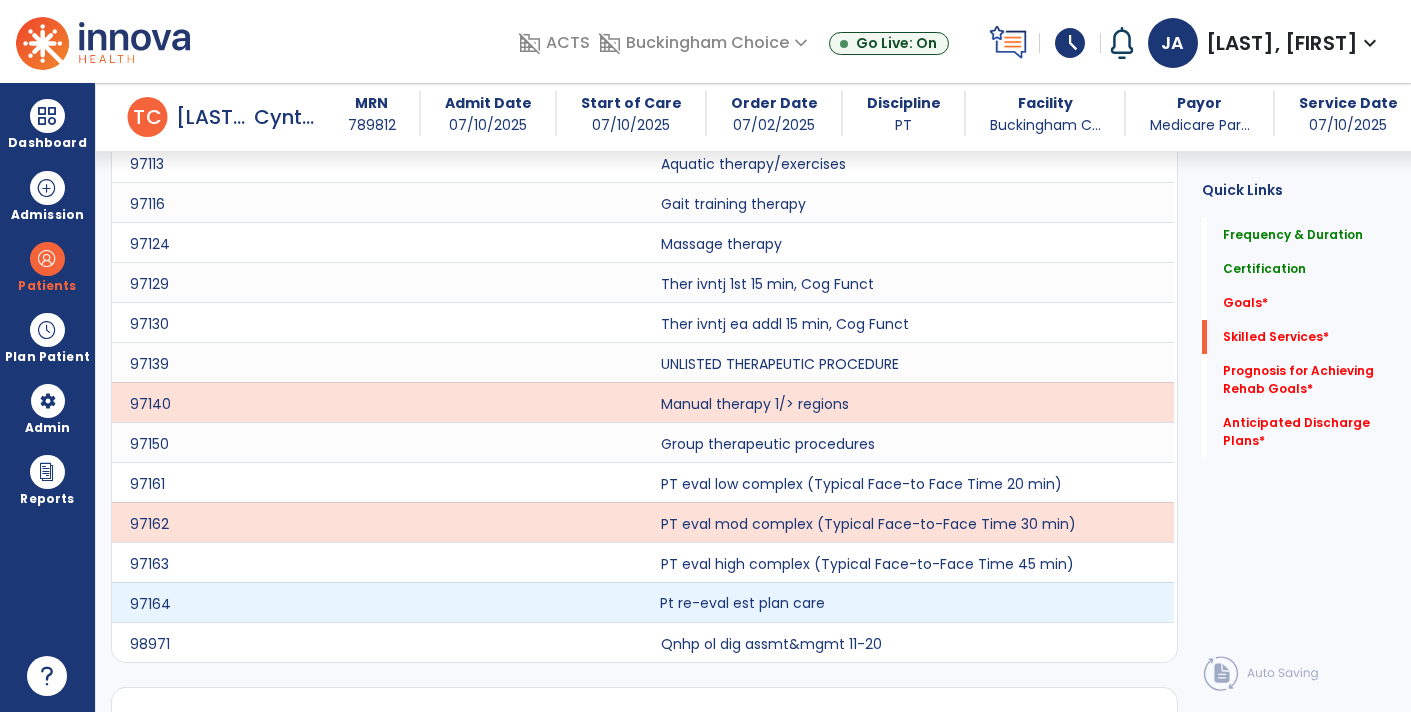 click on "Pt re-eval est plan care" 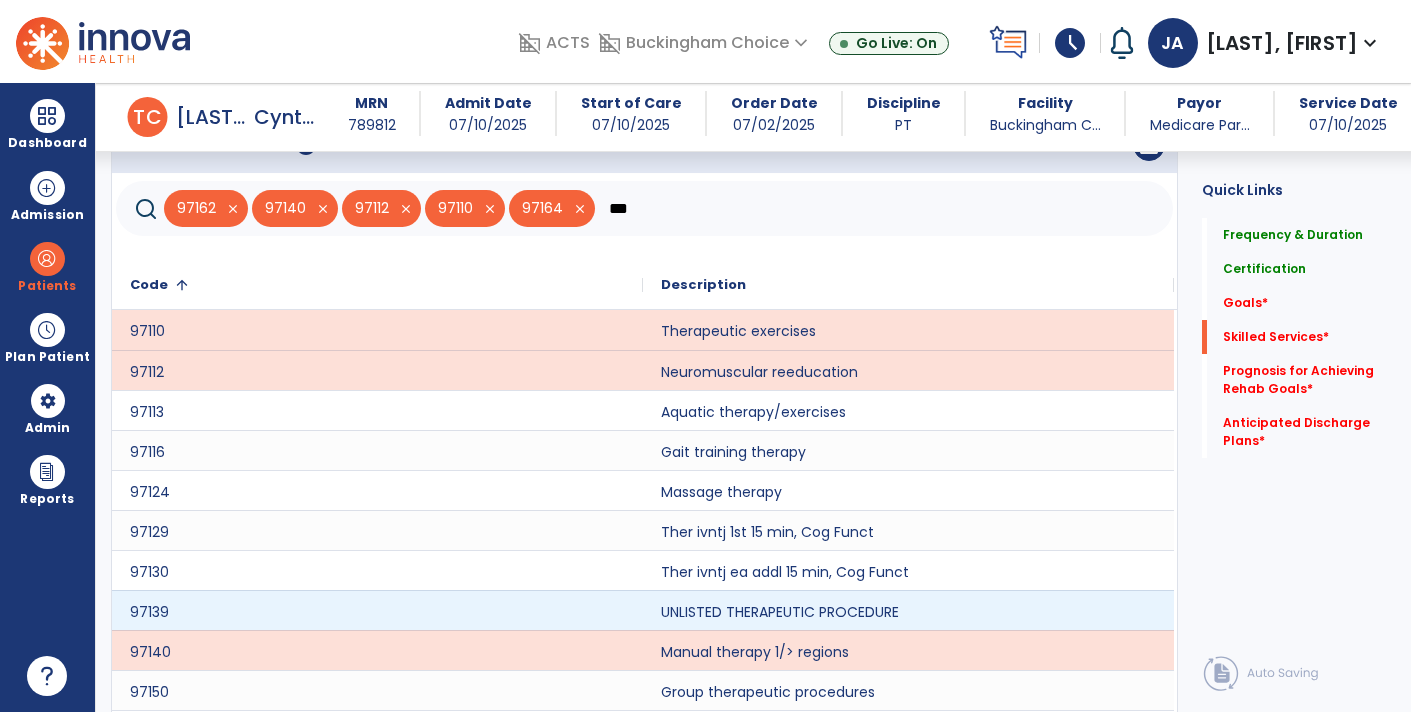 scroll, scrollTop: 678, scrollLeft: 0, axis: vertical 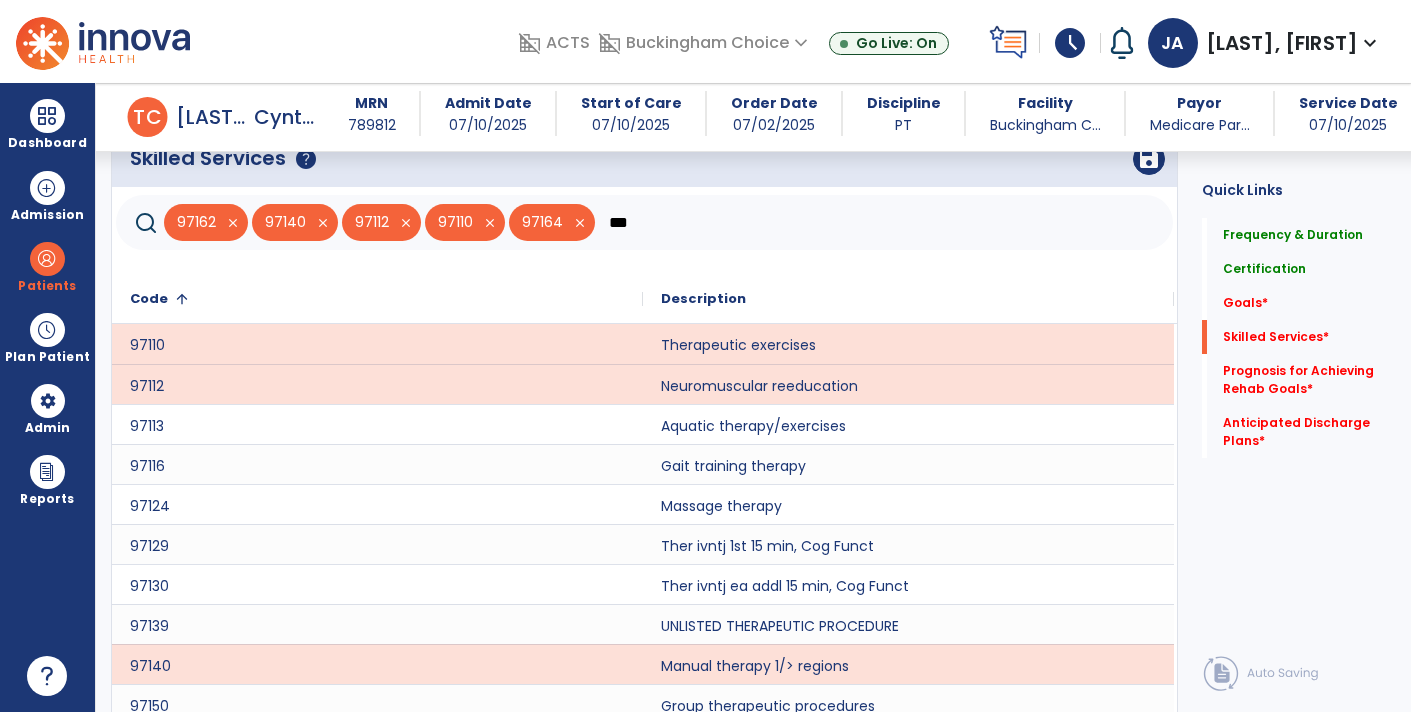 click on "***" 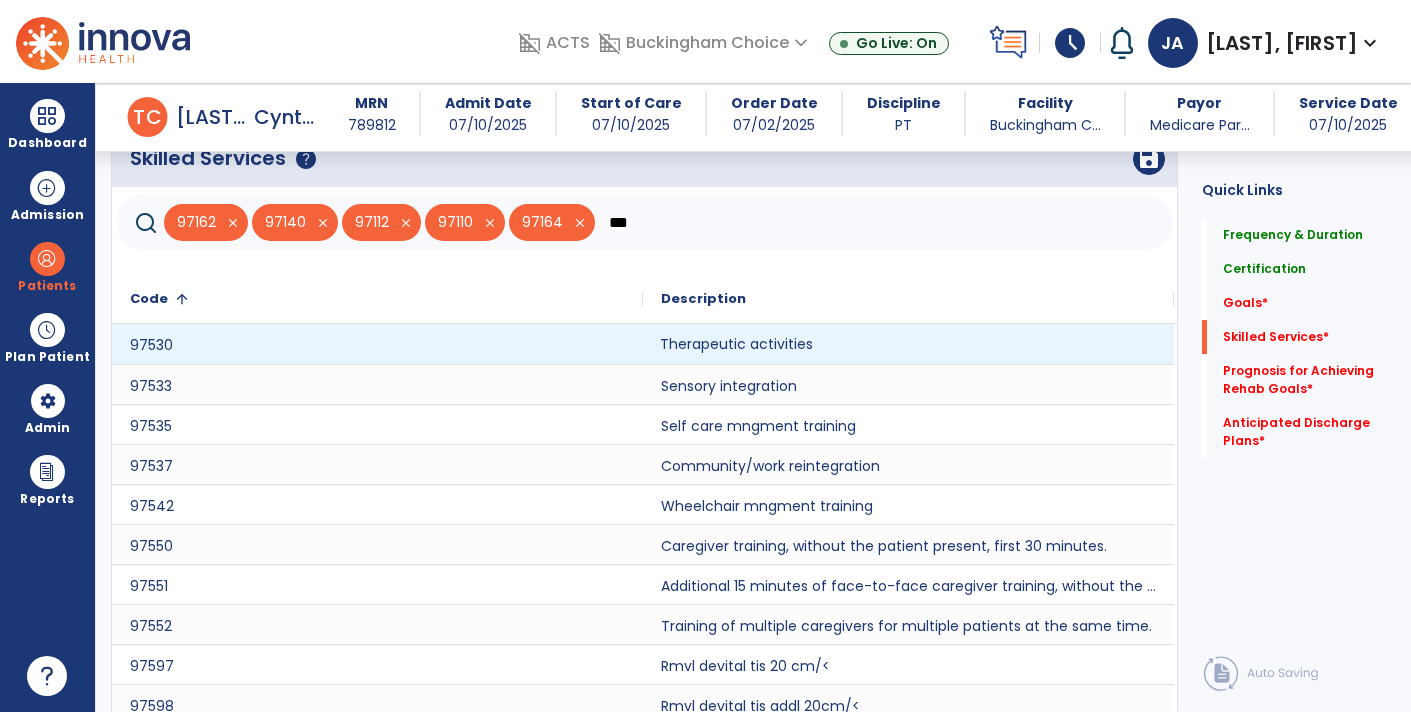 click on "Therapeutic activities" 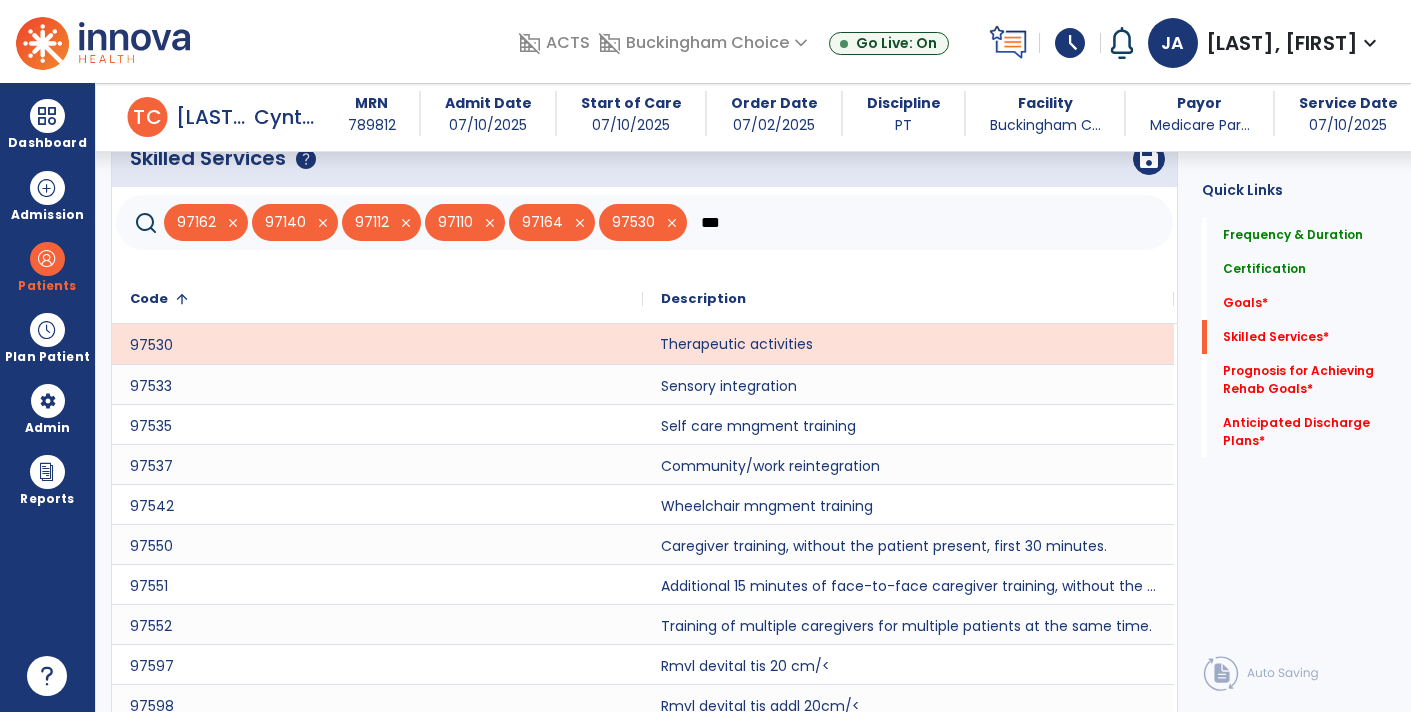 click on "***" 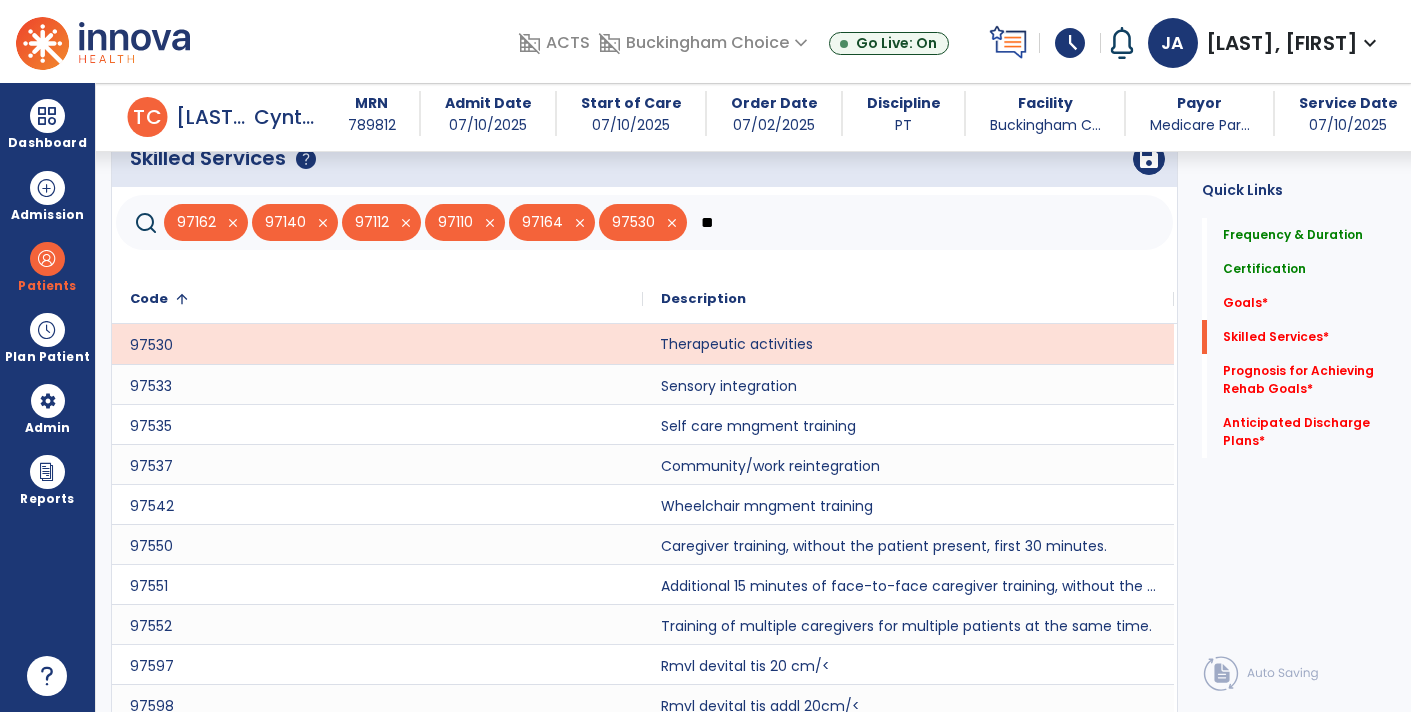 type on "*" 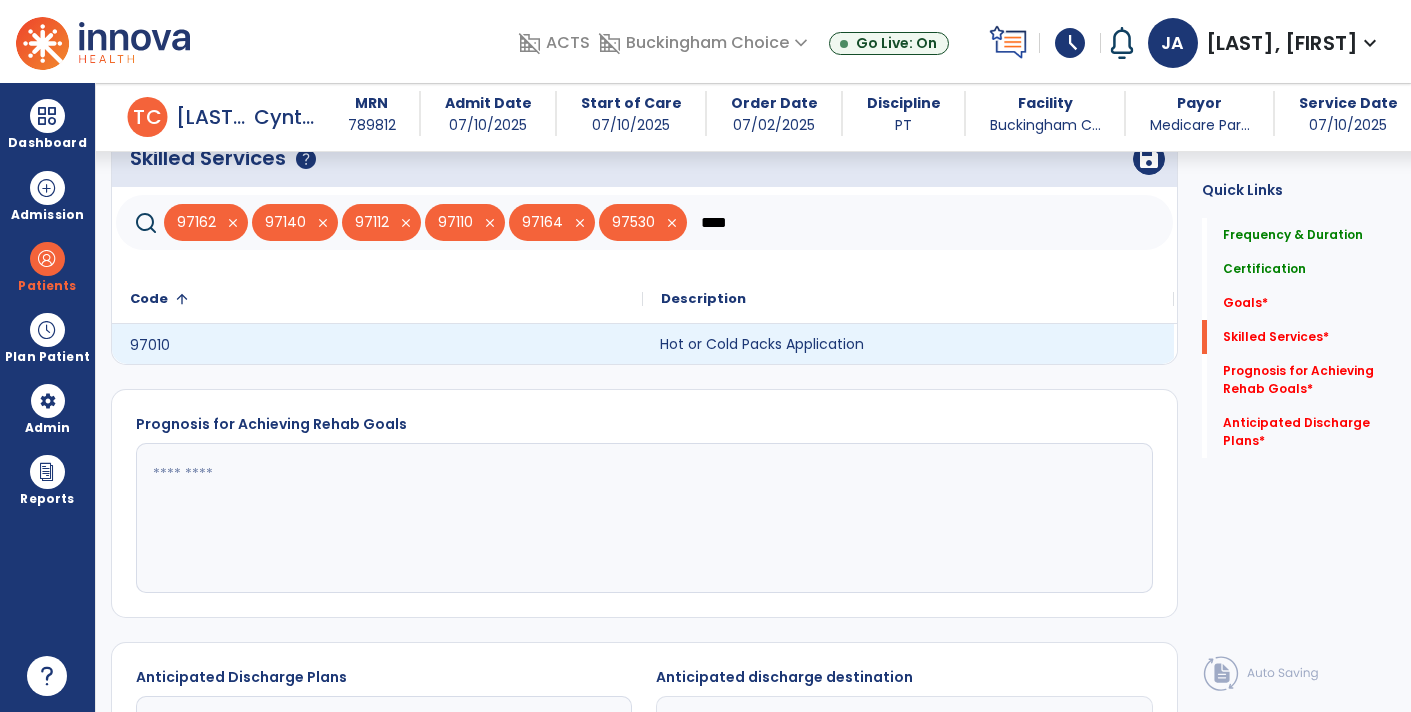 click on "Hot or Cold Packs Application" 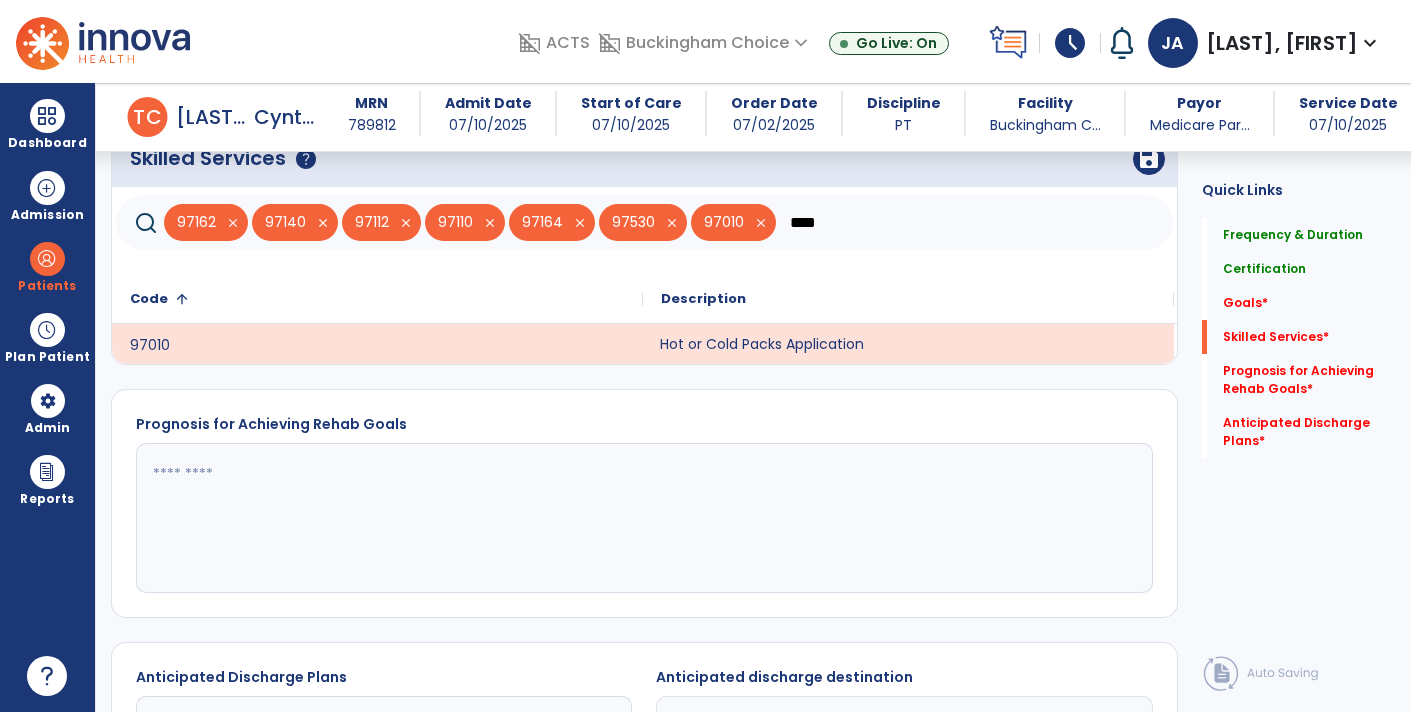 click on "****" 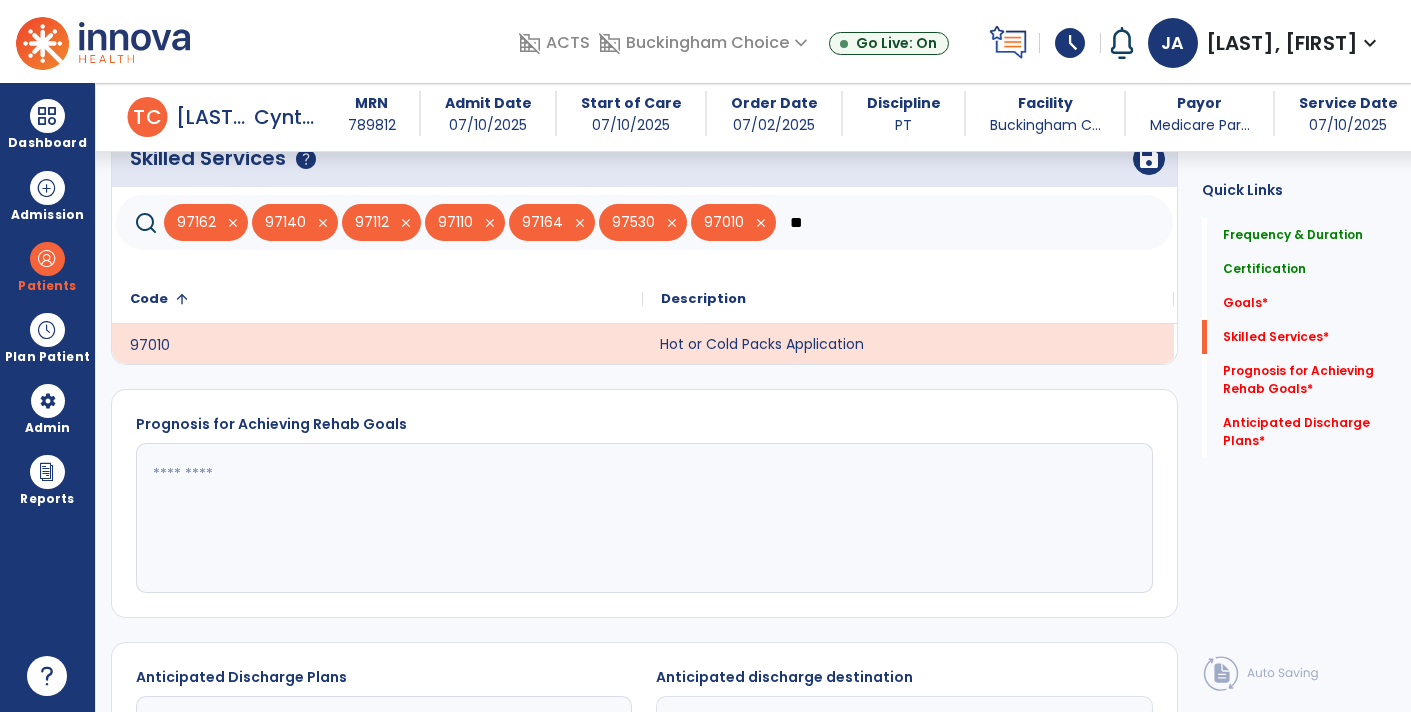 type on "*" 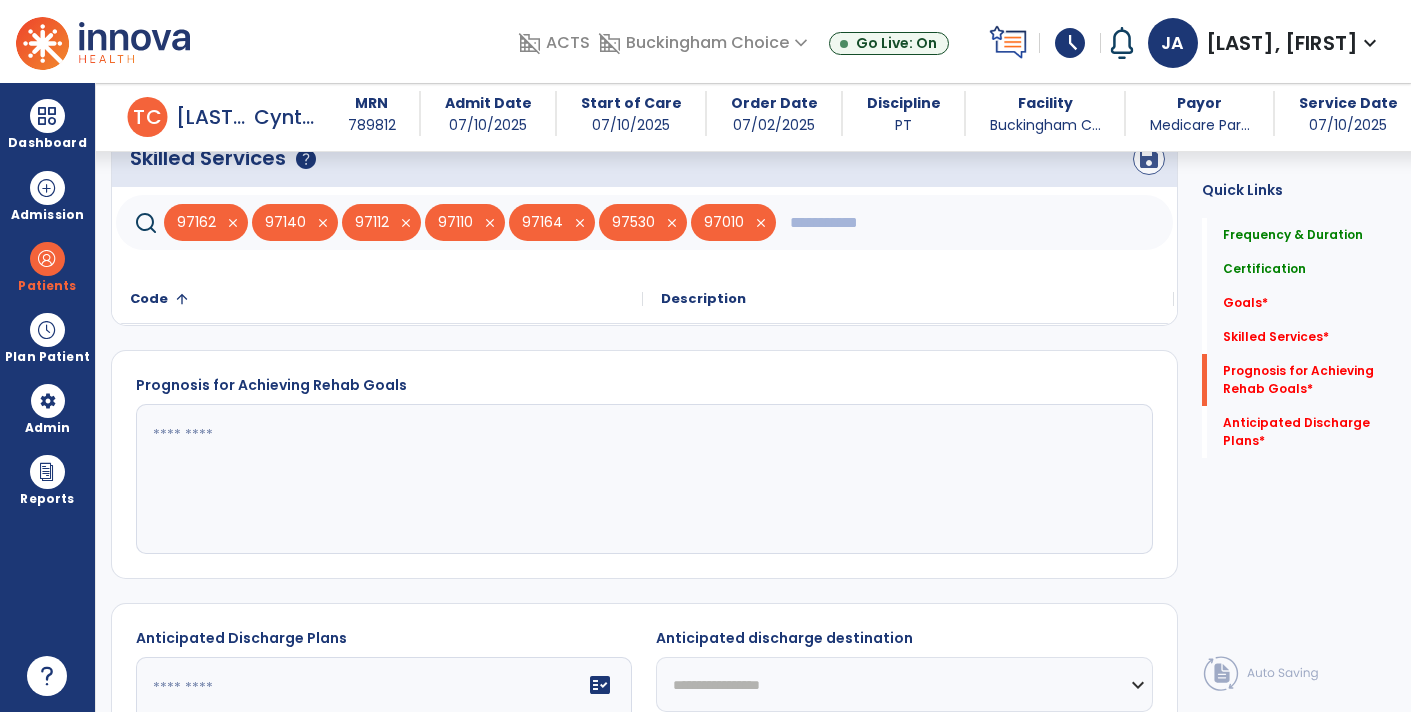 type 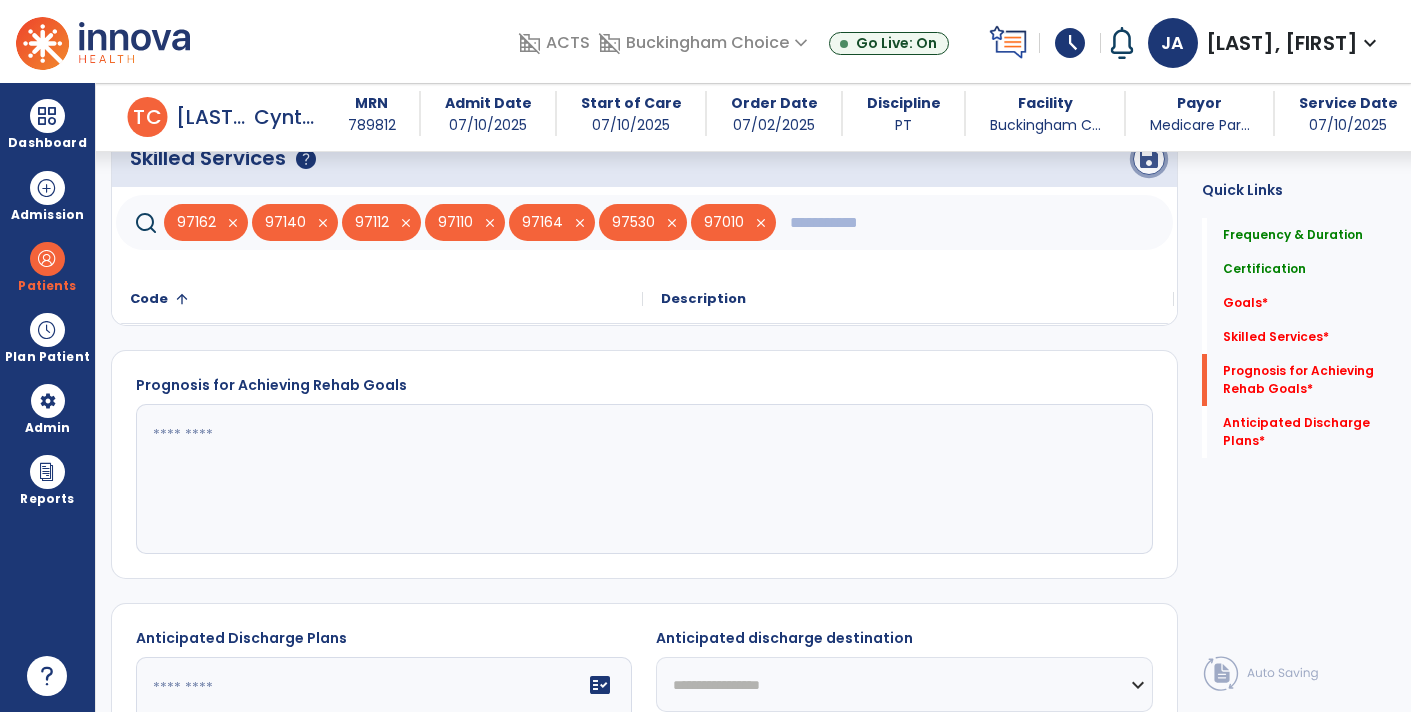 click on "save" 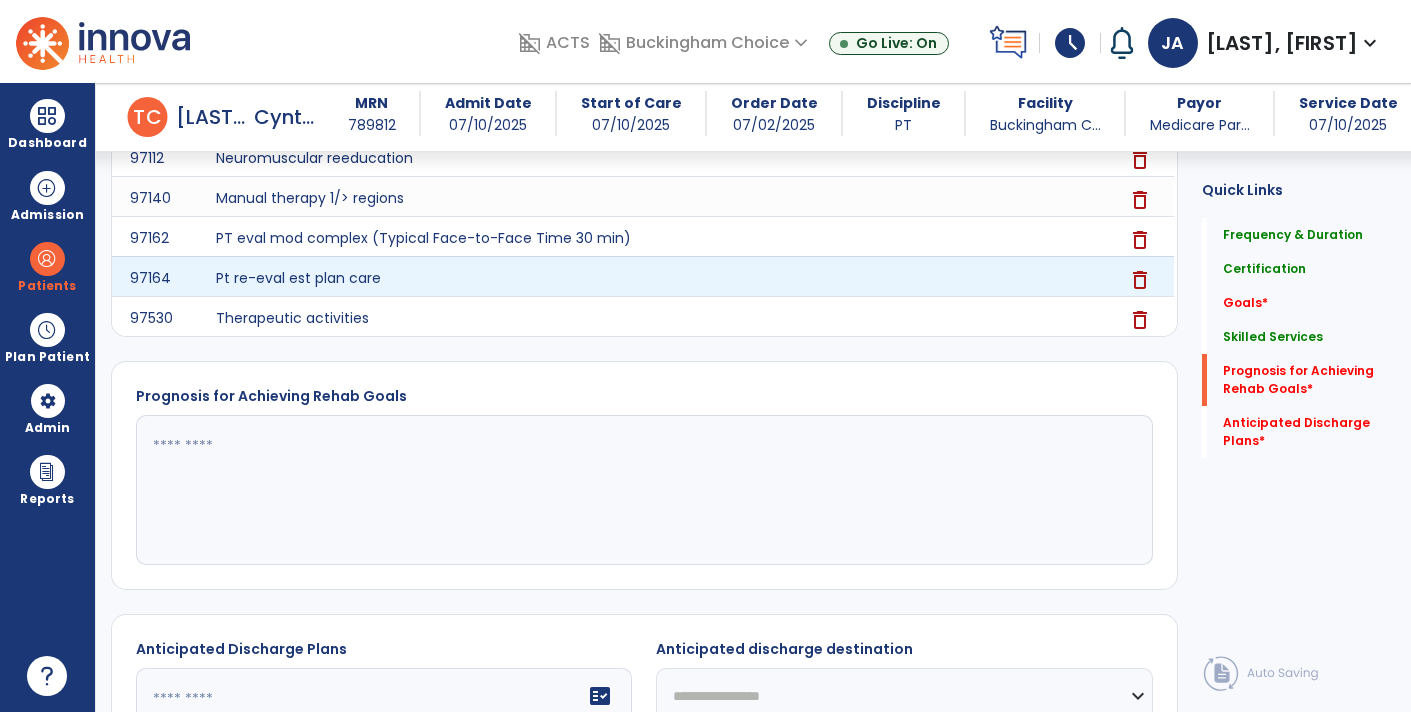 scroll, scrollTop: 910, scrollLeft: 0, axis: vertical 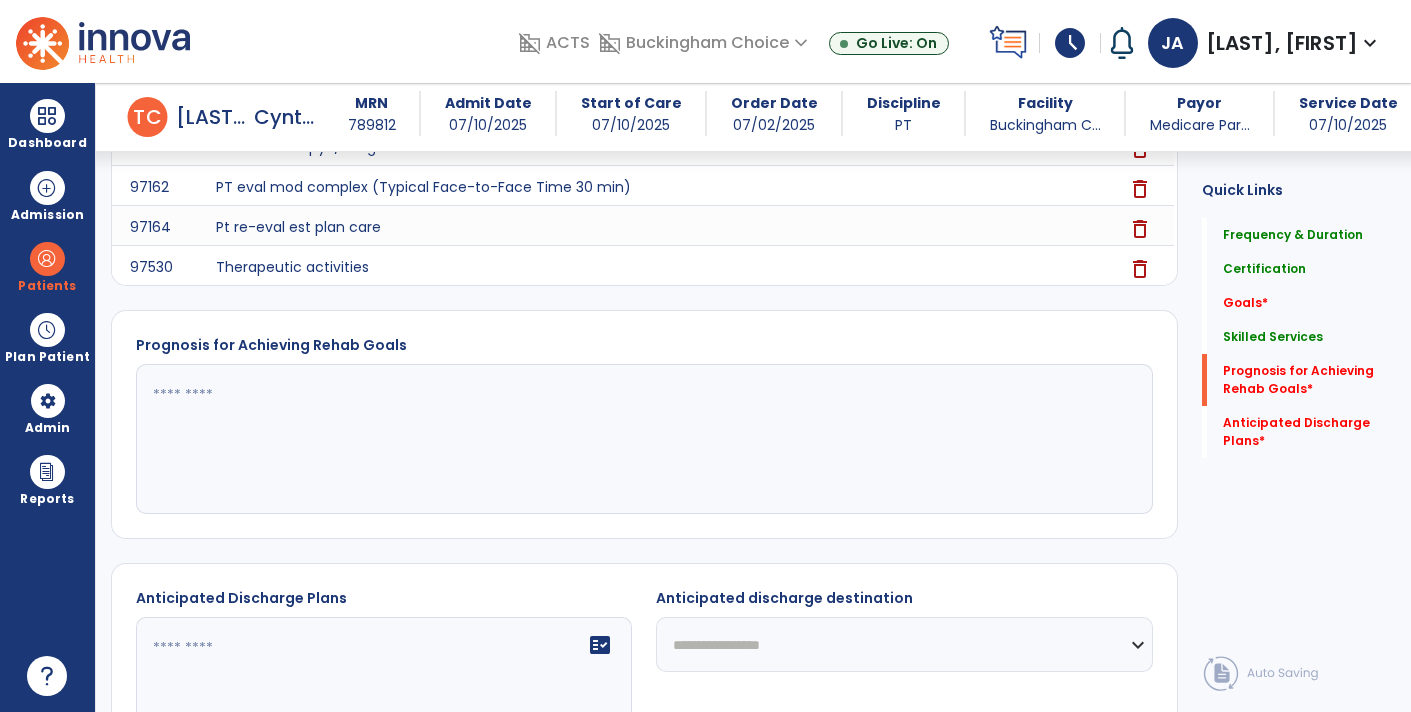 click 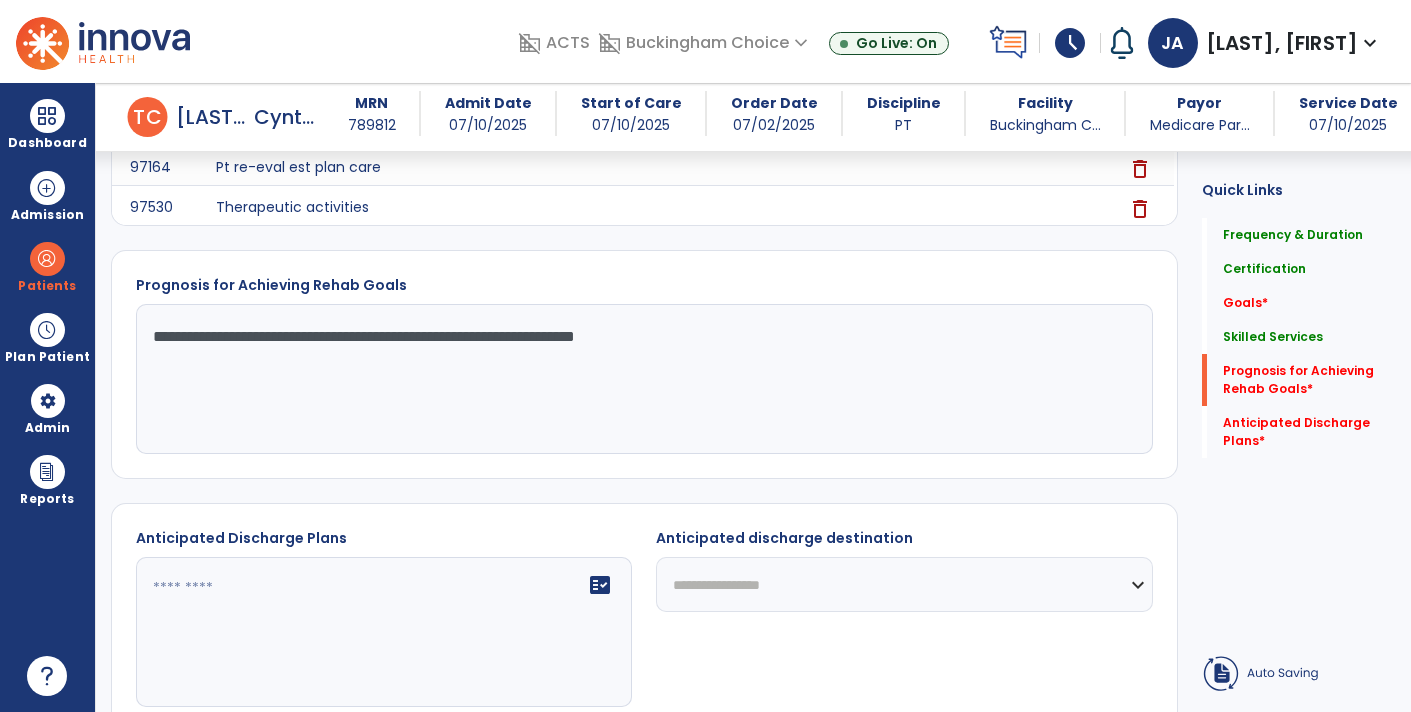 scroll, scrollTop: 1081, scrollLeft: 0, axis: vertical 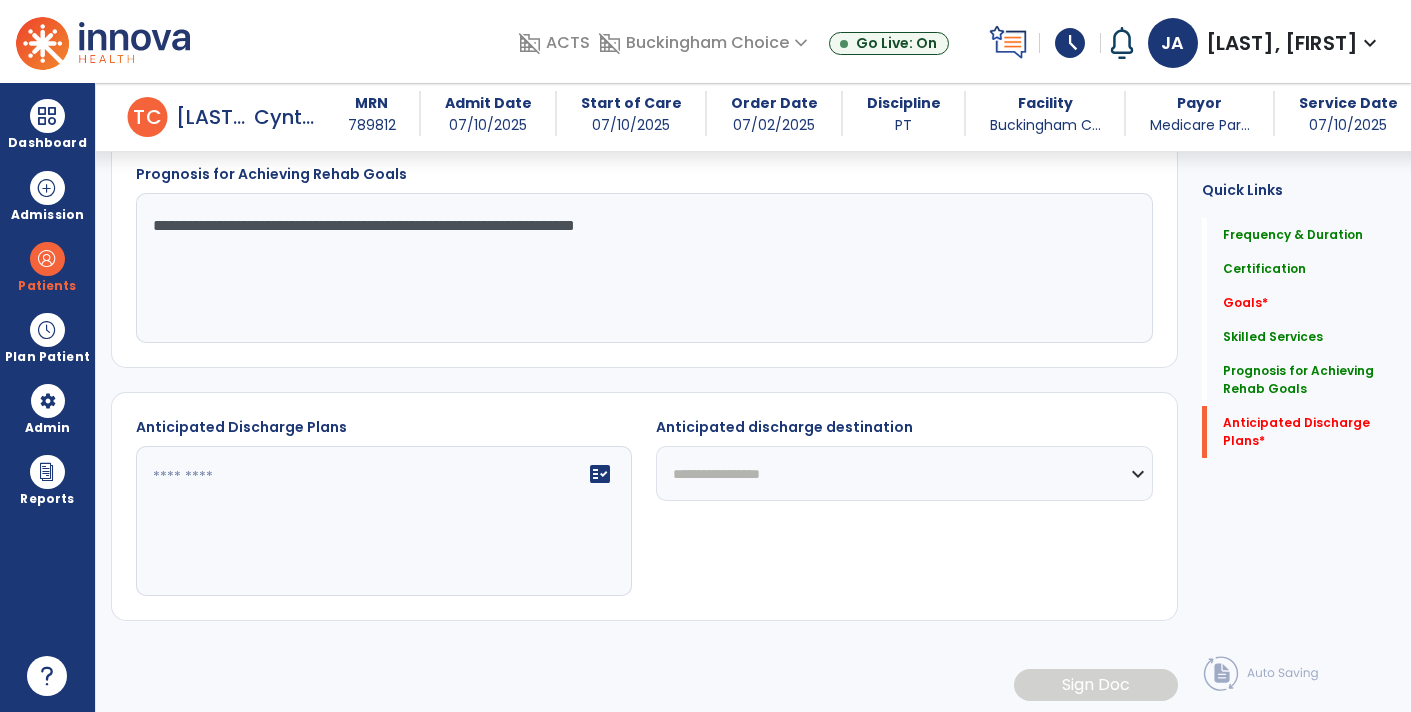 type on "**********" 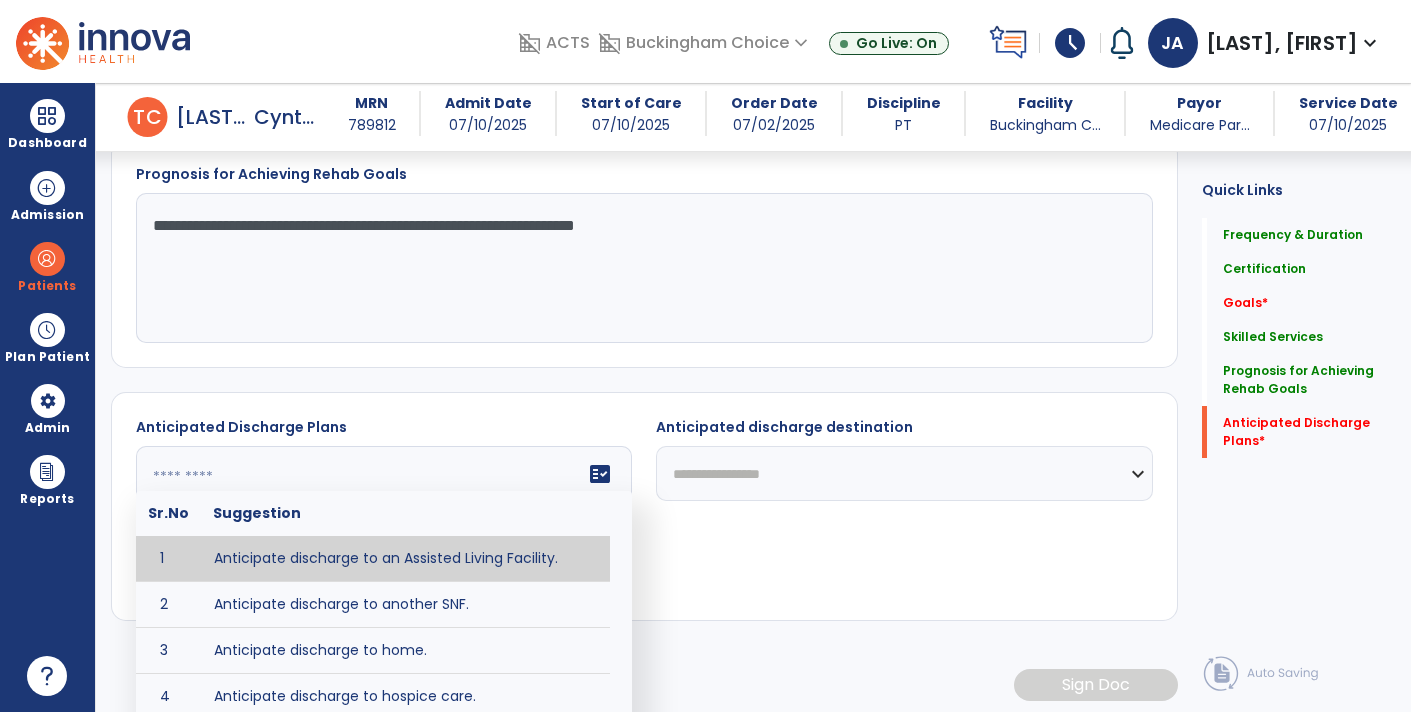 click on "fact_check  Sr.No Suggestion 1 Anticipate discharge to an Assisted Living Facility. 2 Anticipate discharge to another SNF. 3 Anticipate discharge to home. 4 Anticipate discharge to hospice care. 5 Anticipate discharge to this SNF. 6 Anticipate patient will need [FULL/PART TIME] caregiver assistance. 7 Anticipate patient will need [ASSISTANCE LEVEL] assistance from [CAREGIVER]. 8 Anticipate patient will need 24-hour caregiver assistance. 9 Anticipate patient will need no caregiver assistance. 10 Discharge home and independent with caregiver. 11 Discharge home and independent without caregiver. 12 Discharge home and return to community activities. 13 Discharge home and return to vocational activities. 14 Discharge to home with patient continuing therapy services with out patient therapy. 15 Discharge to home with patient continuing therapy with Home Health. 16 Discharge to home with patient planning to live alone. 17 DME - the following DME for this patient is recommended by Physical Therapy: 18 19 20 21 22 23" 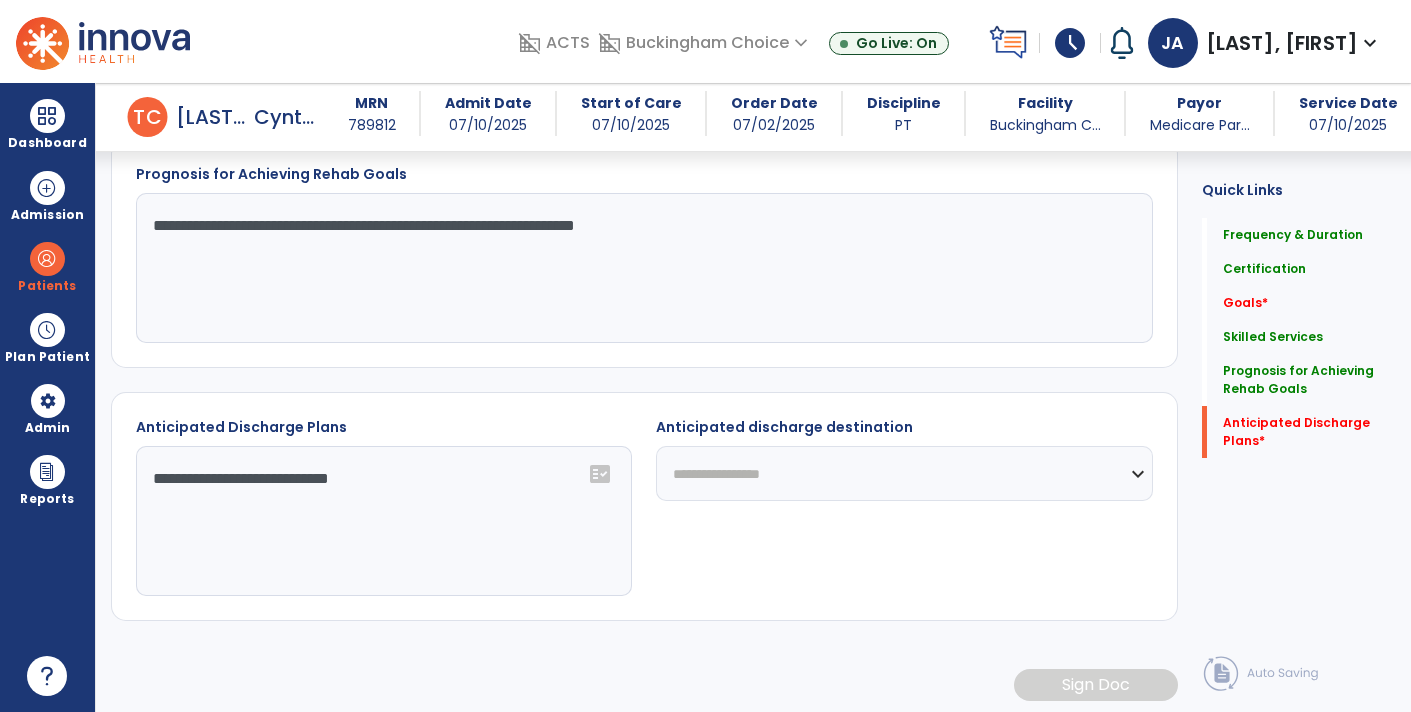 click on "**********" 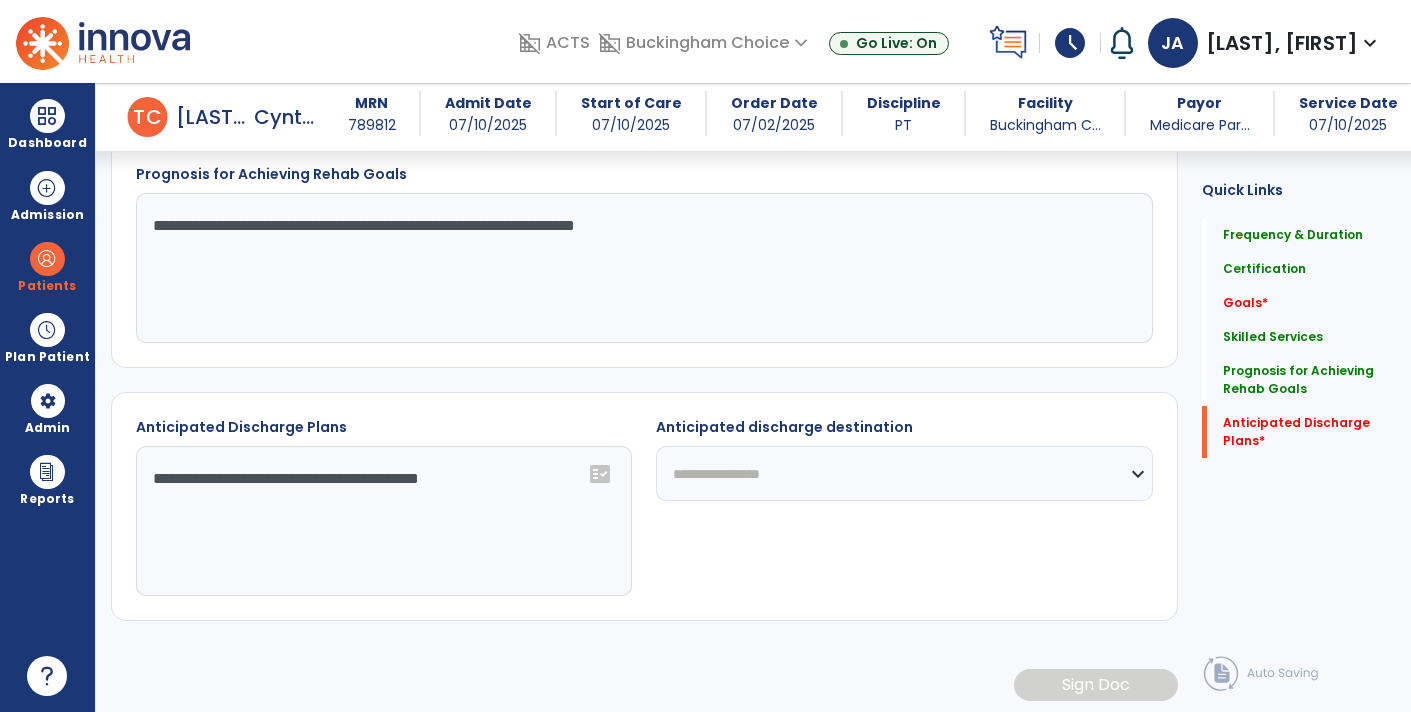 type on "**********" 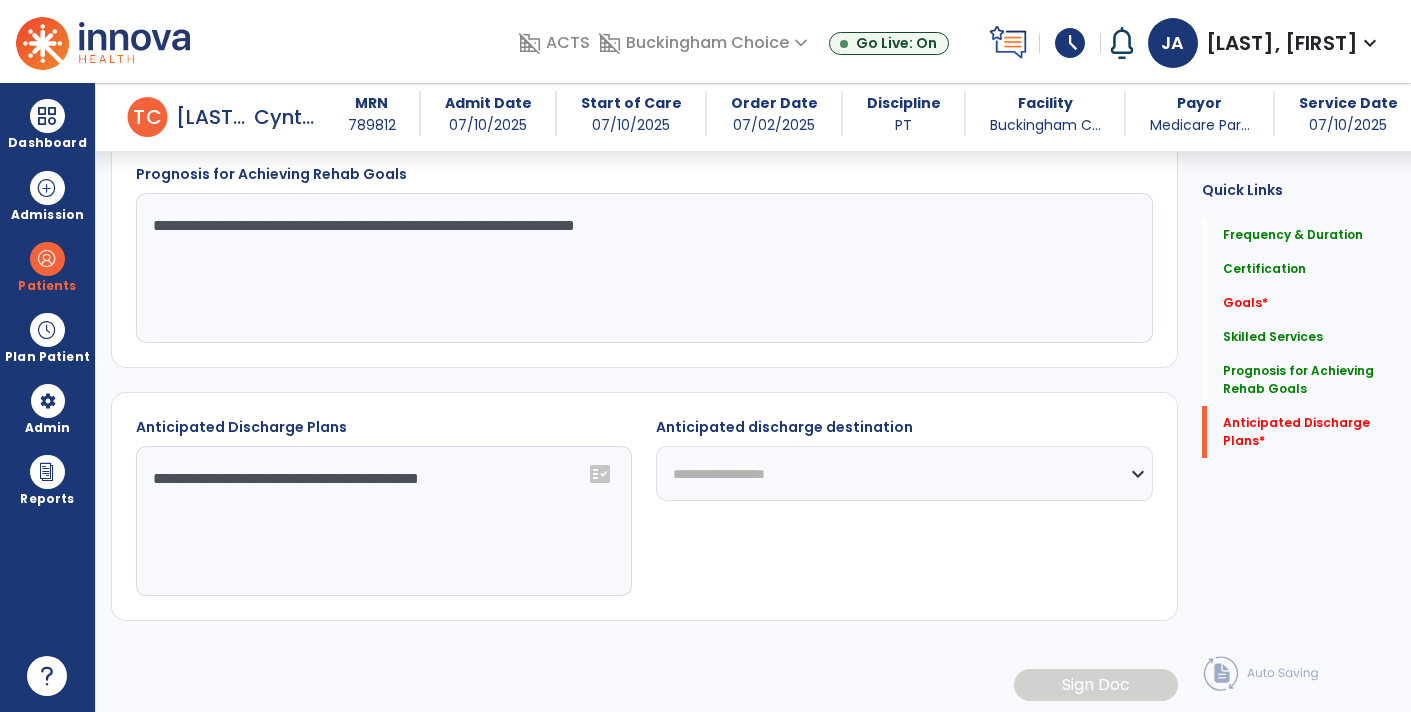 click on "**********" 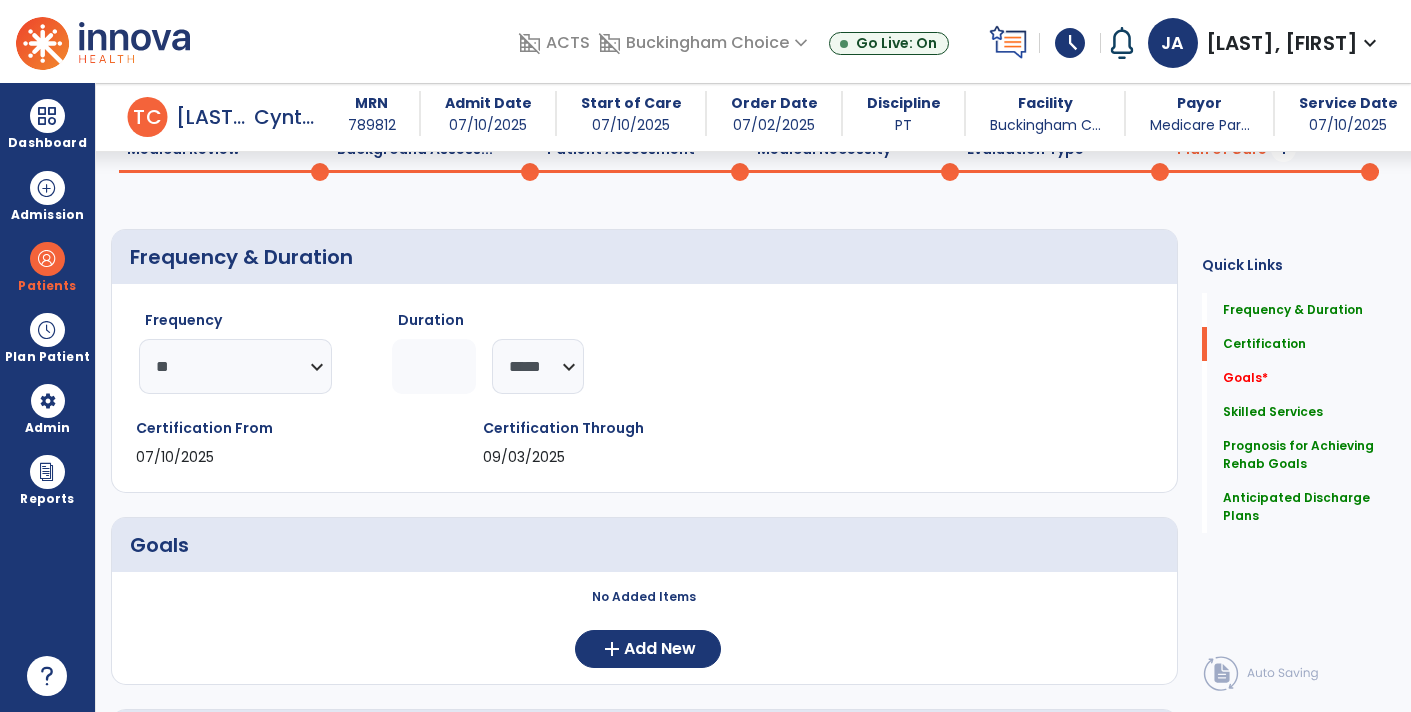 scroll, scrollTop: 96, scrollLeft: 0, axis: vertical 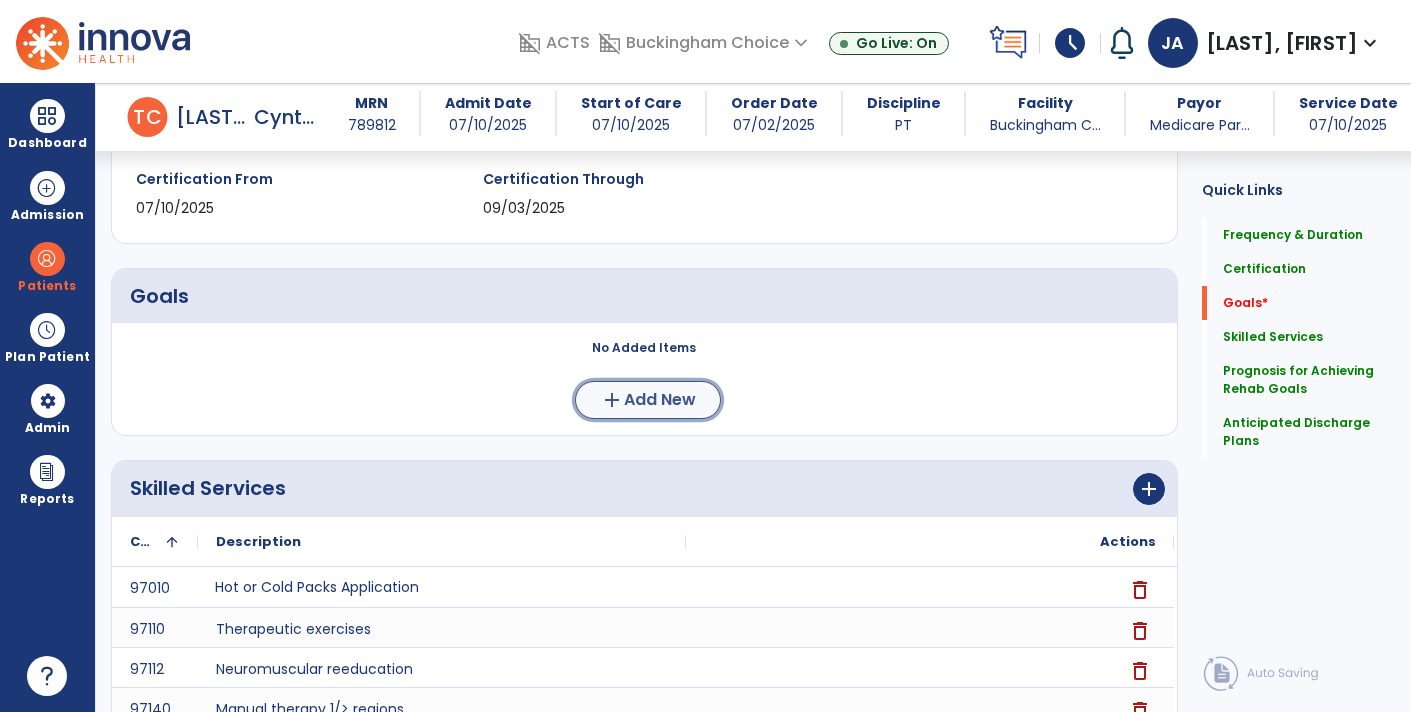 click on "add  Add New" at bounding box center [648, 400] 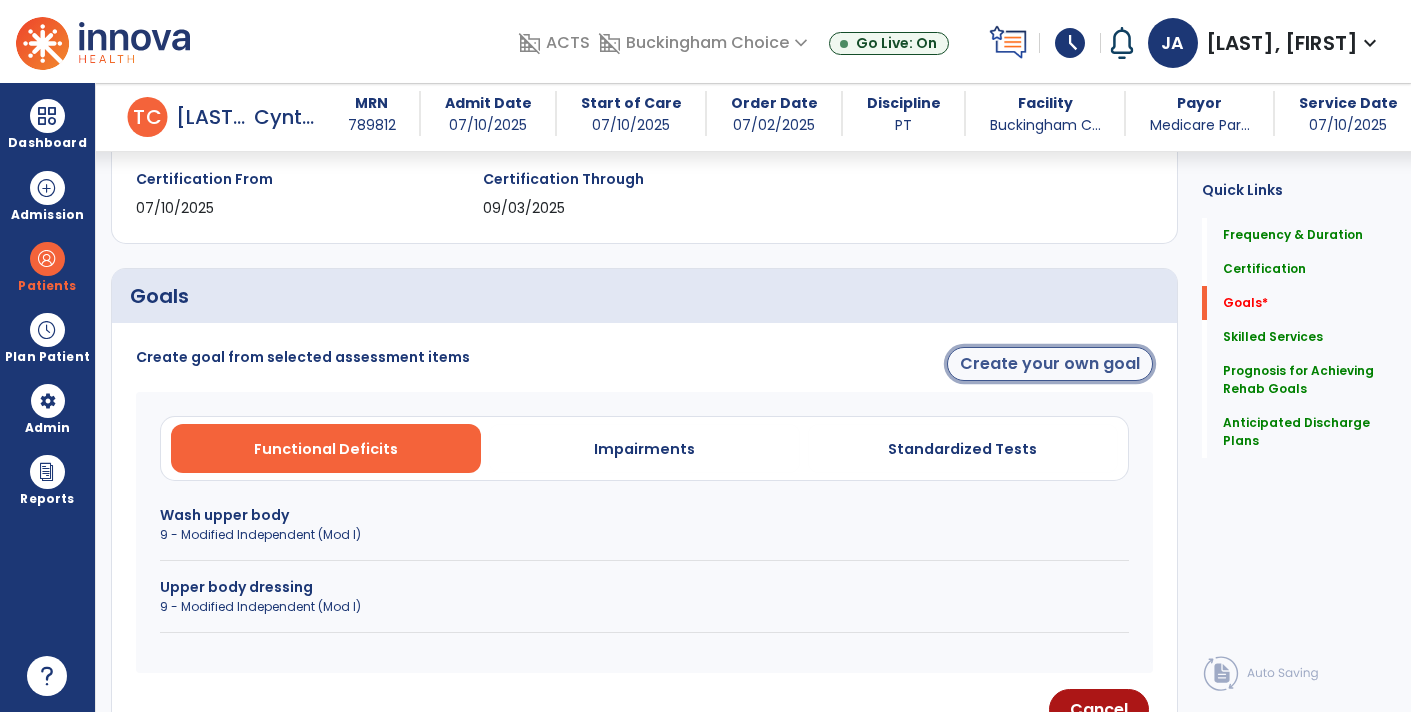 click on "Create your own goal" at bounding box center [1050, 364] 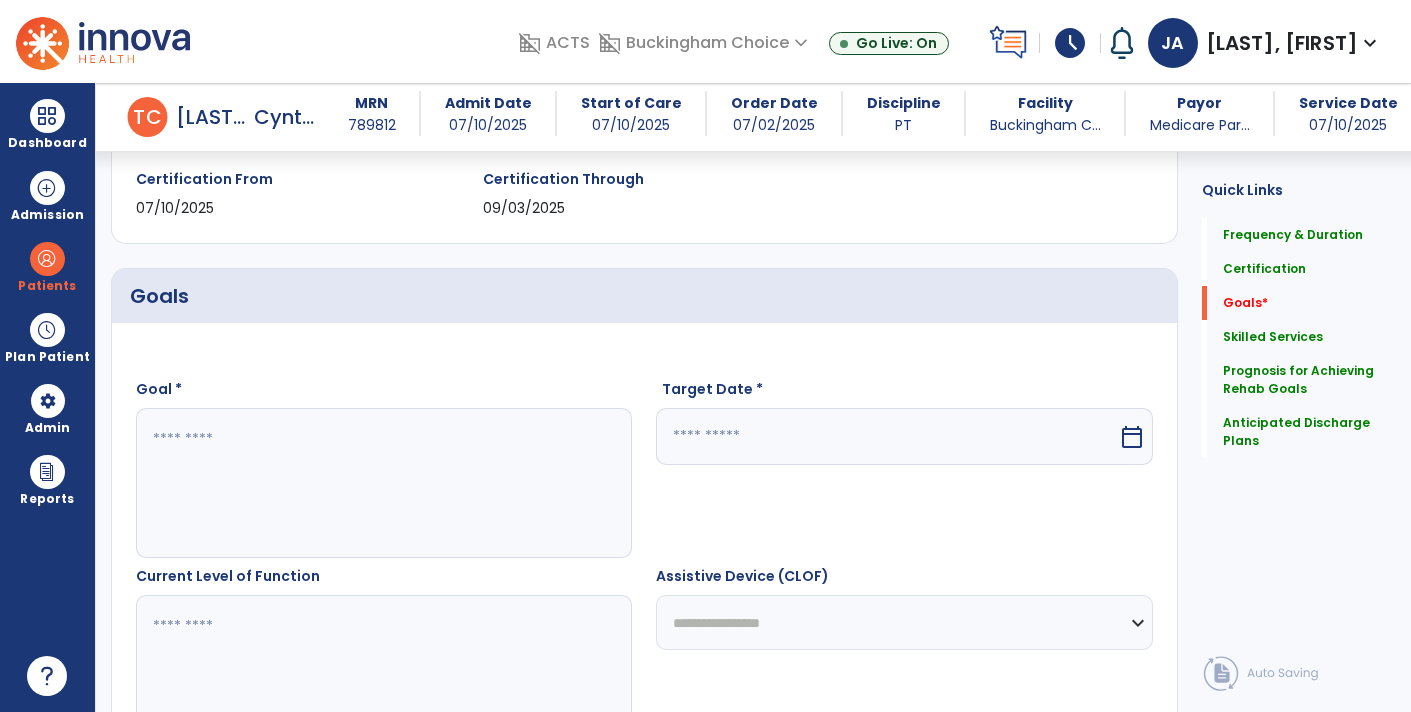 scroll, scrollTop: 0, scrollLeft: 0, axis: both 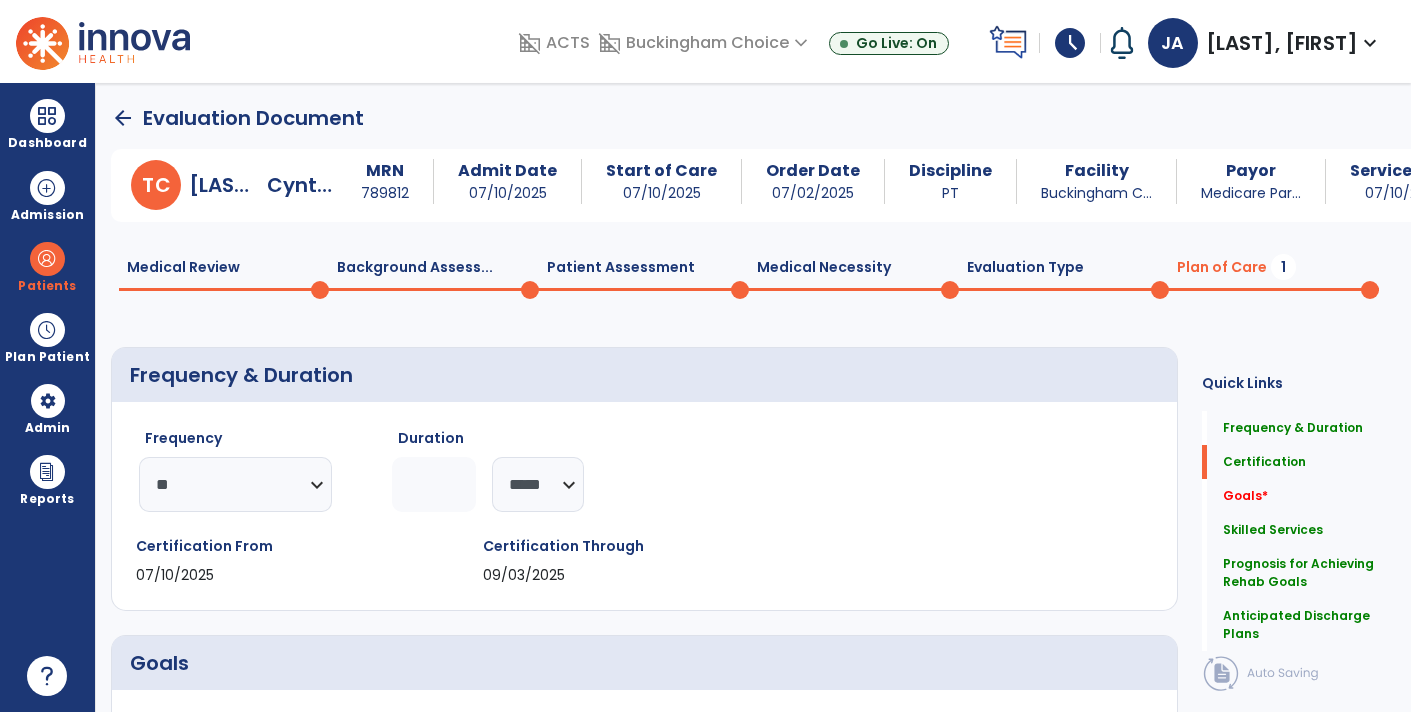 click on "arrow_back" 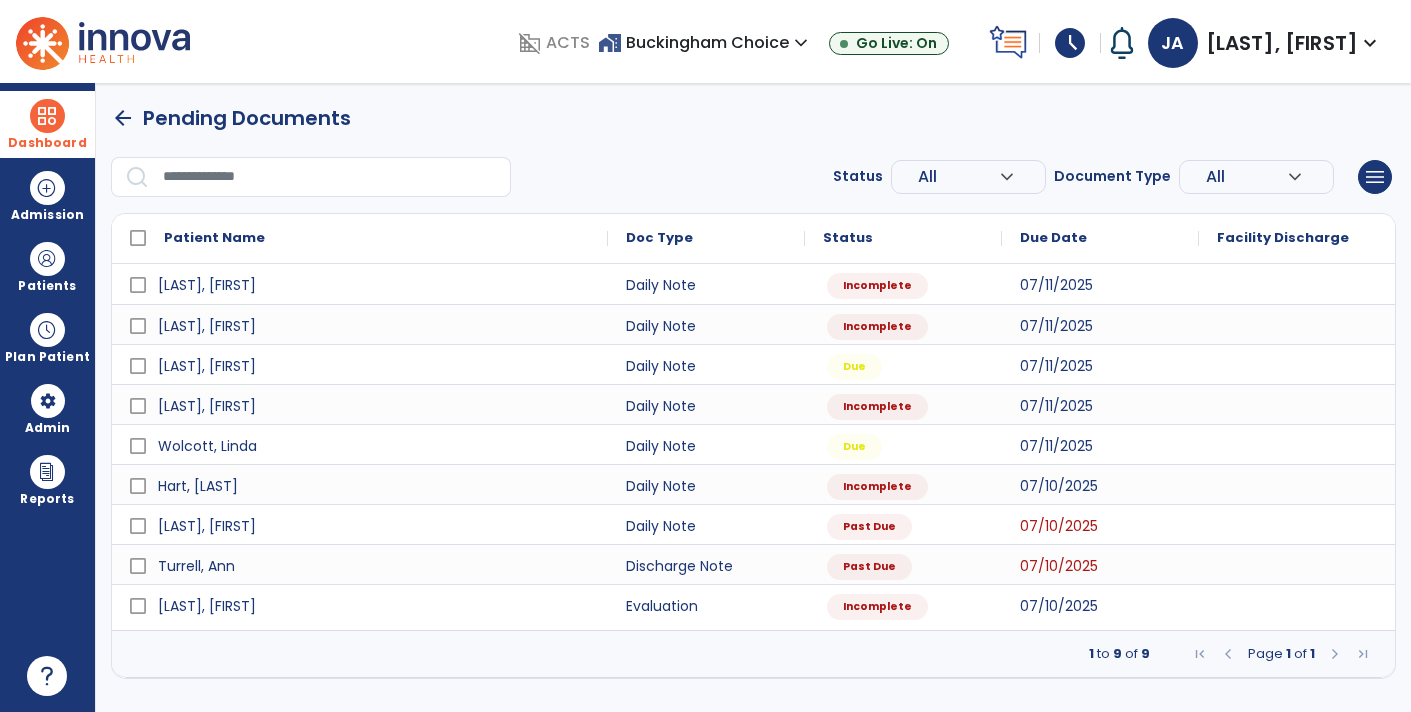 click at bounding box center (47, 116) 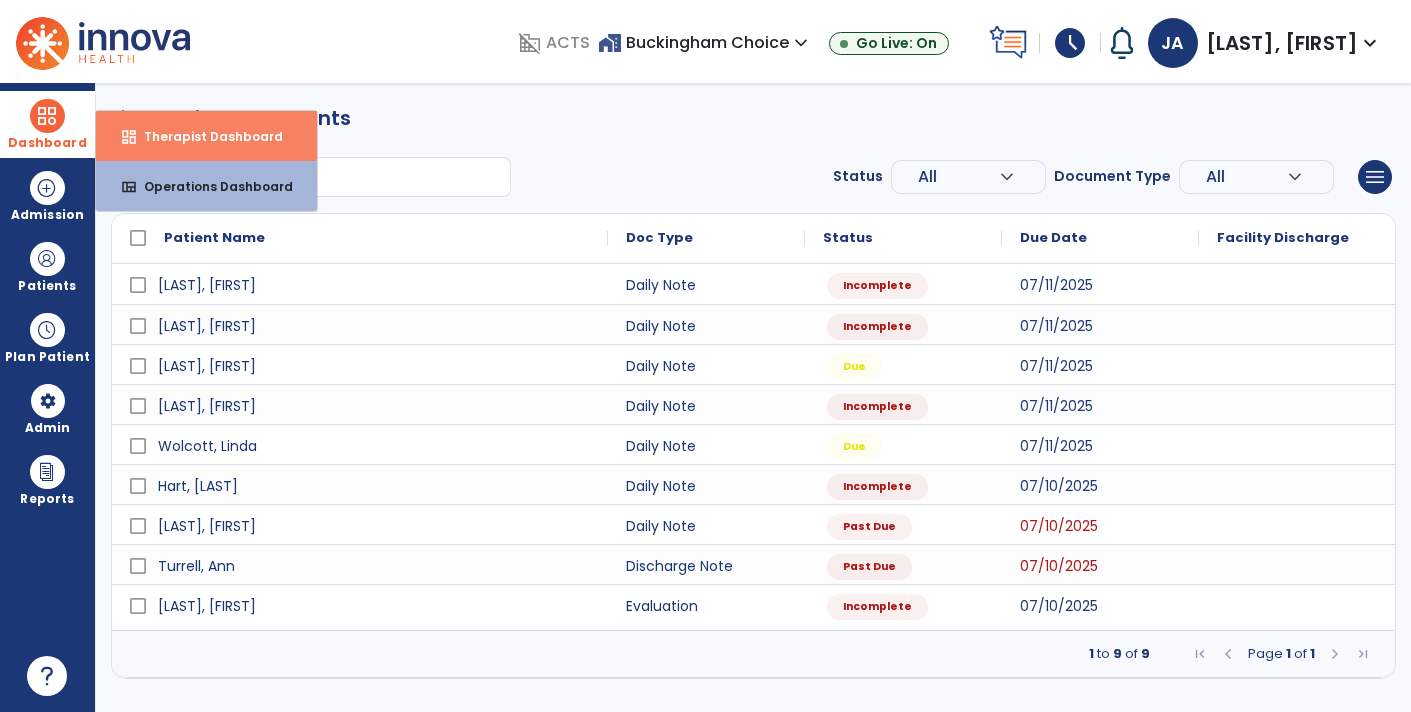 click on "Therapist Dashboard" at bounding box center (205, 136) 